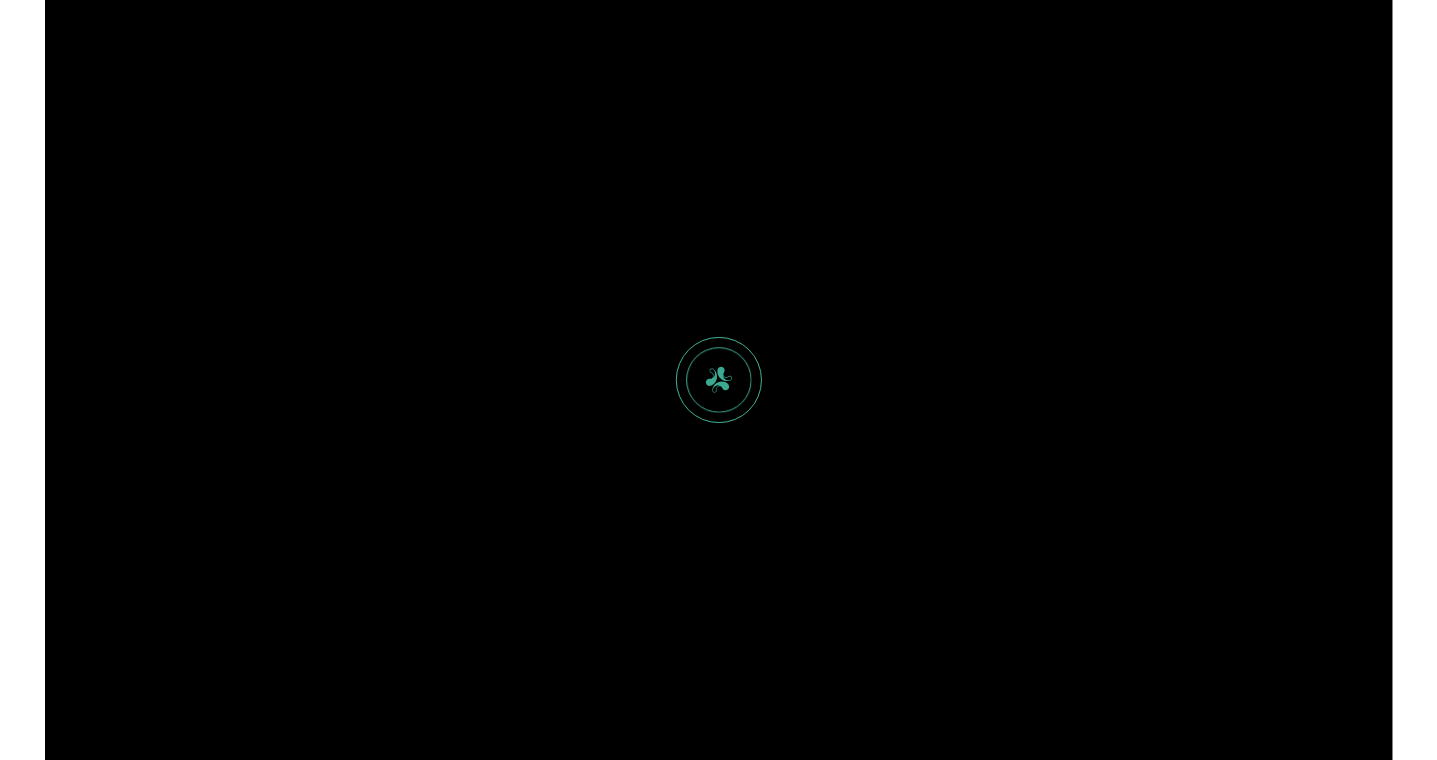 scroll, scrollTop: 0, scrollLeft: 0, axis: both 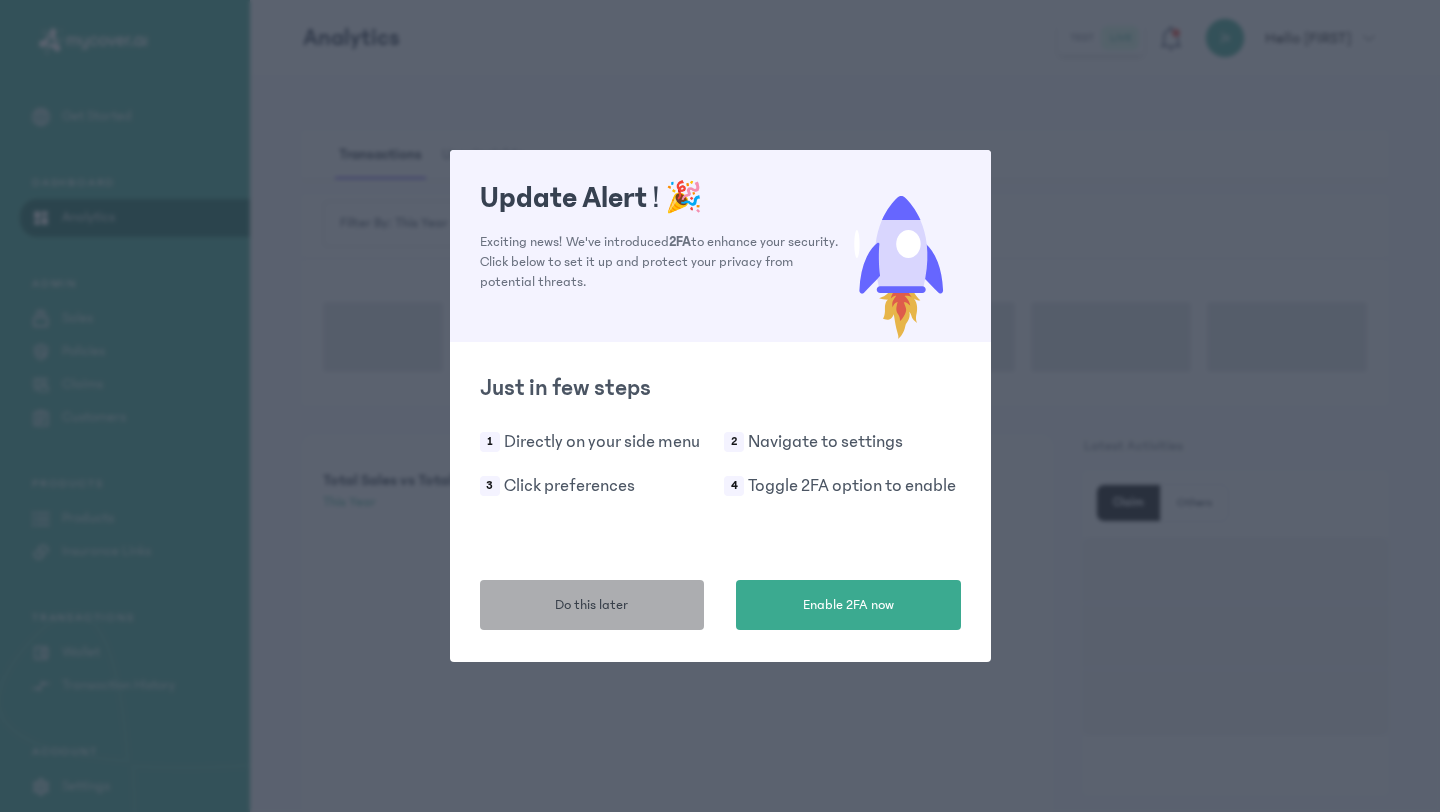 click on "Do this later" at bounding box center [592, 605] 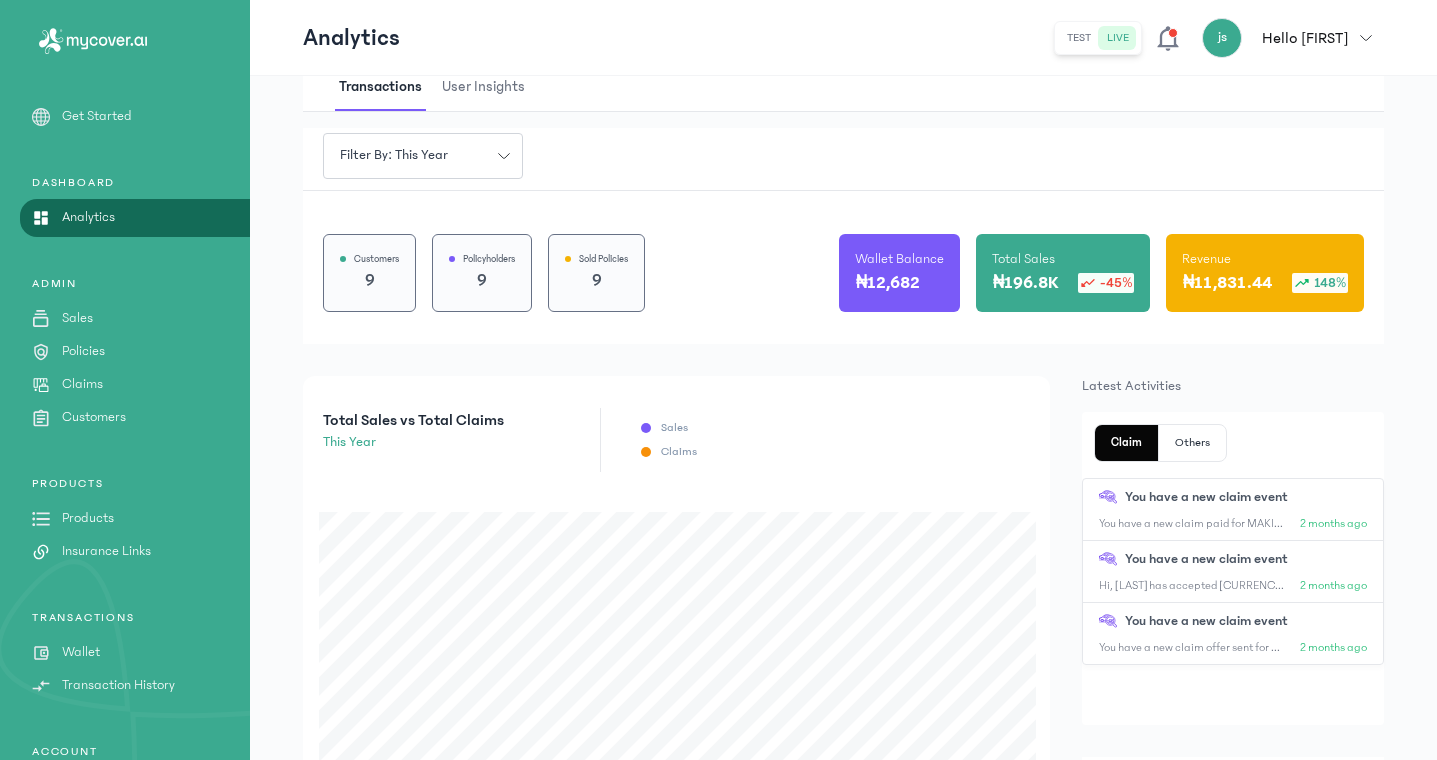 scroll, scrollTop: 76, scrollLeft: 0, axis: vertical 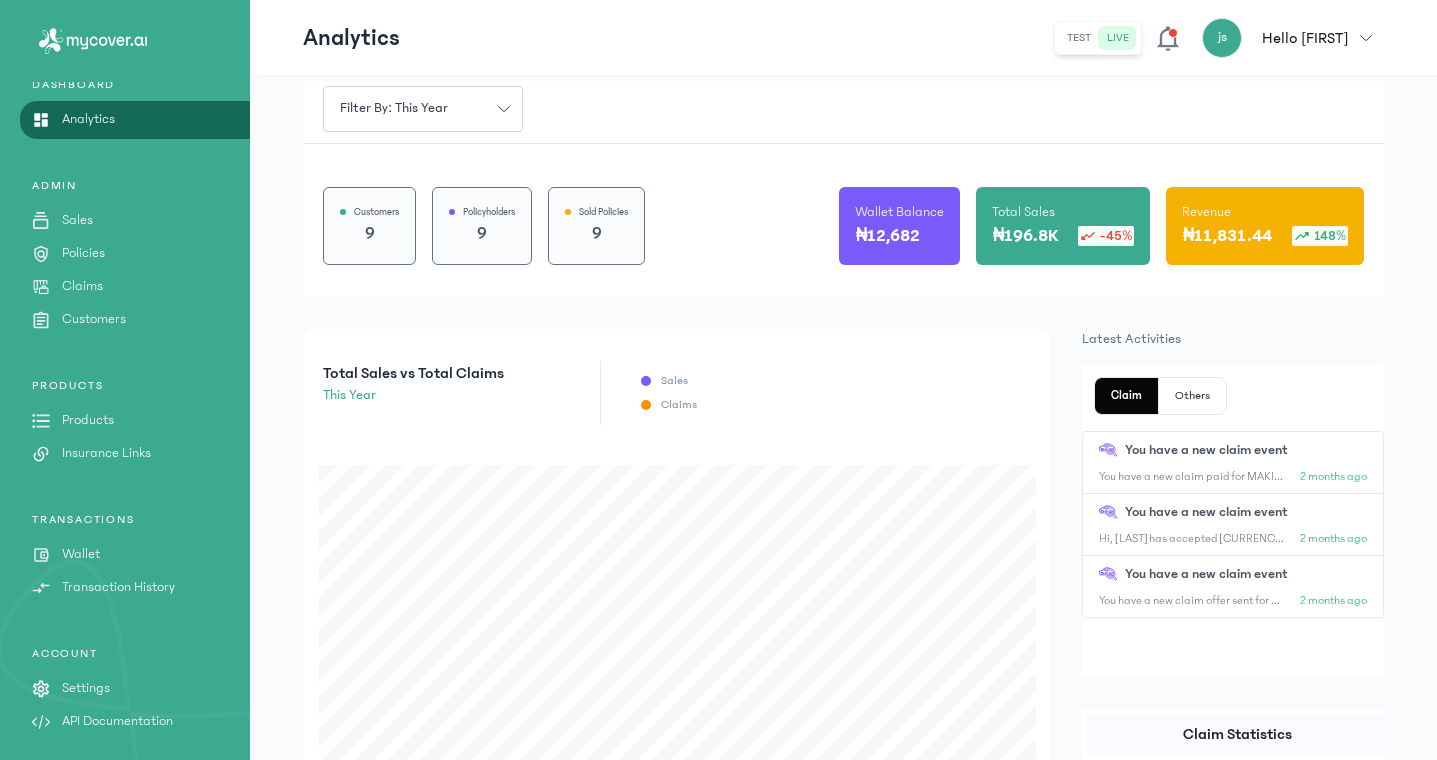 click on "Settings" at bounding box center (86, 688) 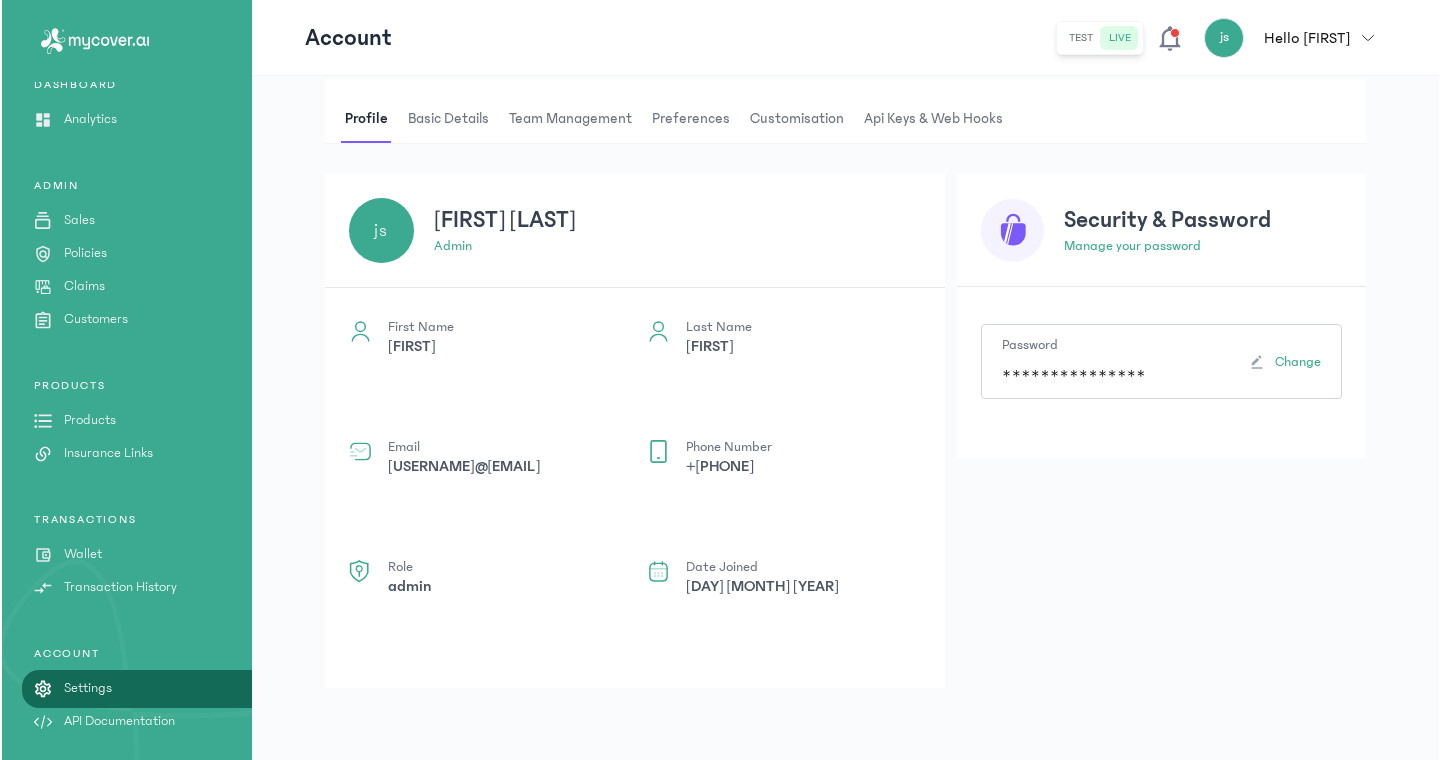 scroll, scrollTop: 0, scrollLeft: 0, axis: both 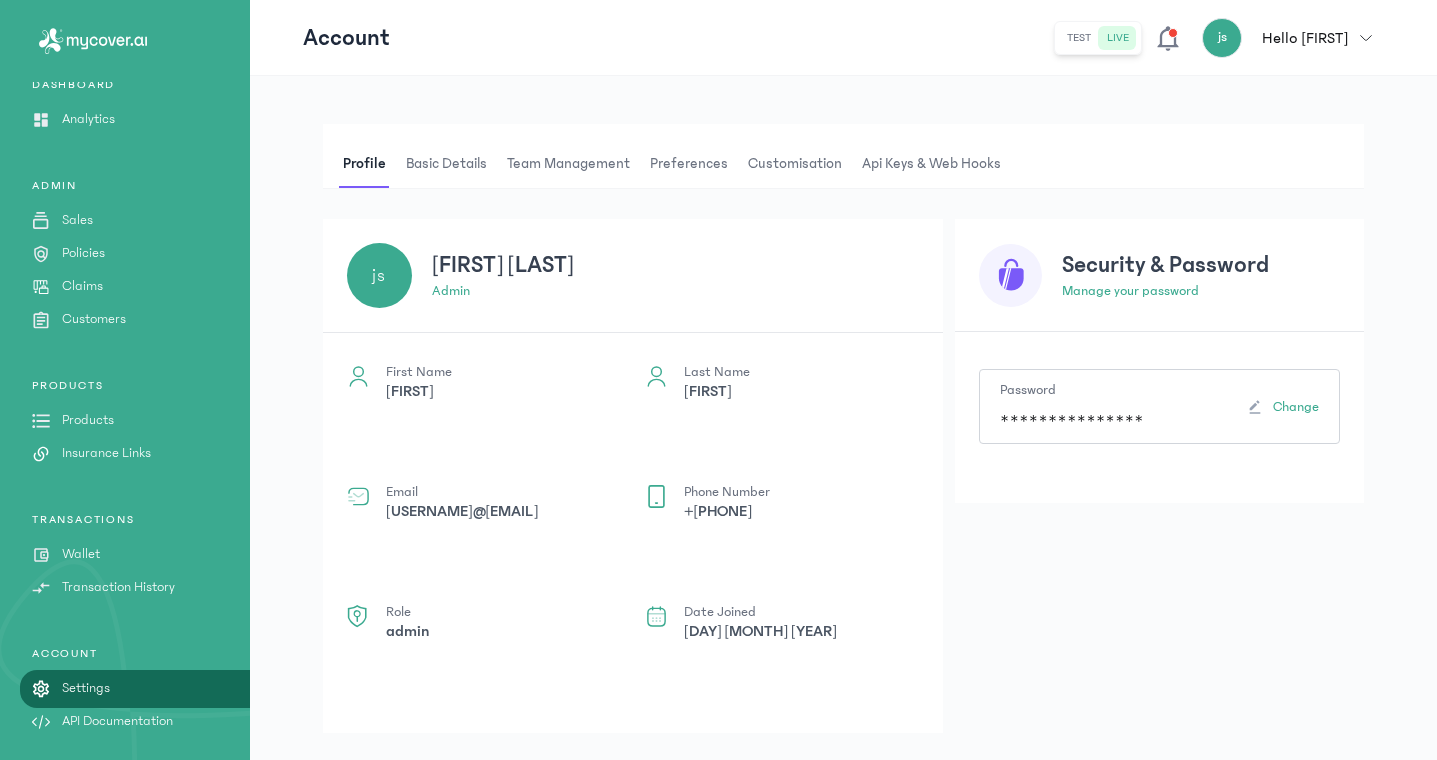 click on "Team Management" at bounding box center [568, 164] 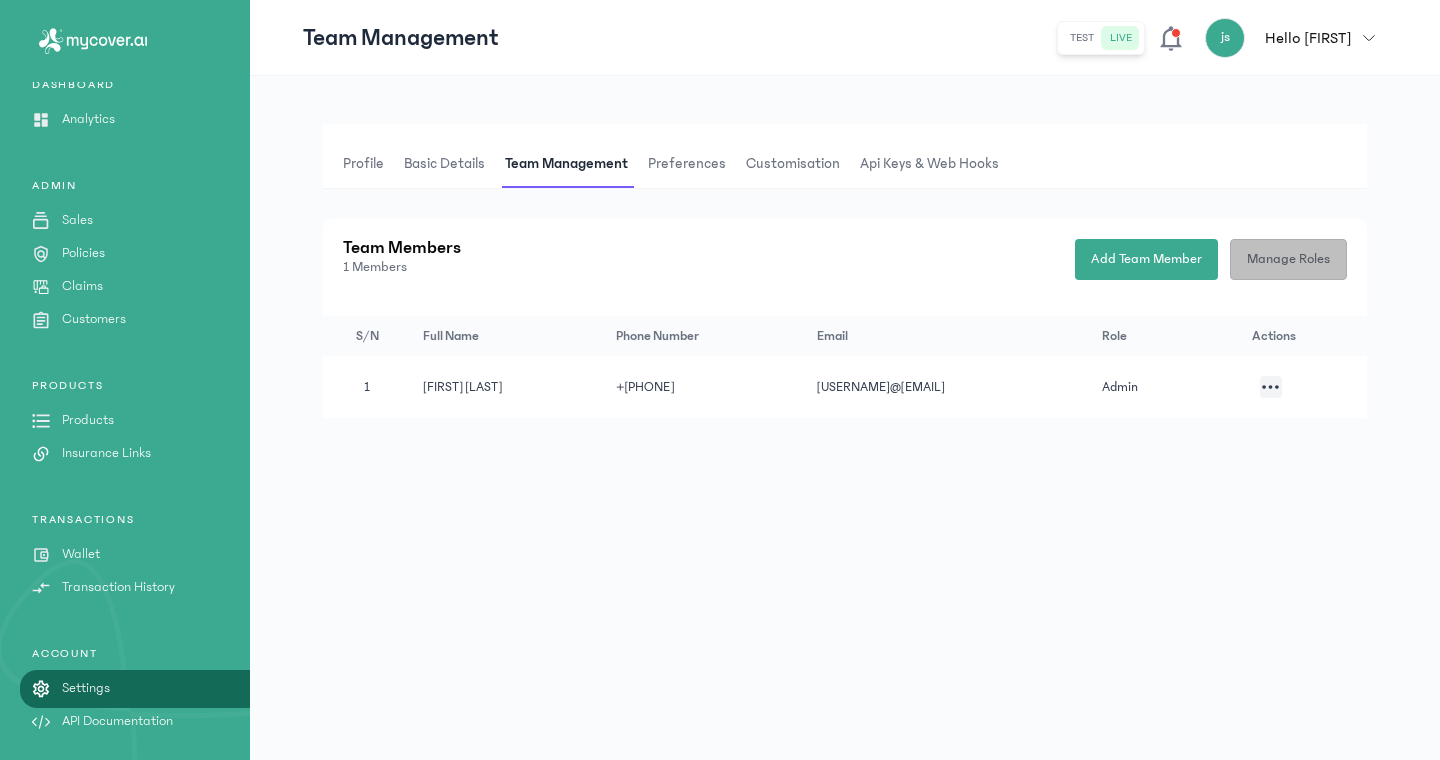 click on "Manage Roles" at bounding box center (1288, 259) 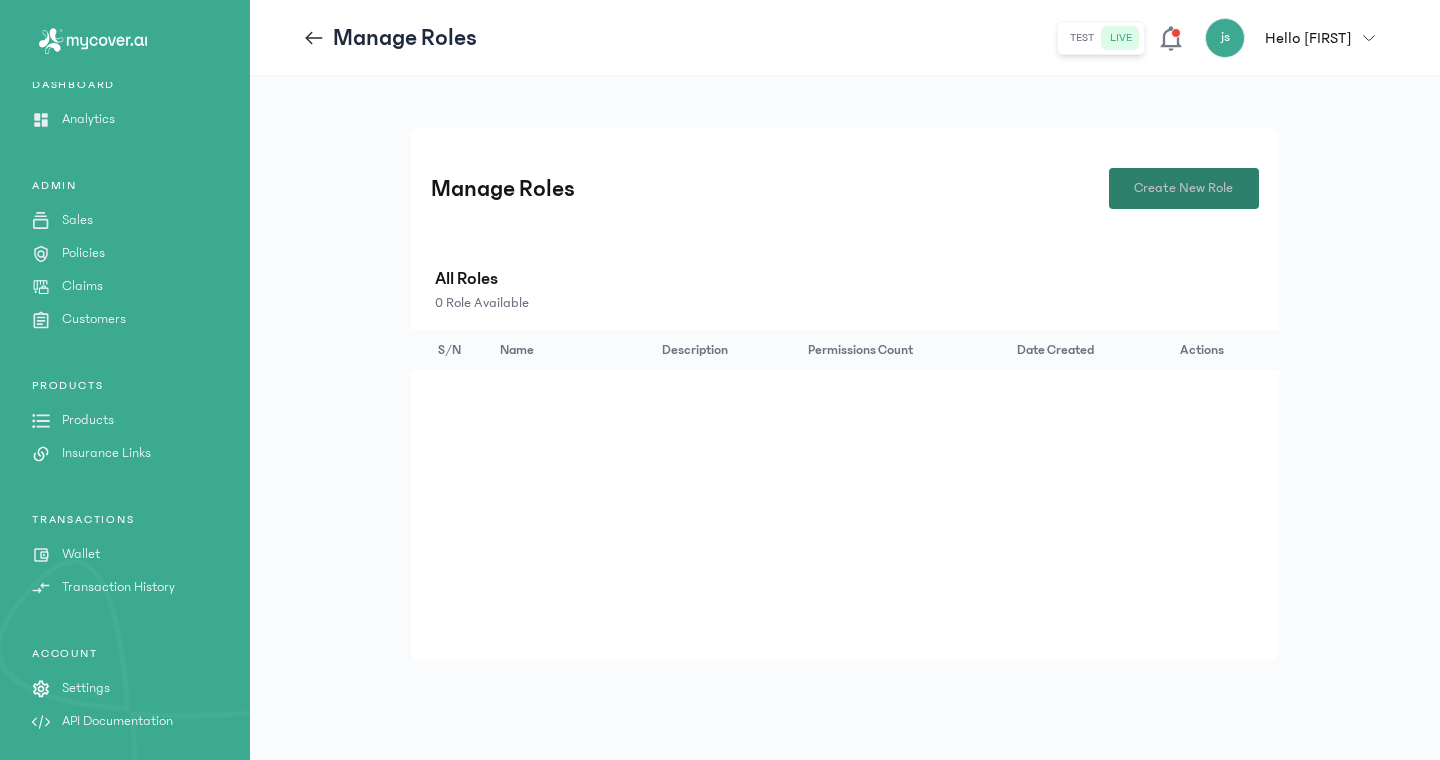 click on "Create New Role" at bounding box center [1183, 188] 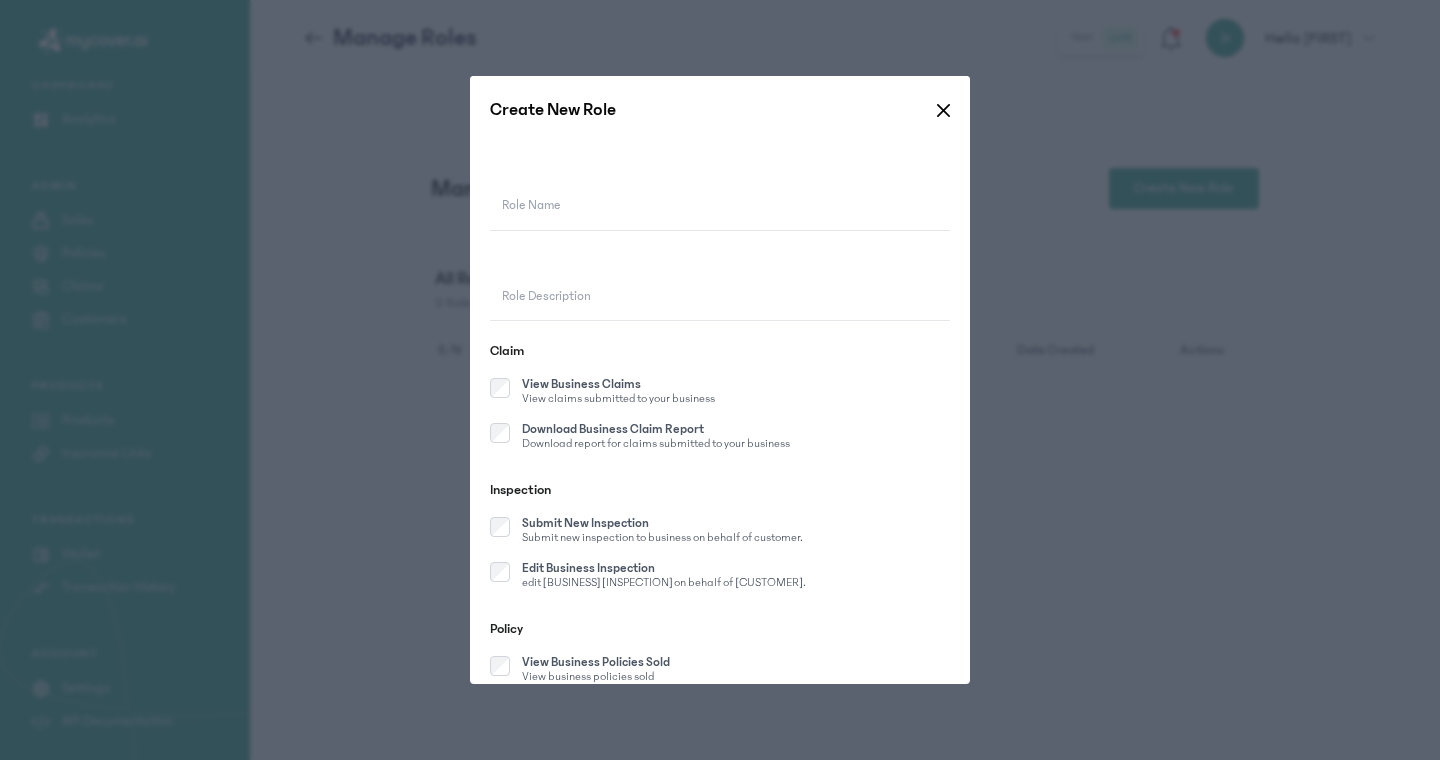 click on "Role Name" 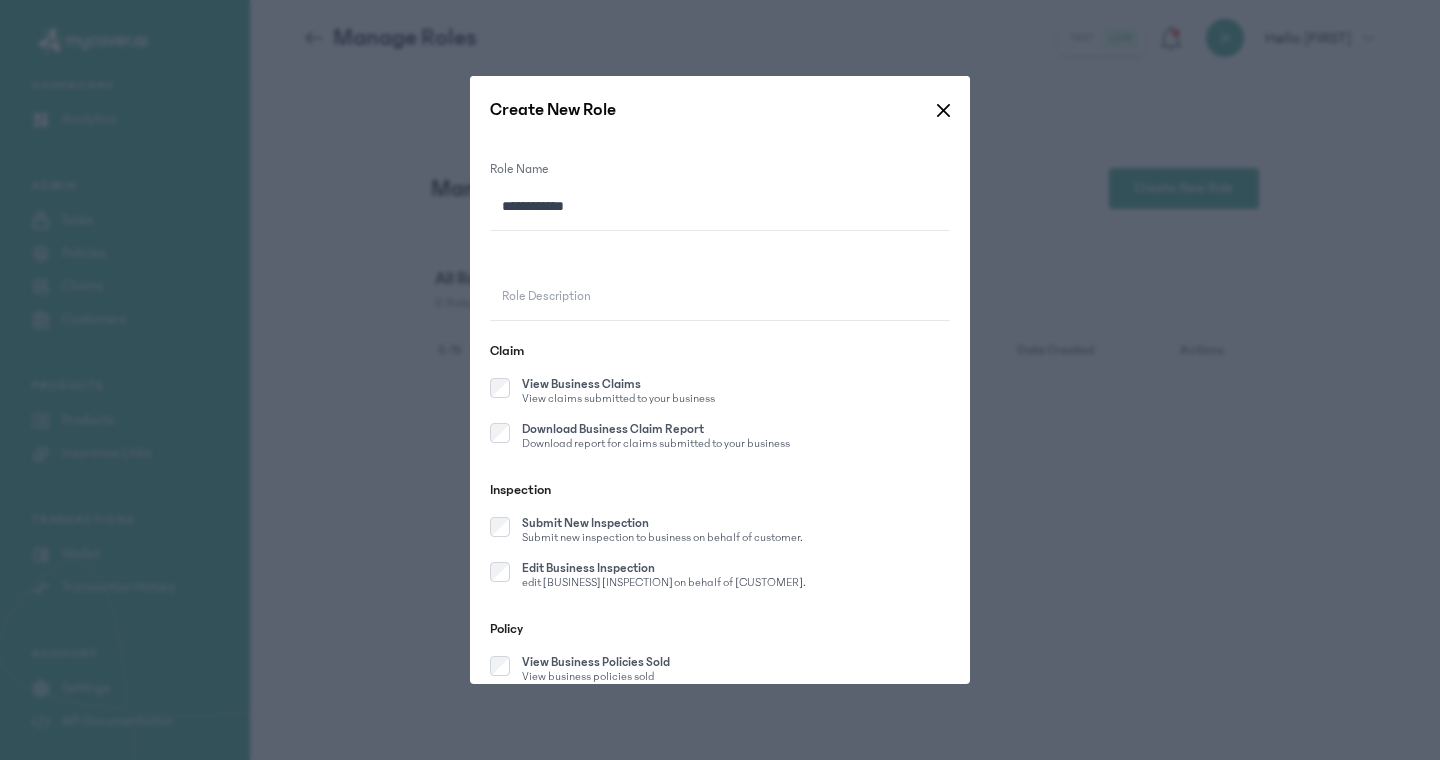 type on "**********" 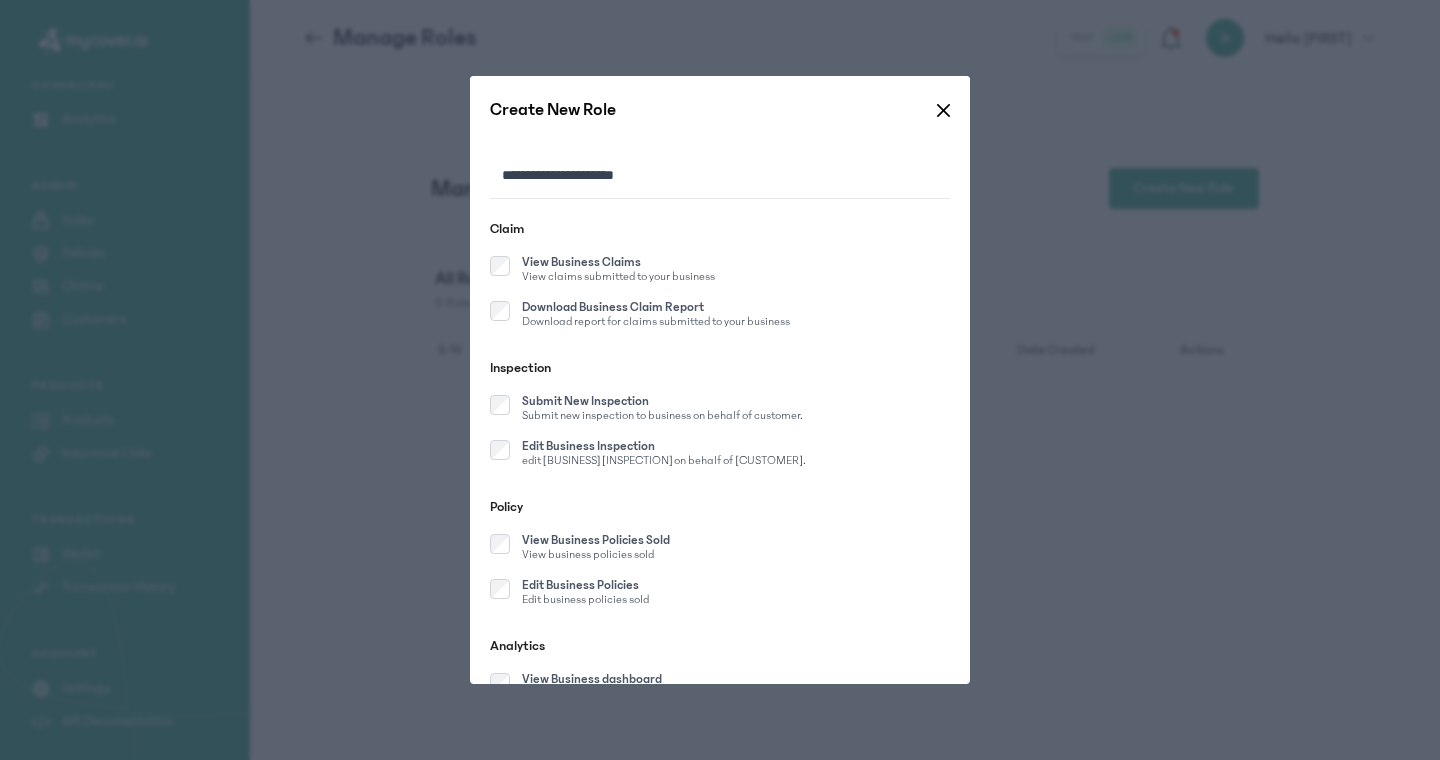 scroll, scrollTop: 30, scrollLeft: 0, axis: vertical 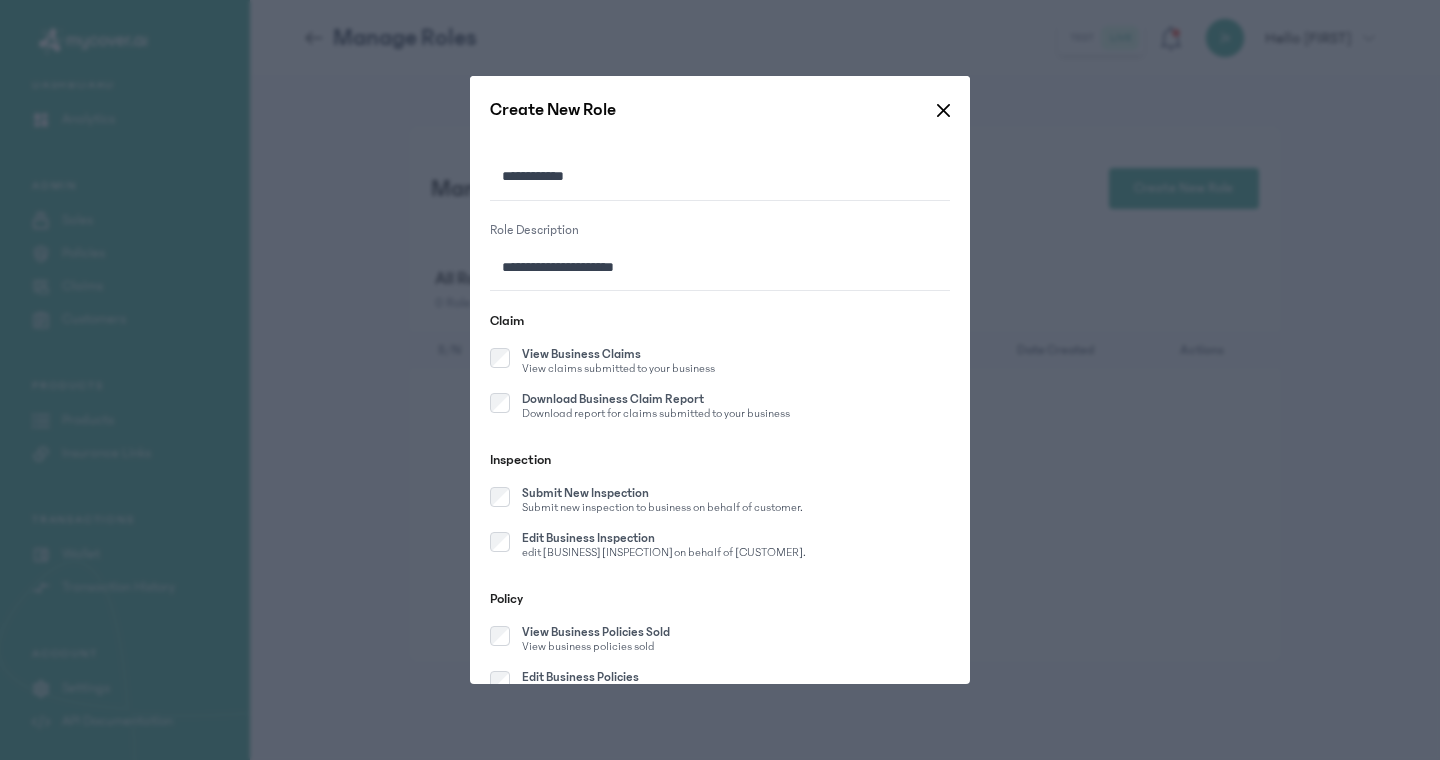 click on "**********" 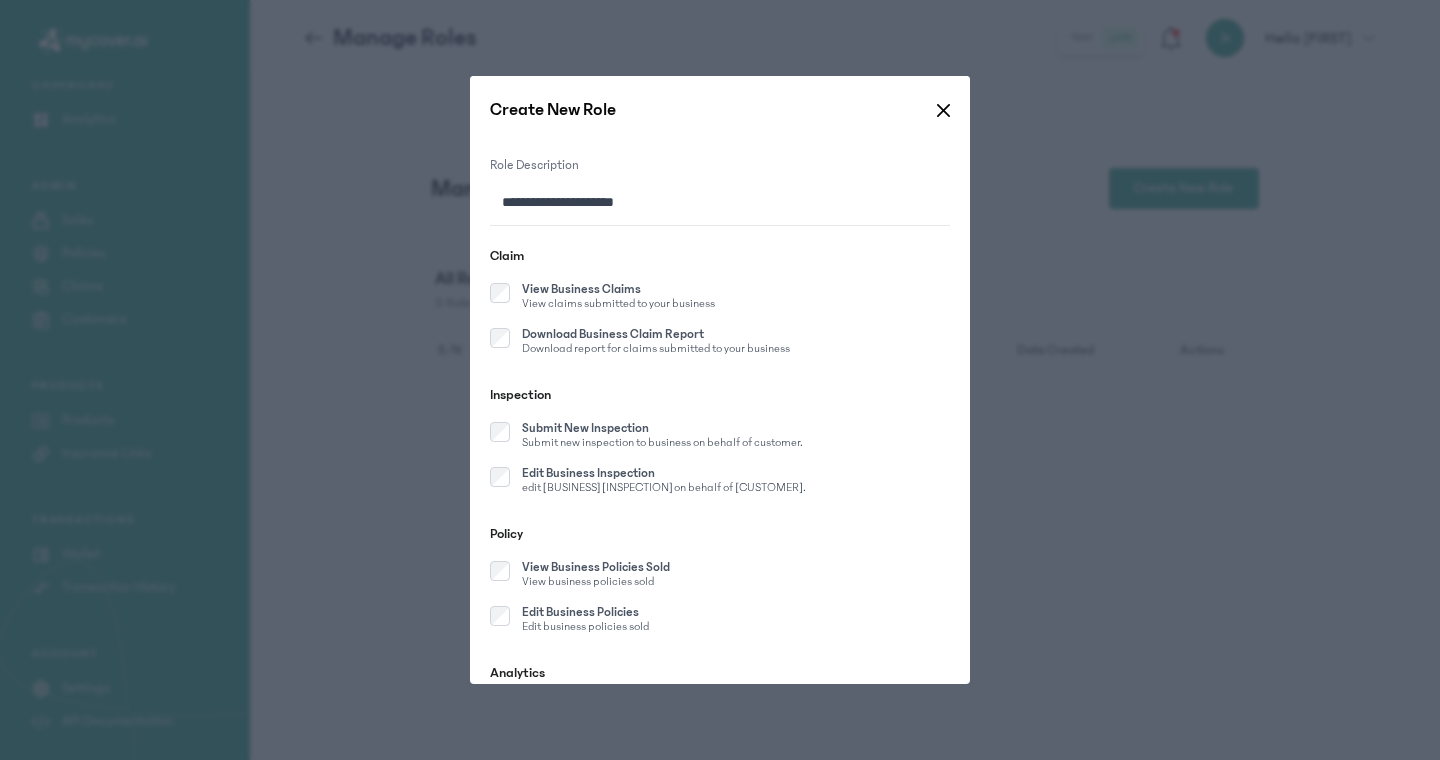 scroll, scrollTop: 111, scrollLeft: 0, axis: vertical 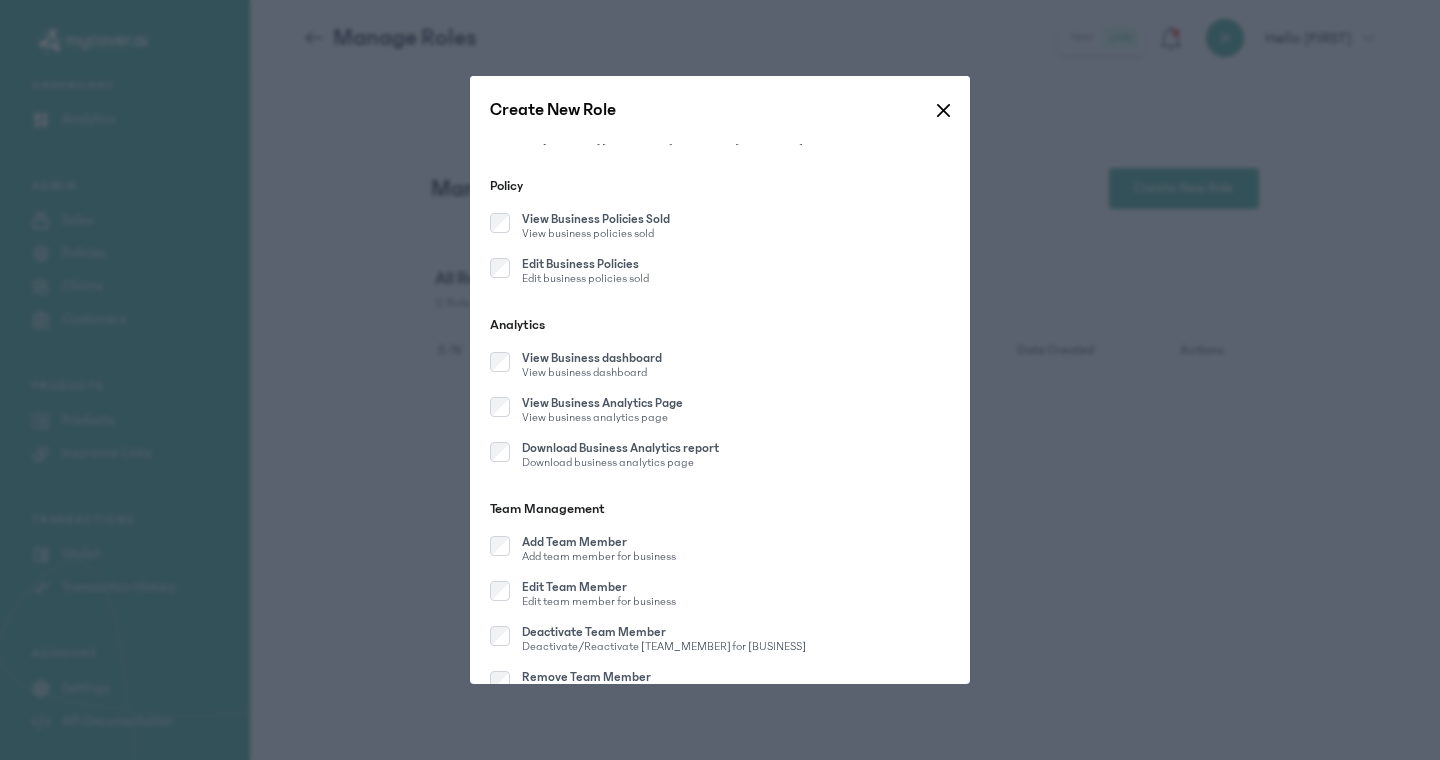 click on "View Business dashboard View business dashboard" at bounding box center (576, 366) 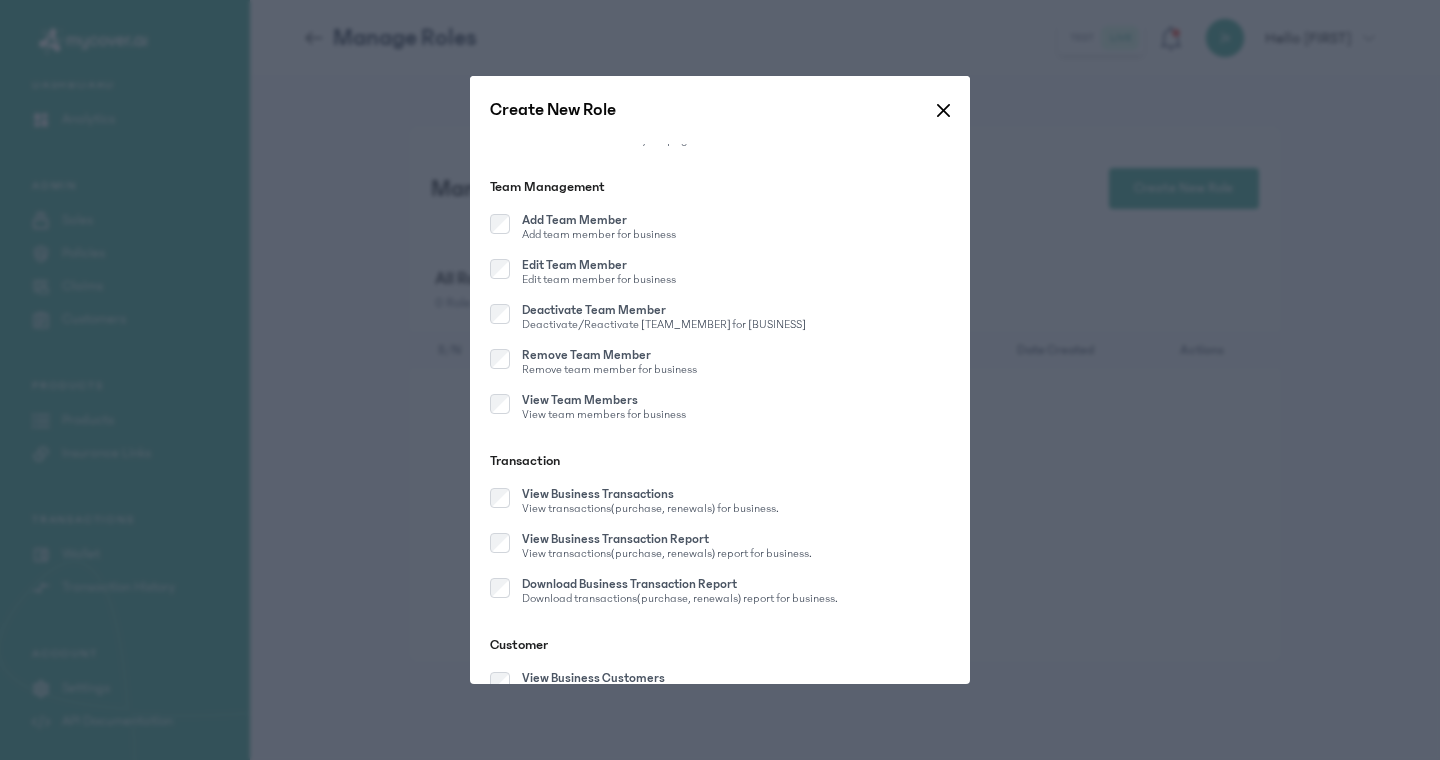 scroll, scrollTop: 806, scrollLeft: 0, axis: vertical 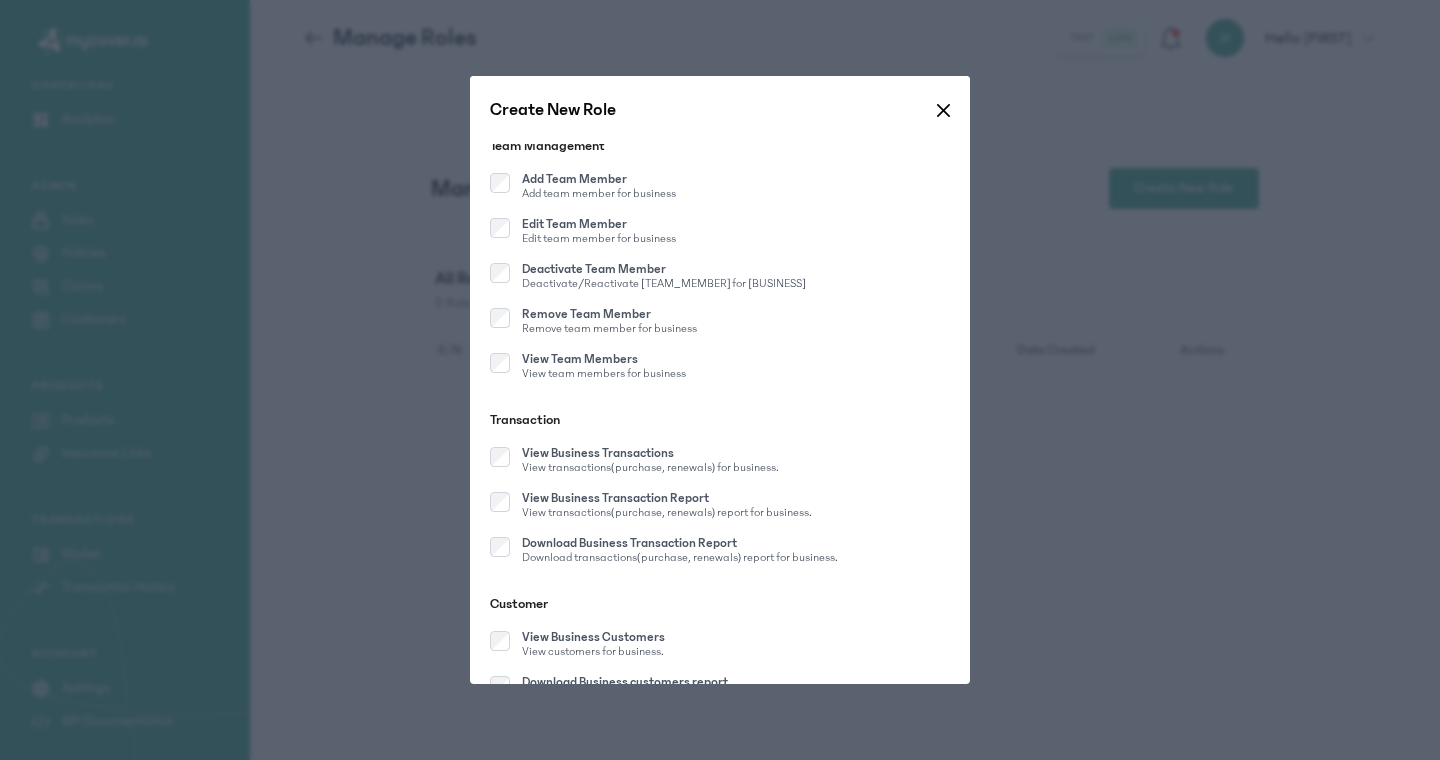 click on "View Business Transaction Report View transactions(purchase, renewals) report for business." at bounding box center [651, 506] 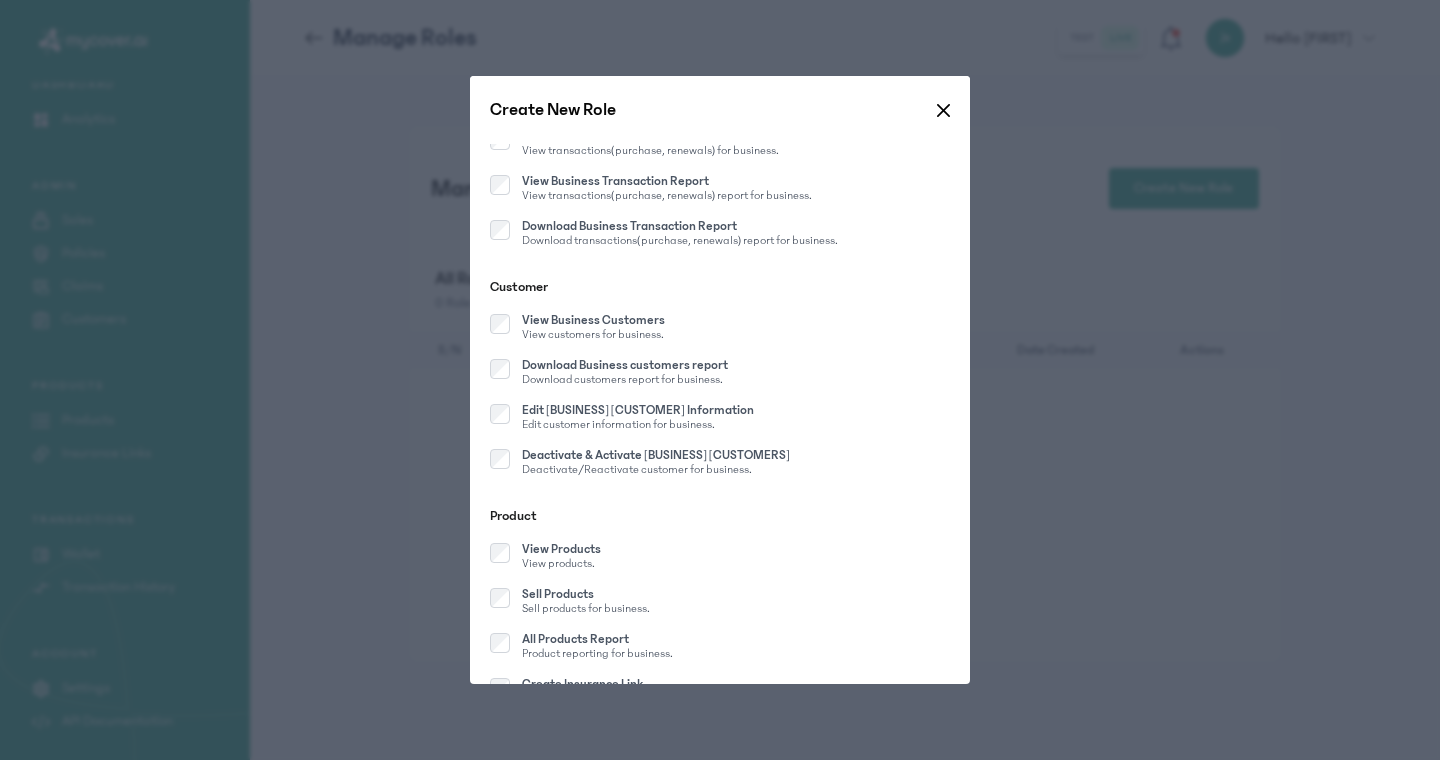 scroll, scrollTop: 1171, scrollLeft: 0, axis: vertical 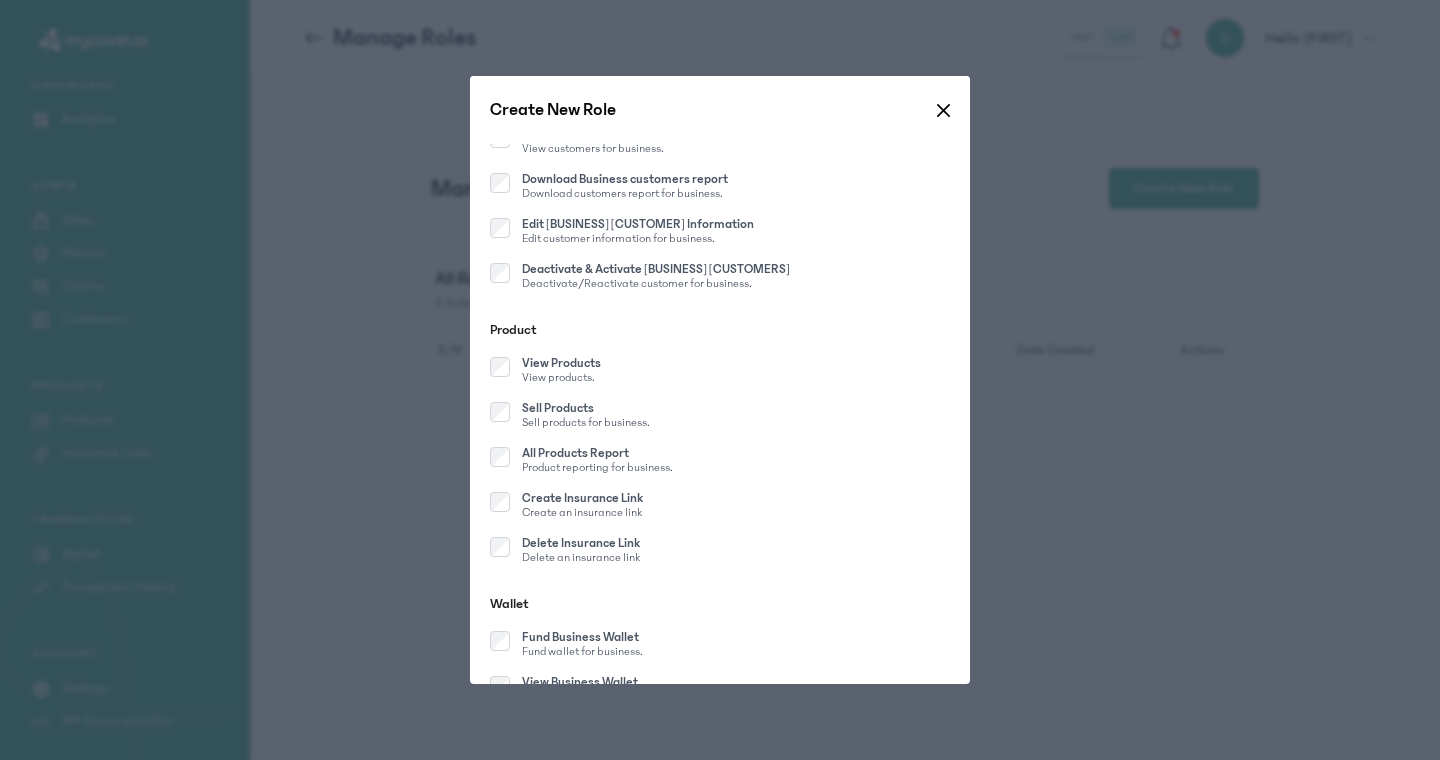 click on "Create Insurance Link Create an insurance link" at bounding box center [566, 506] 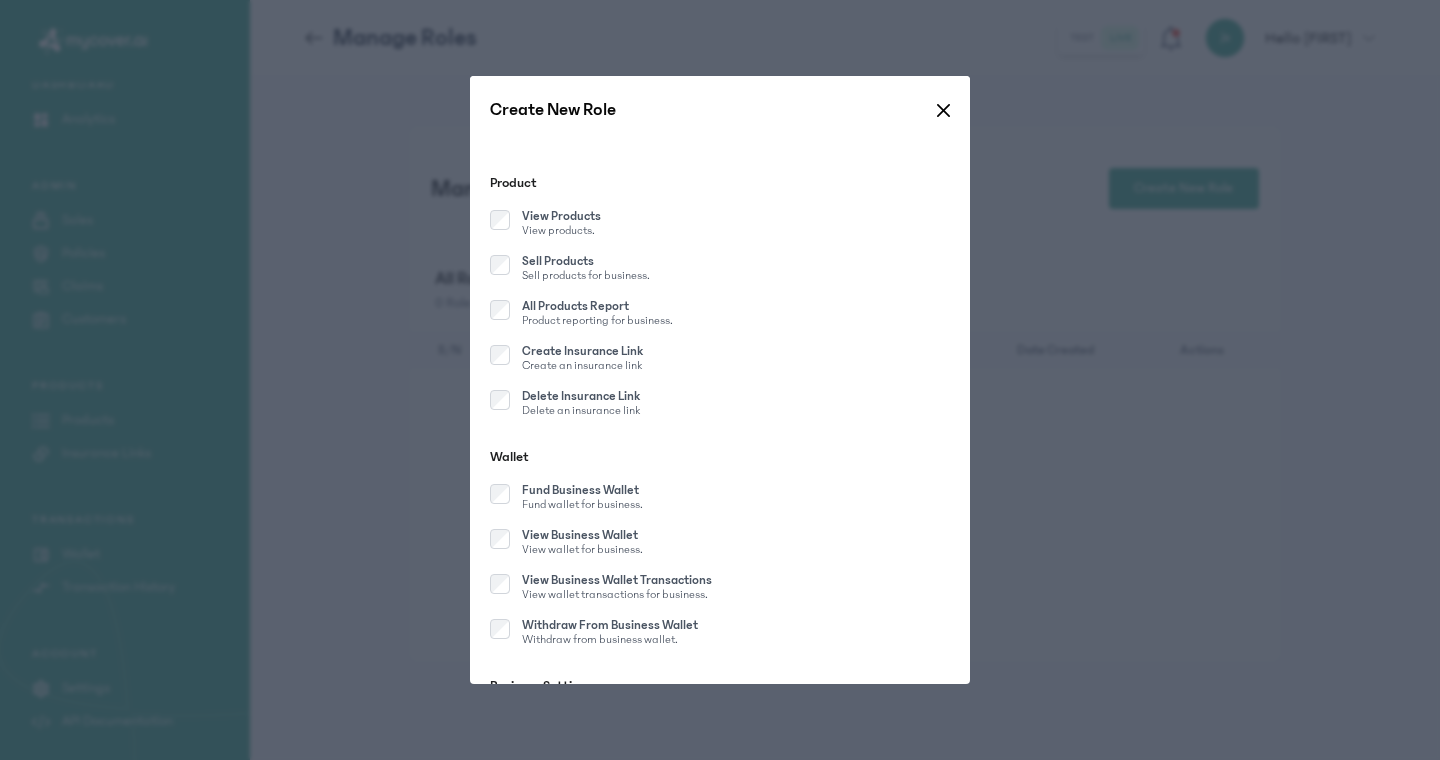 scroll, scrollTop: 1615, scrollLeft: 0, axis: vertical 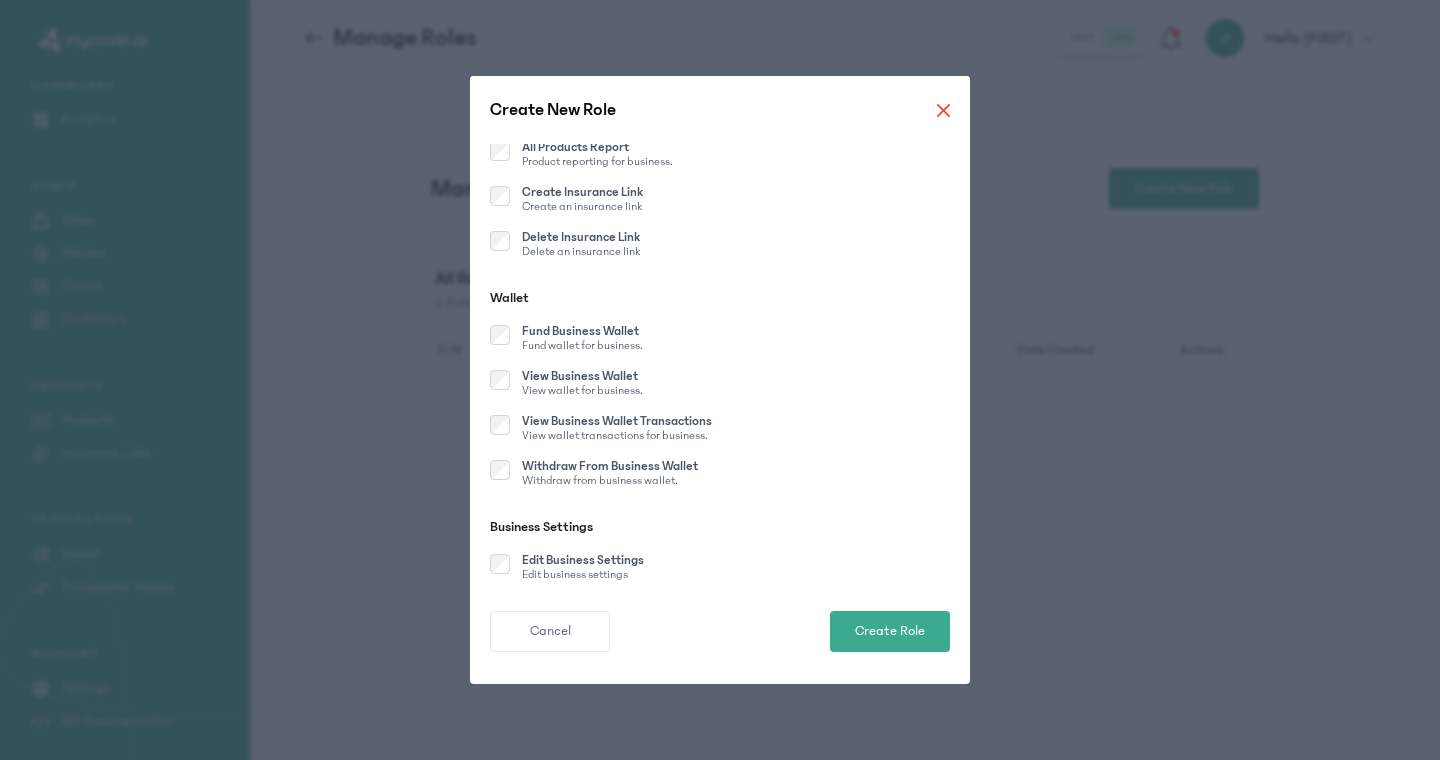 click 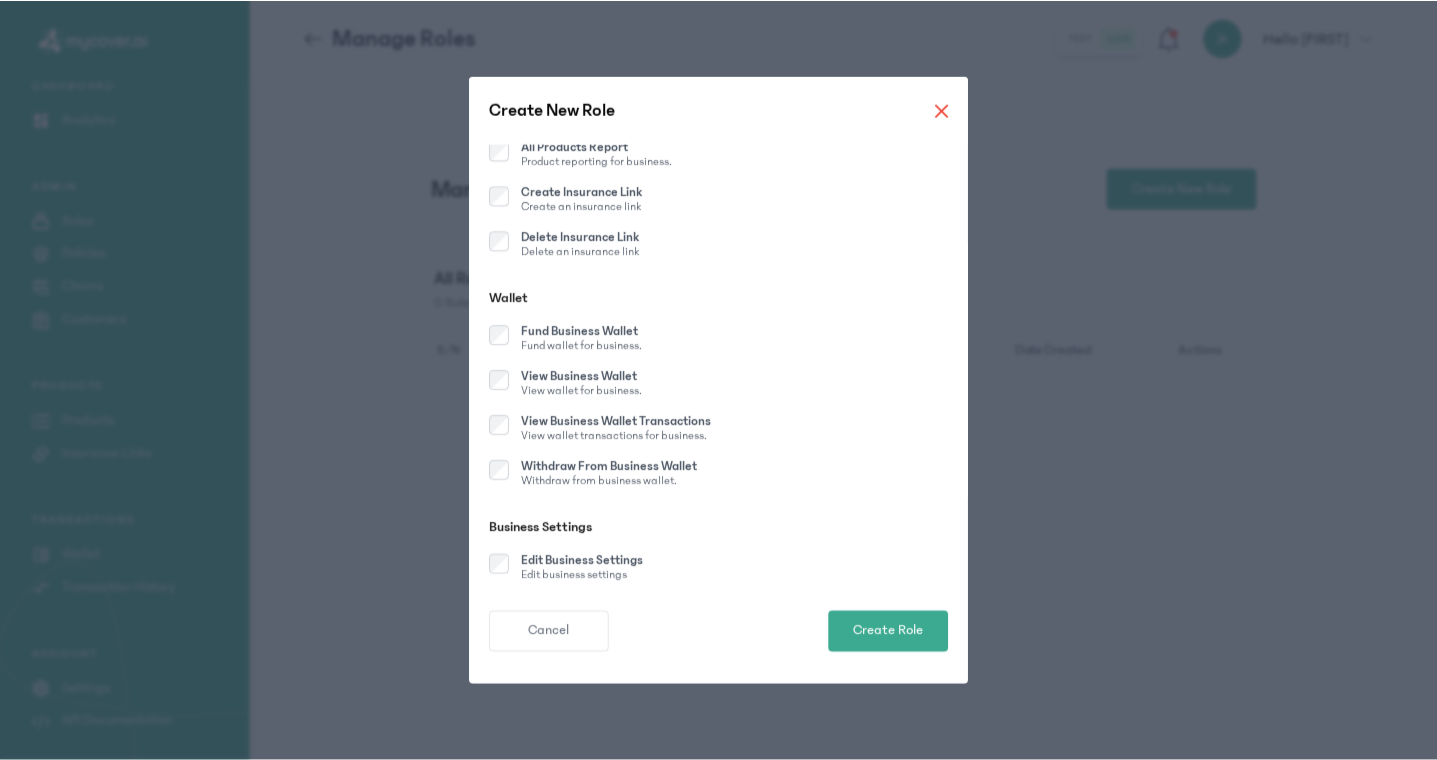 scroll, scrollTop: 1600, scrollLeft: 0, axis: vertical 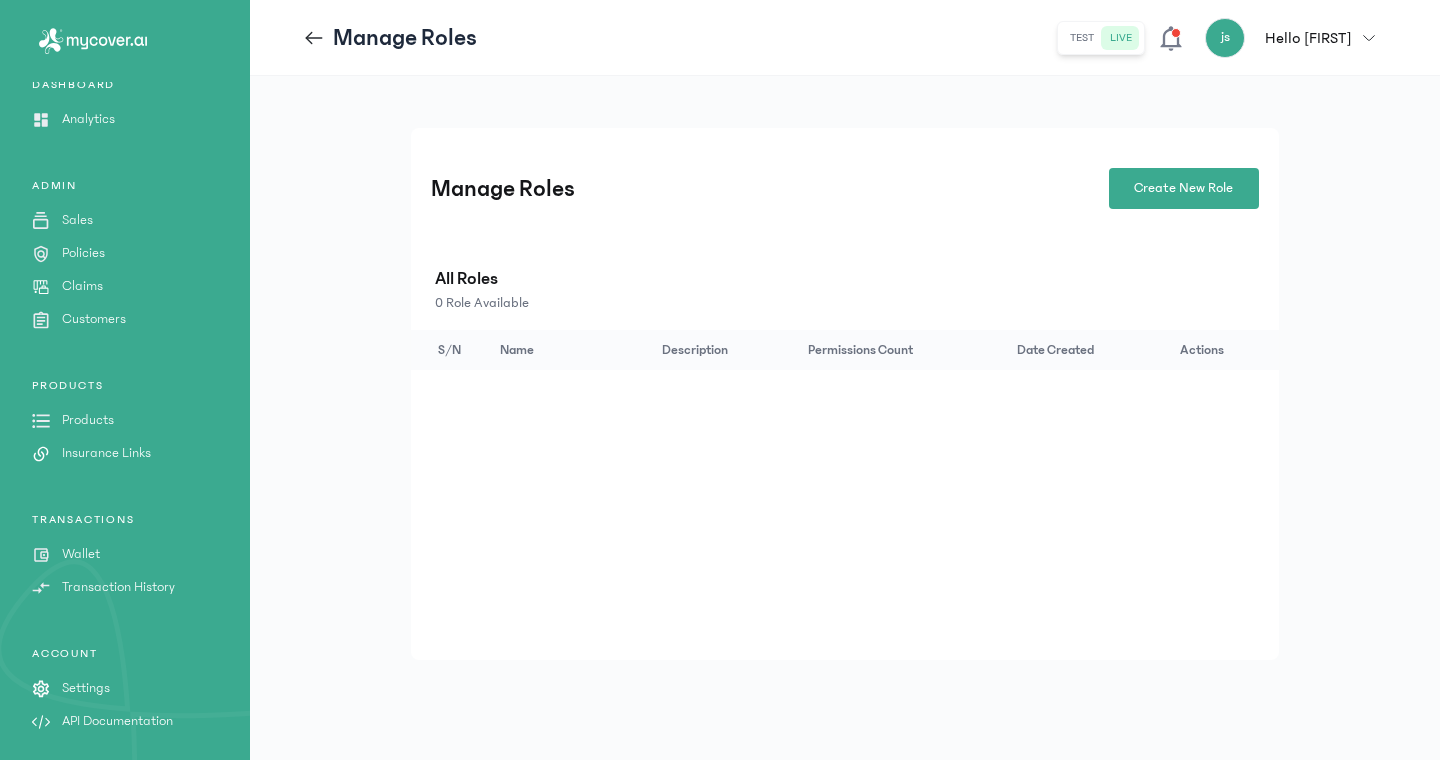 click on "Products" at bounding box center [88, 420] 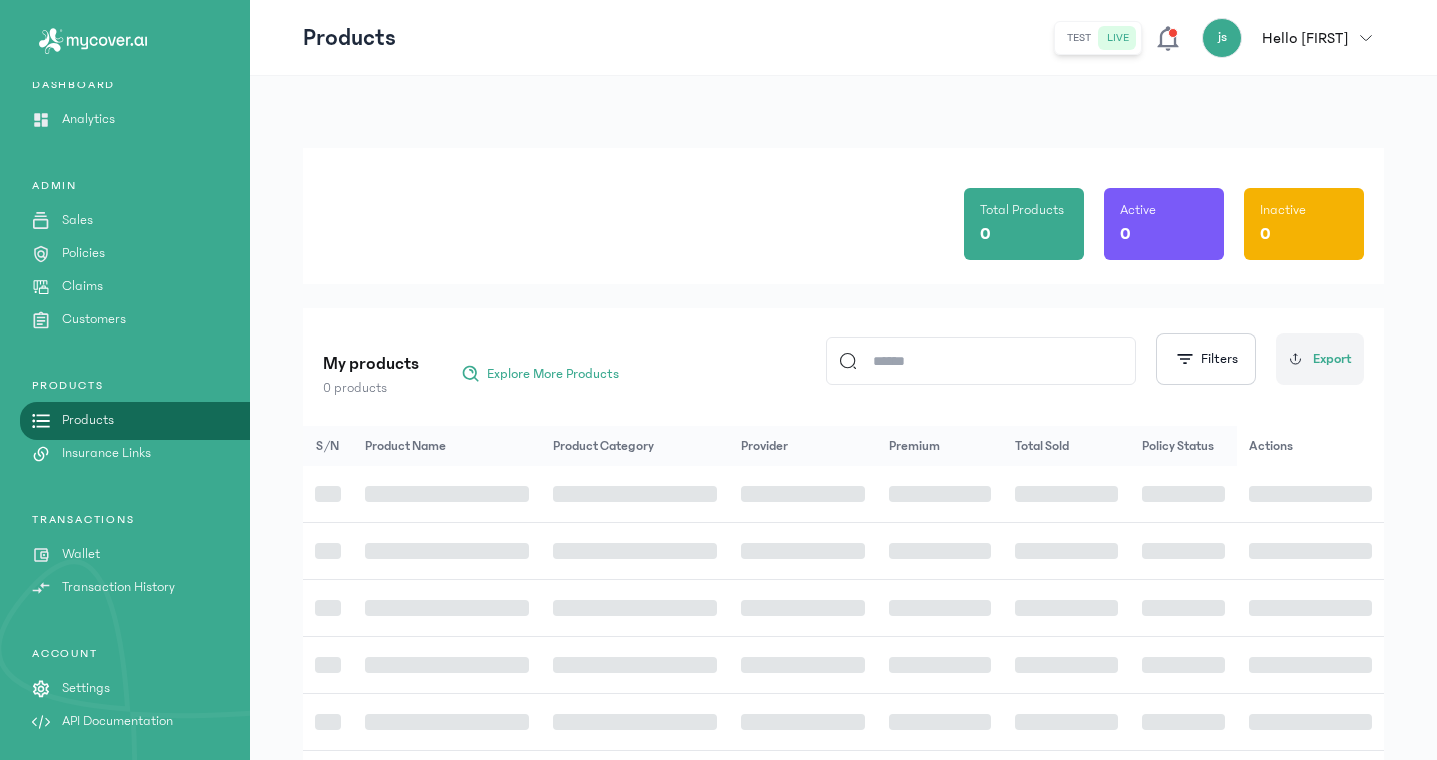 click 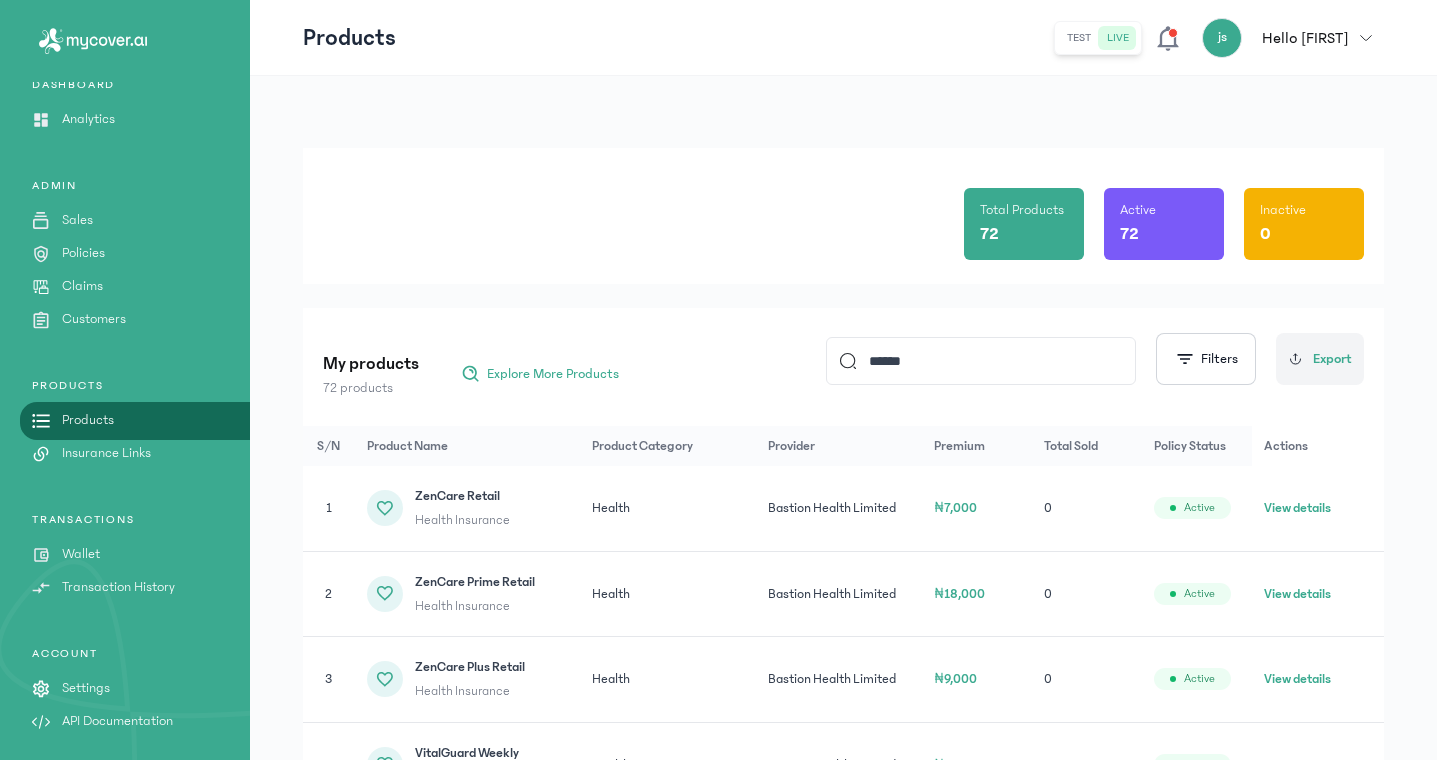 type on "******" 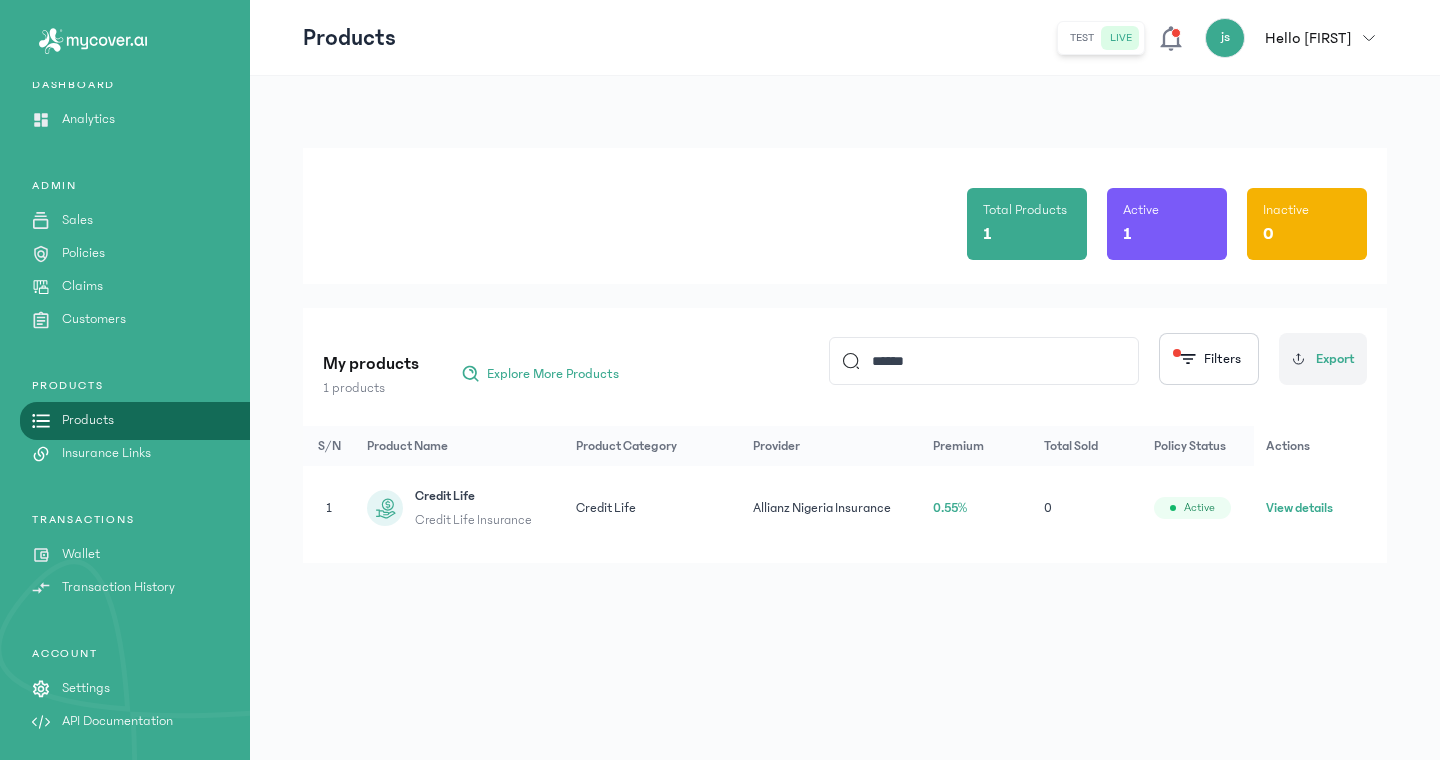 click on "View details" 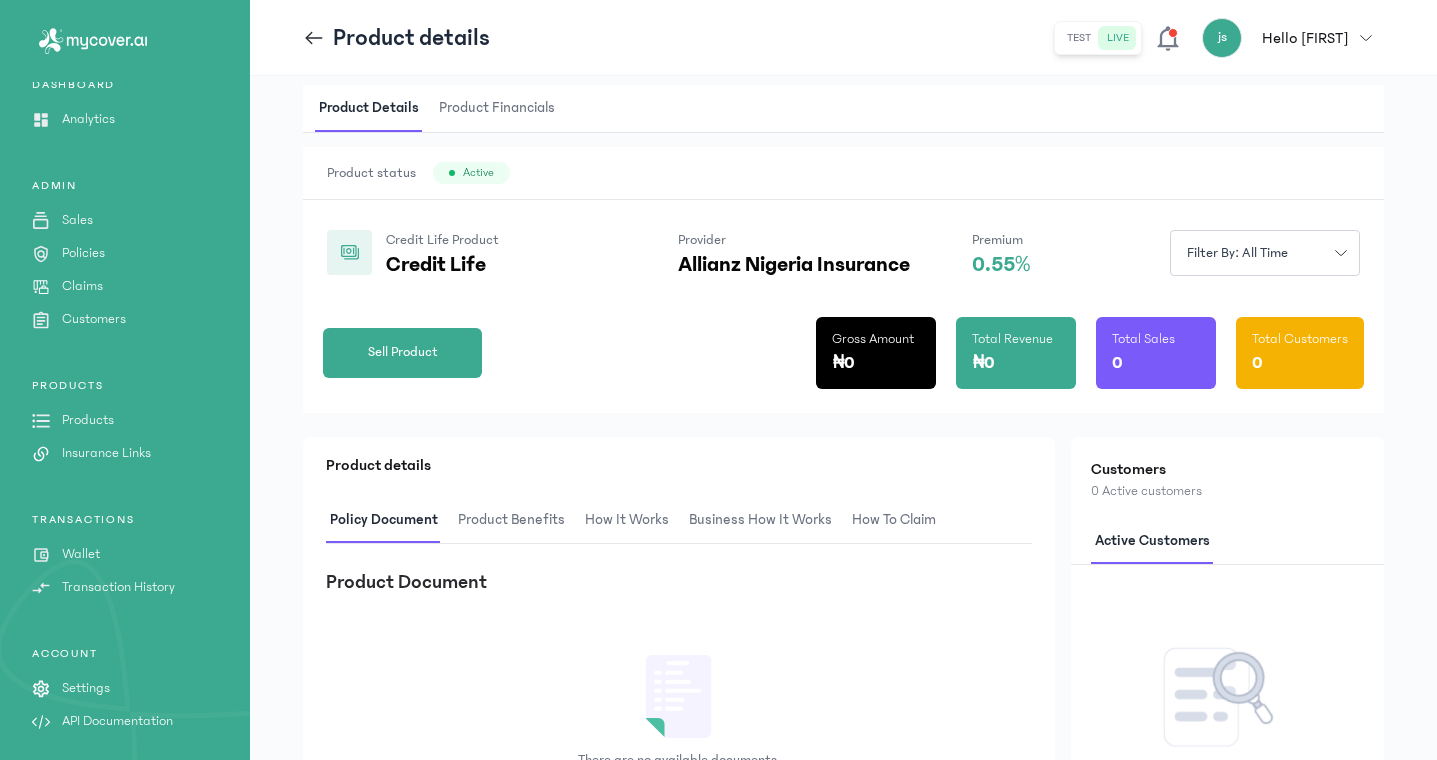 scroll, scrollTop: 45, scrollLeft: 0, axis: vertical 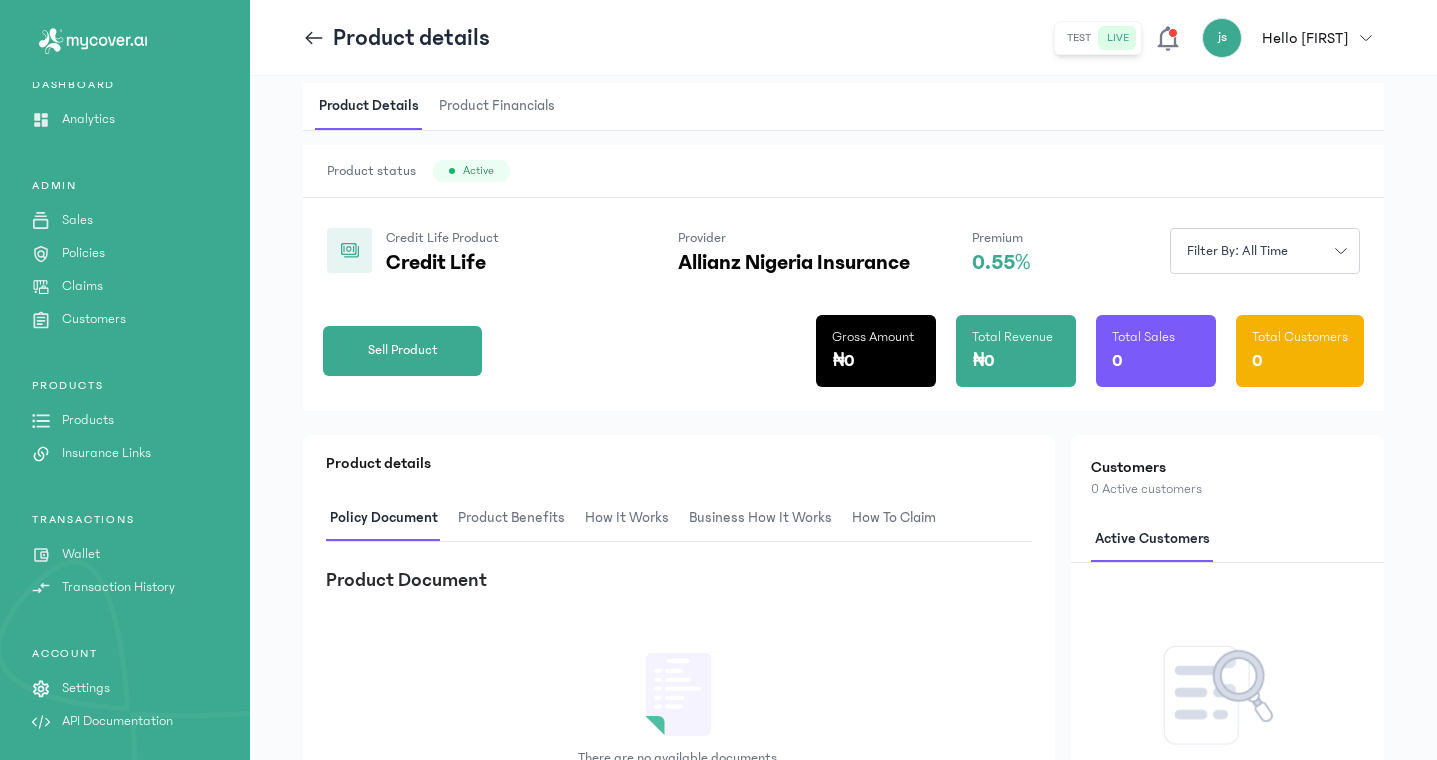 click on "Products" at bounding box center [88, 420] 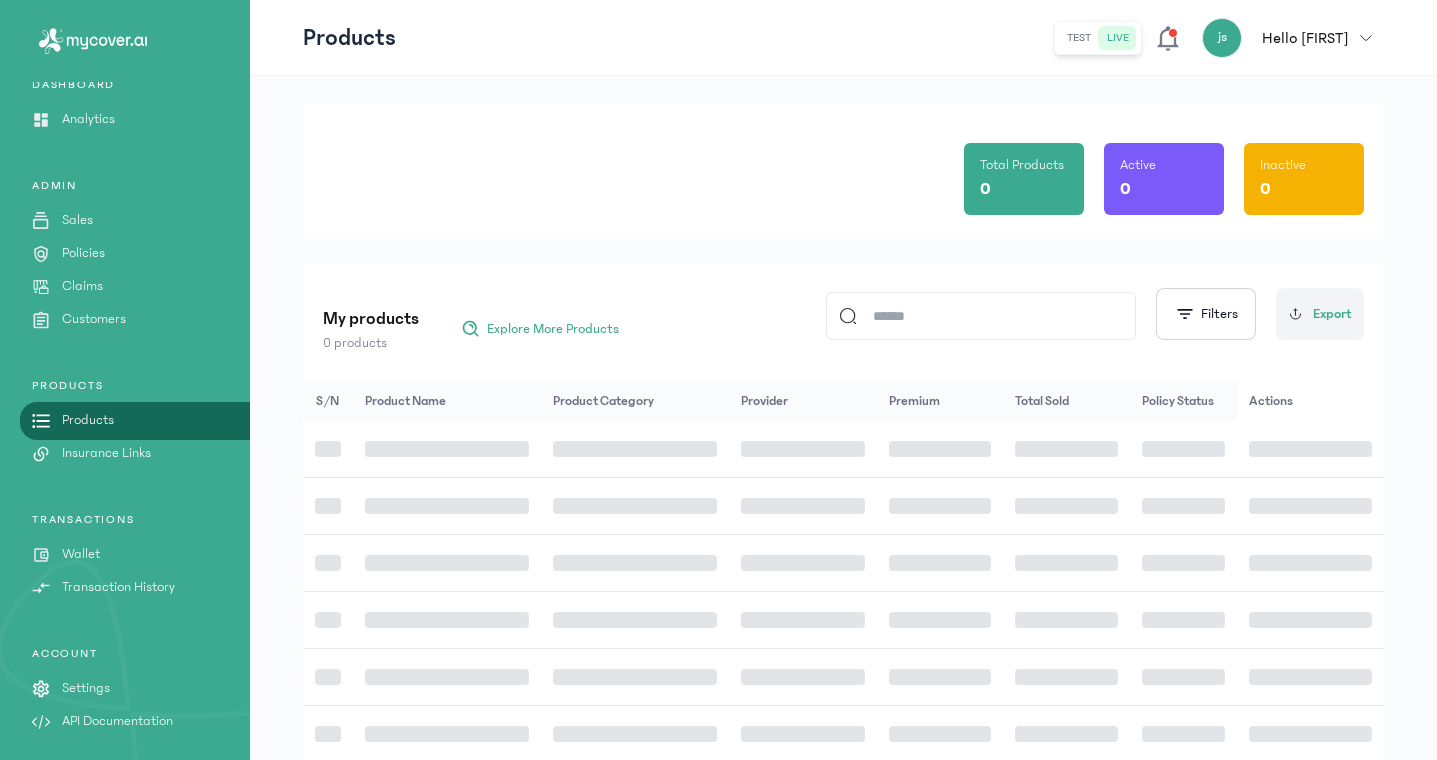 scroll, scrollTop: 0, scrollLeft: 0, axis: both 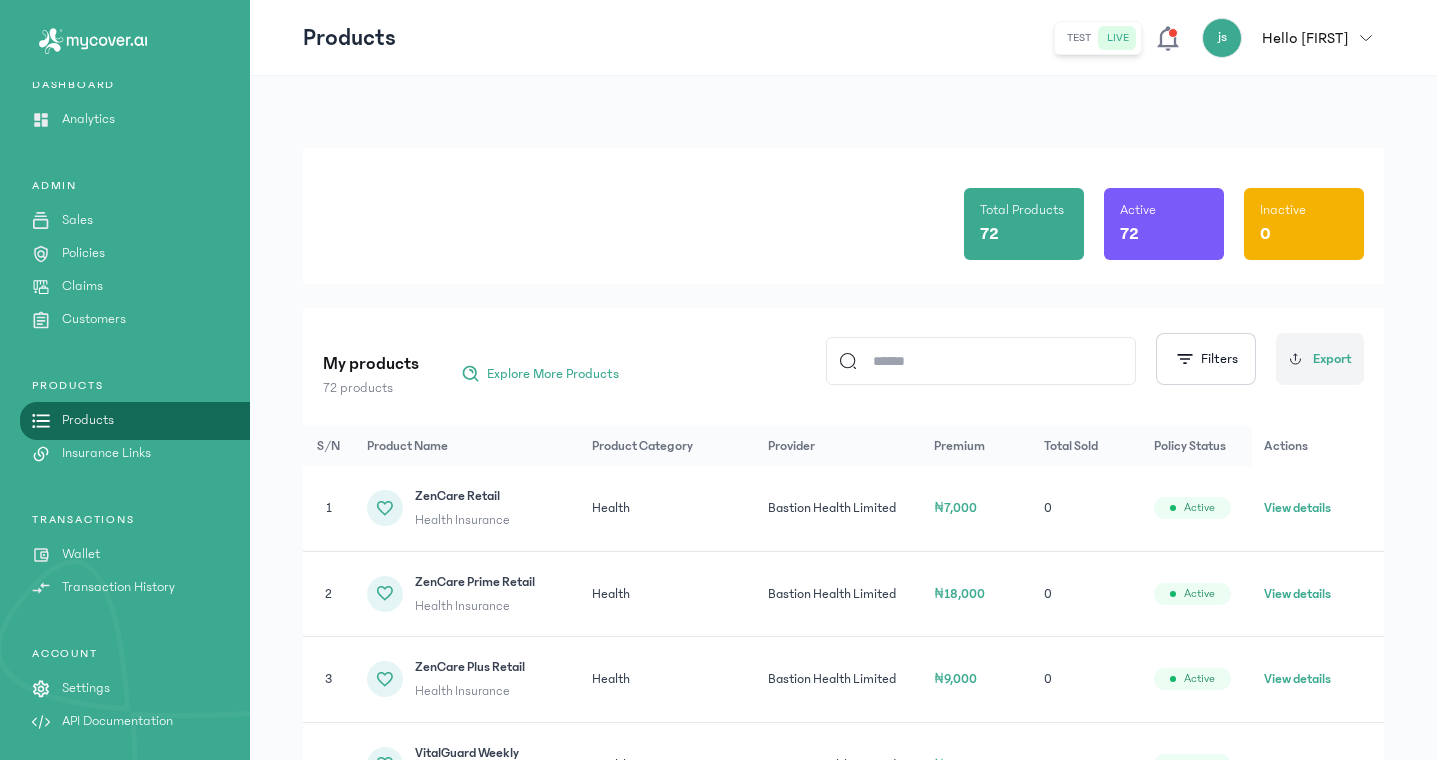 click on "Products" at bounding box center (88, 420) 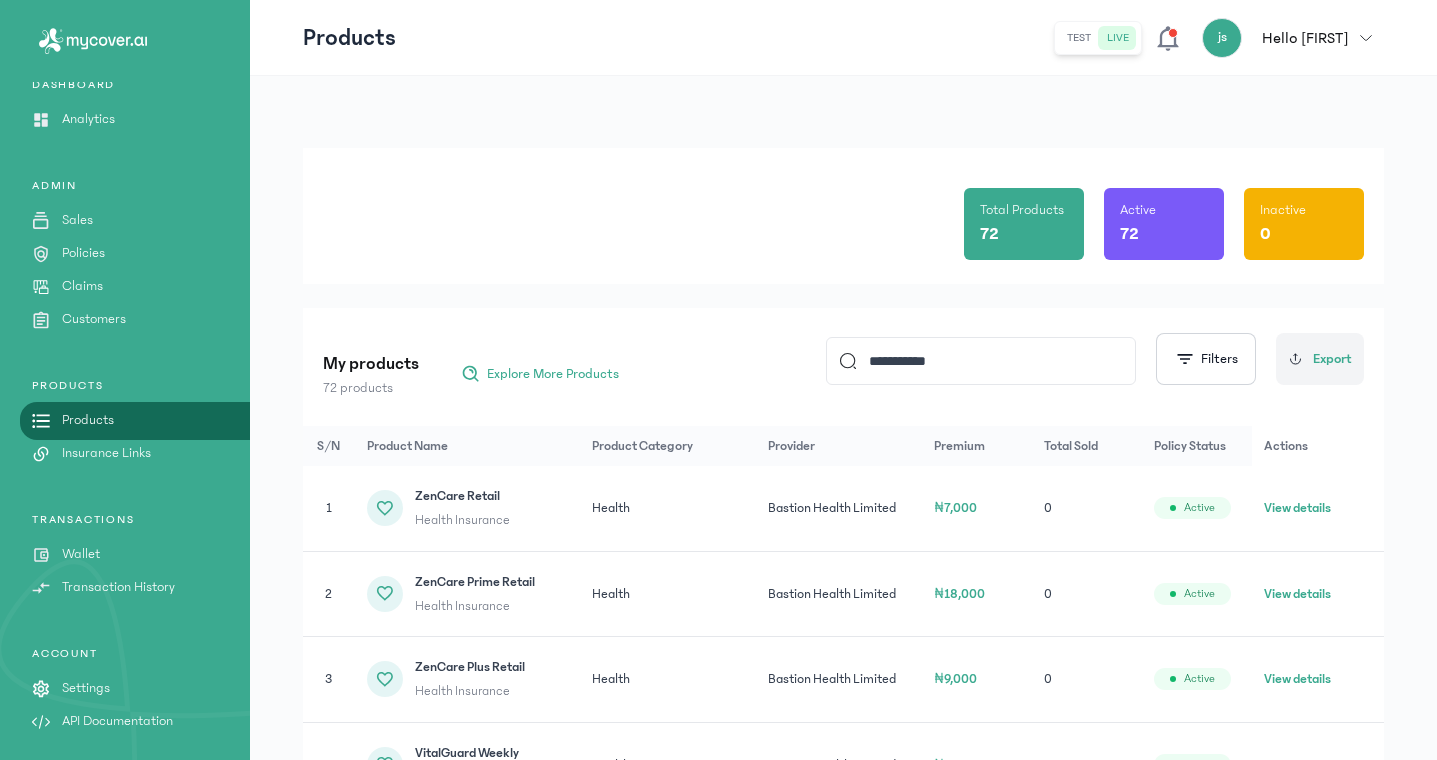 type on "**********" 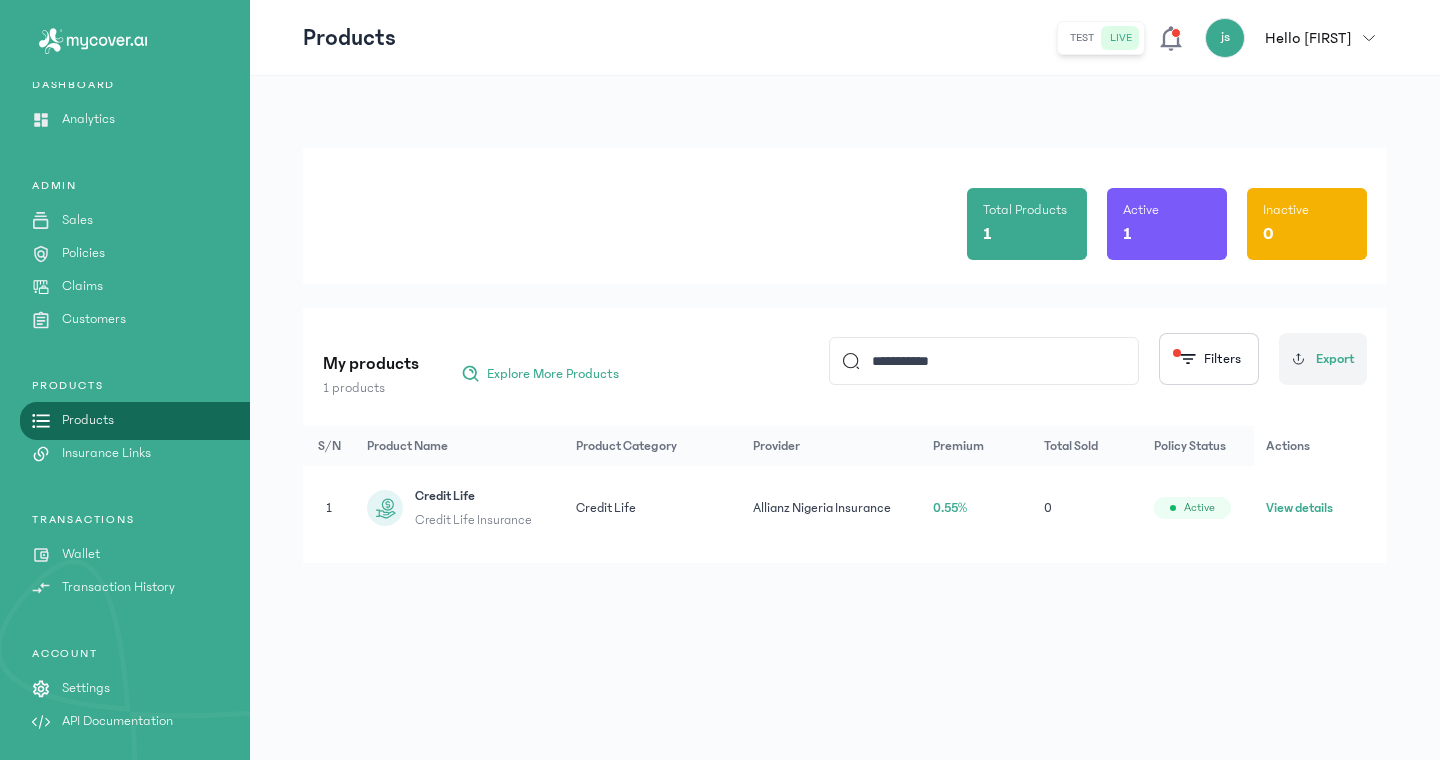 click on "View details" 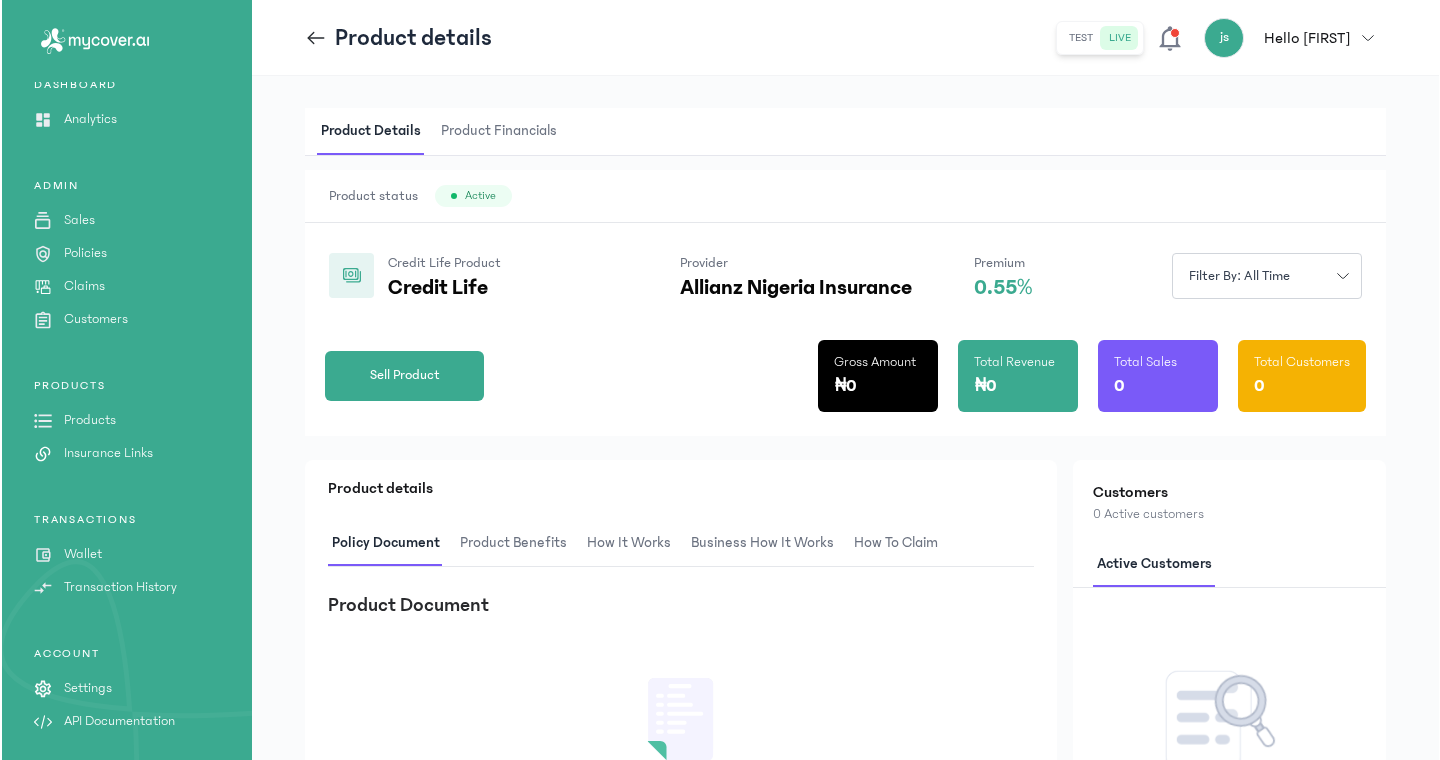 scroll, scrollTop: 22, scrollLeft: 0, axis: vertical 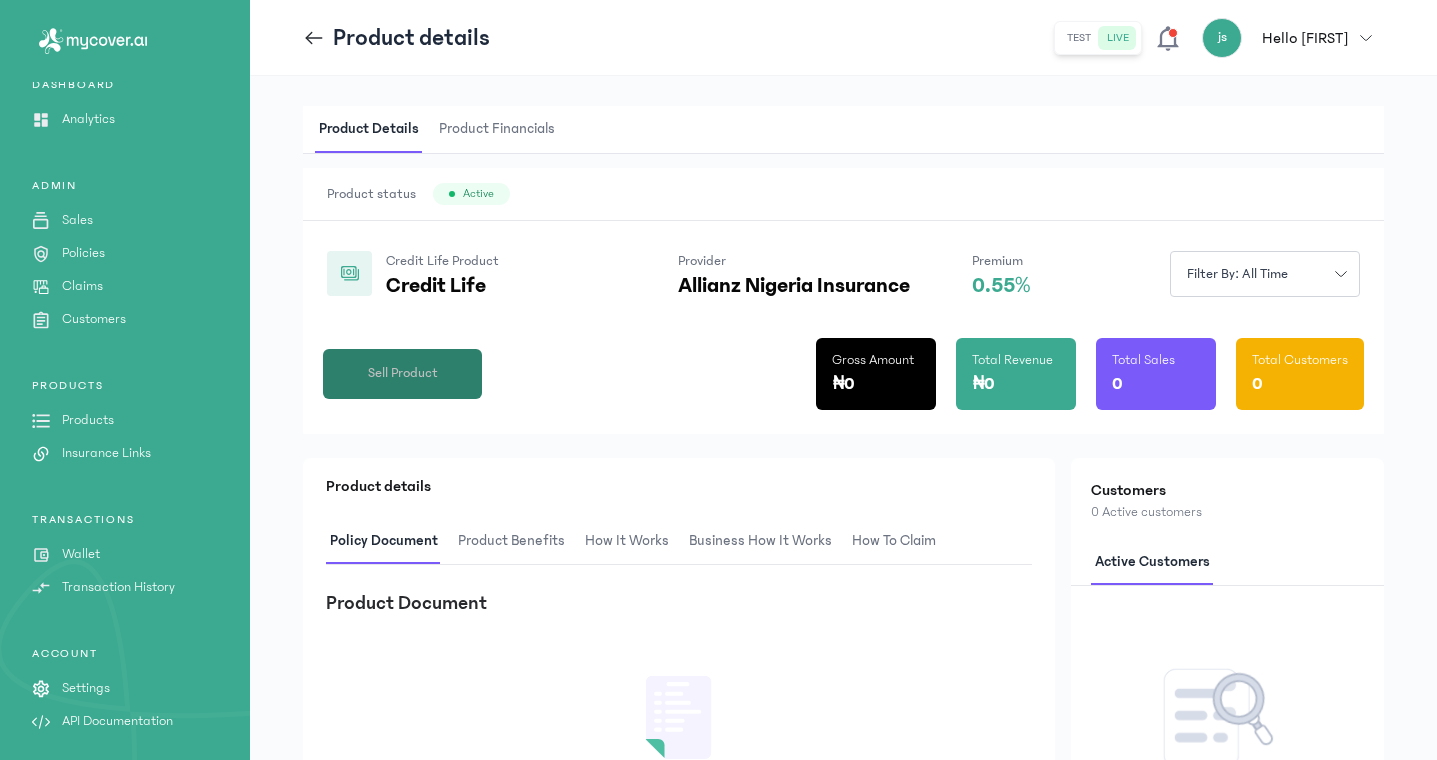 click on "Sell Product" at bounding box center (403, 373) 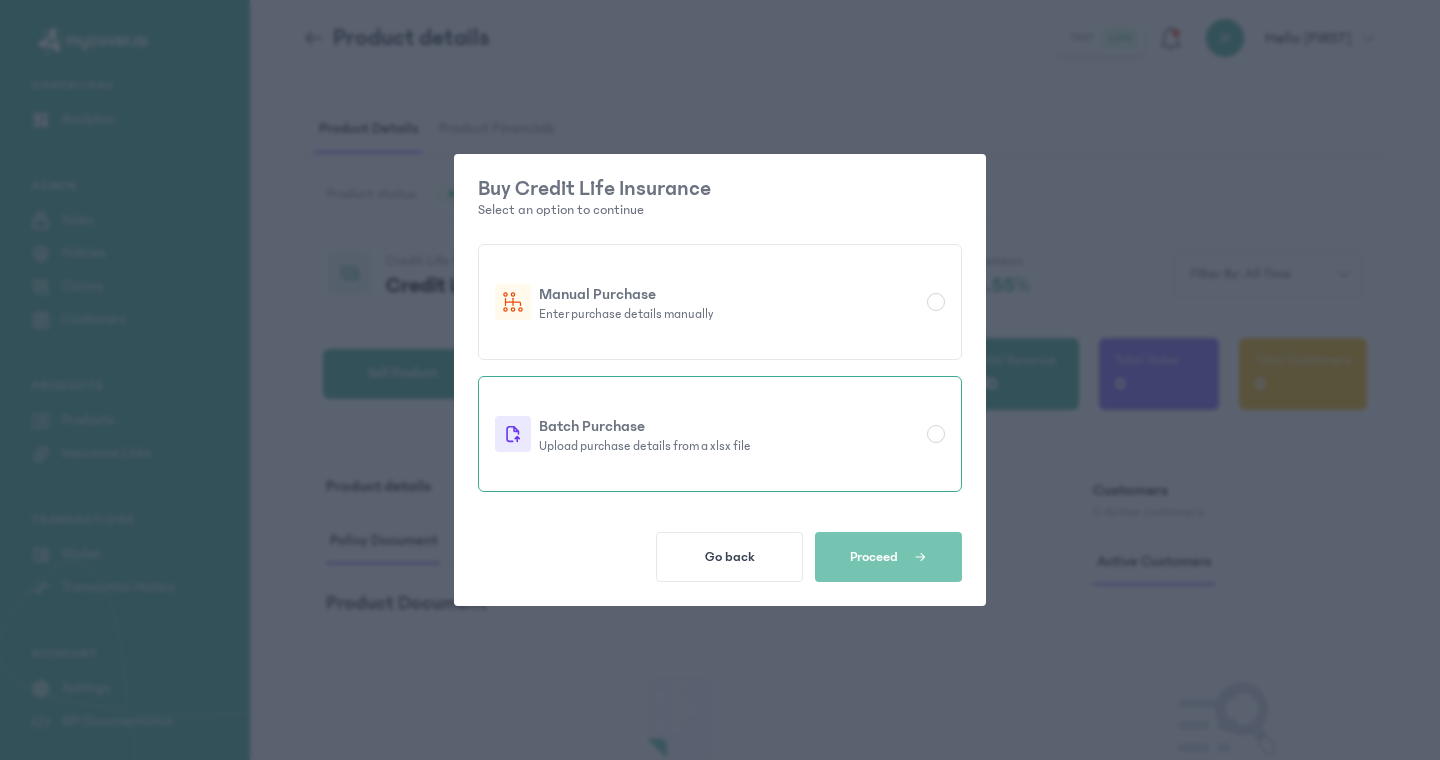 click on "Batch Purchase" at bounding box center (729, 426) 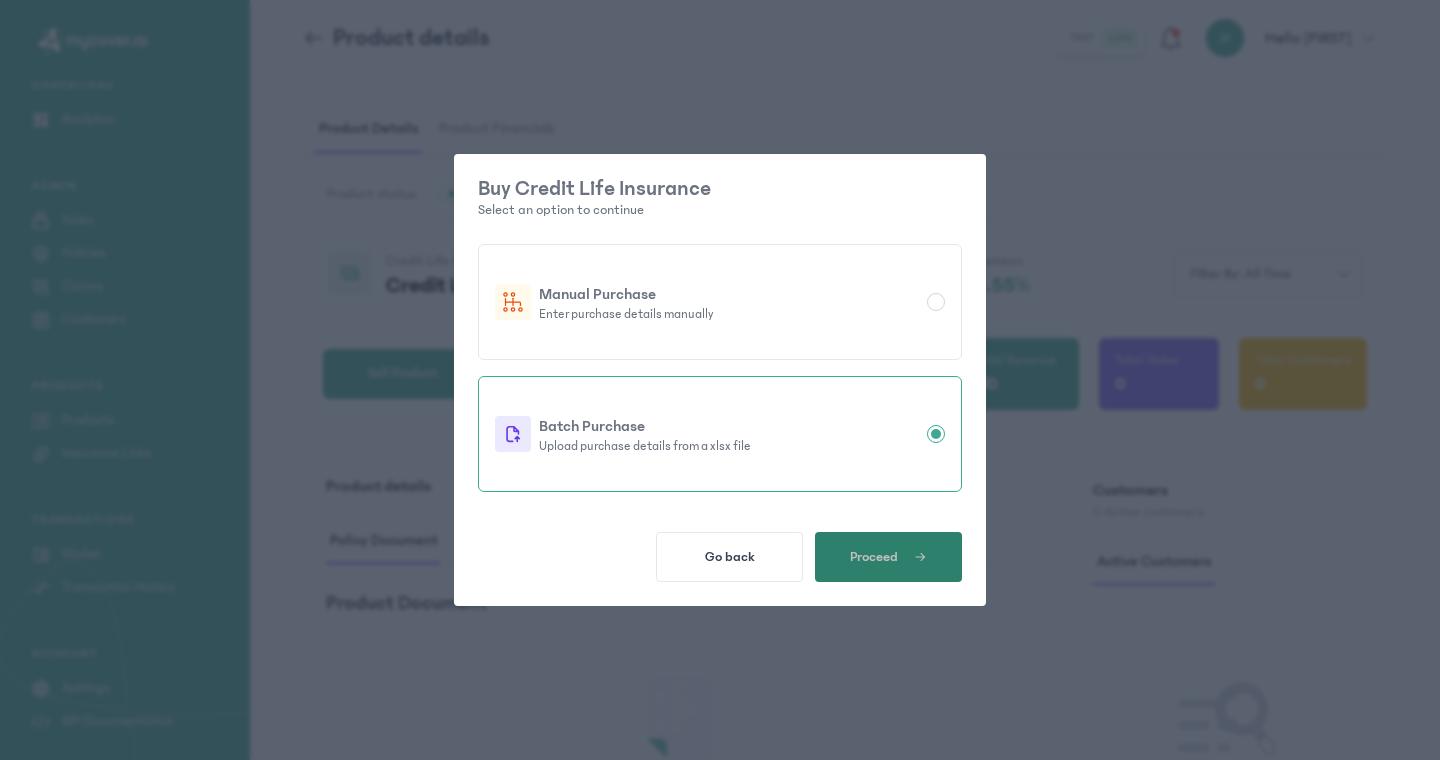 click on "Proceed" at bounding box center (888, 557) 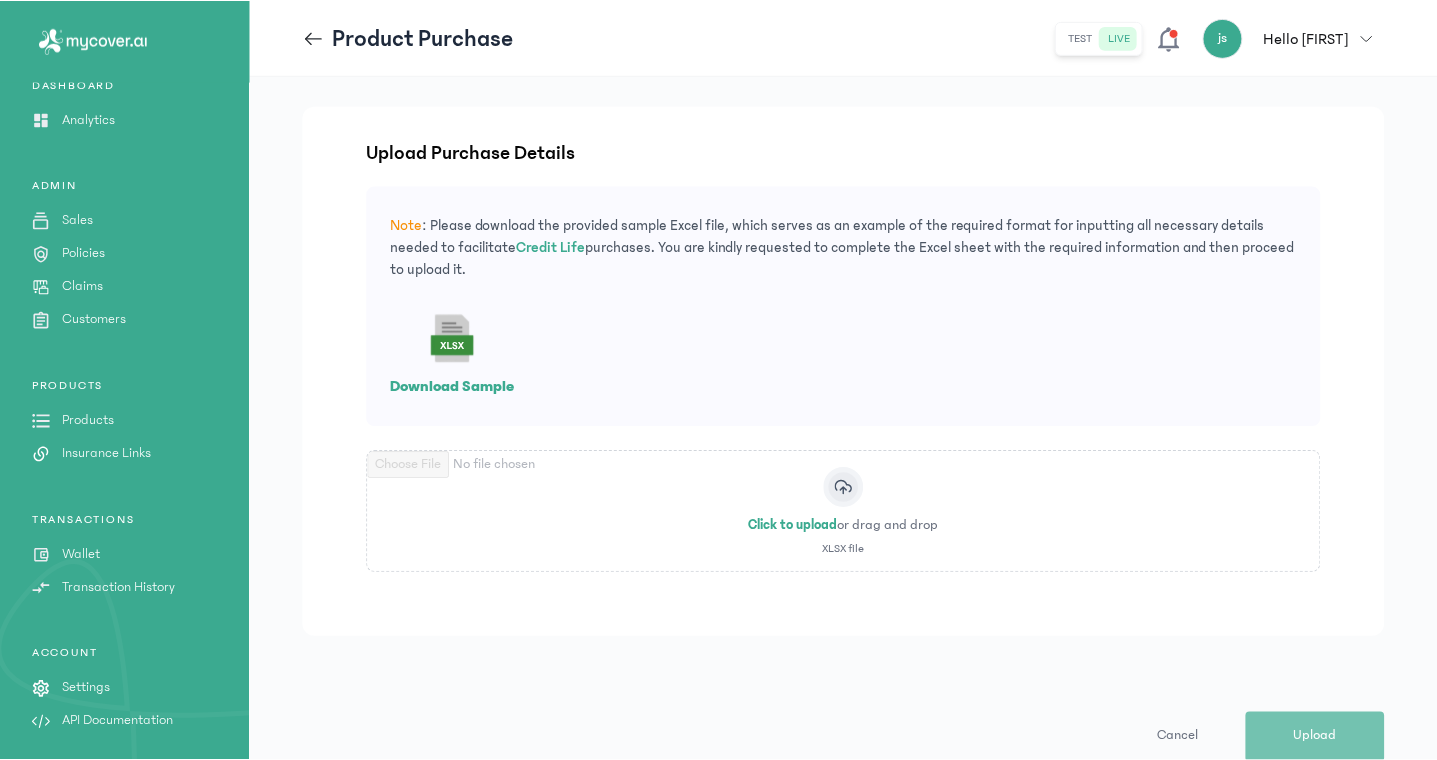 scroll, scrollTop: 0, scrollLeft: 0, axis: both 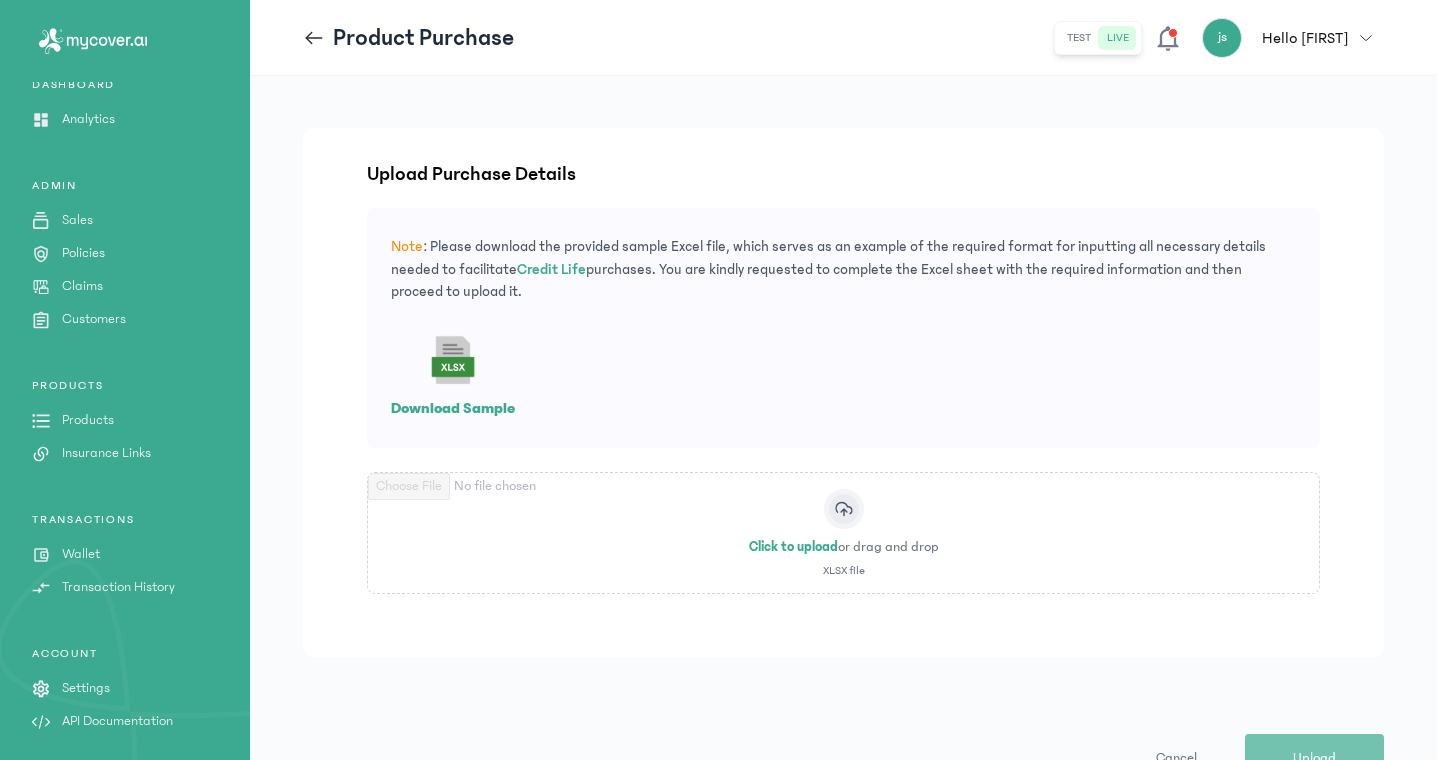 click on "Download Sample" at bounding box center [453, 408] 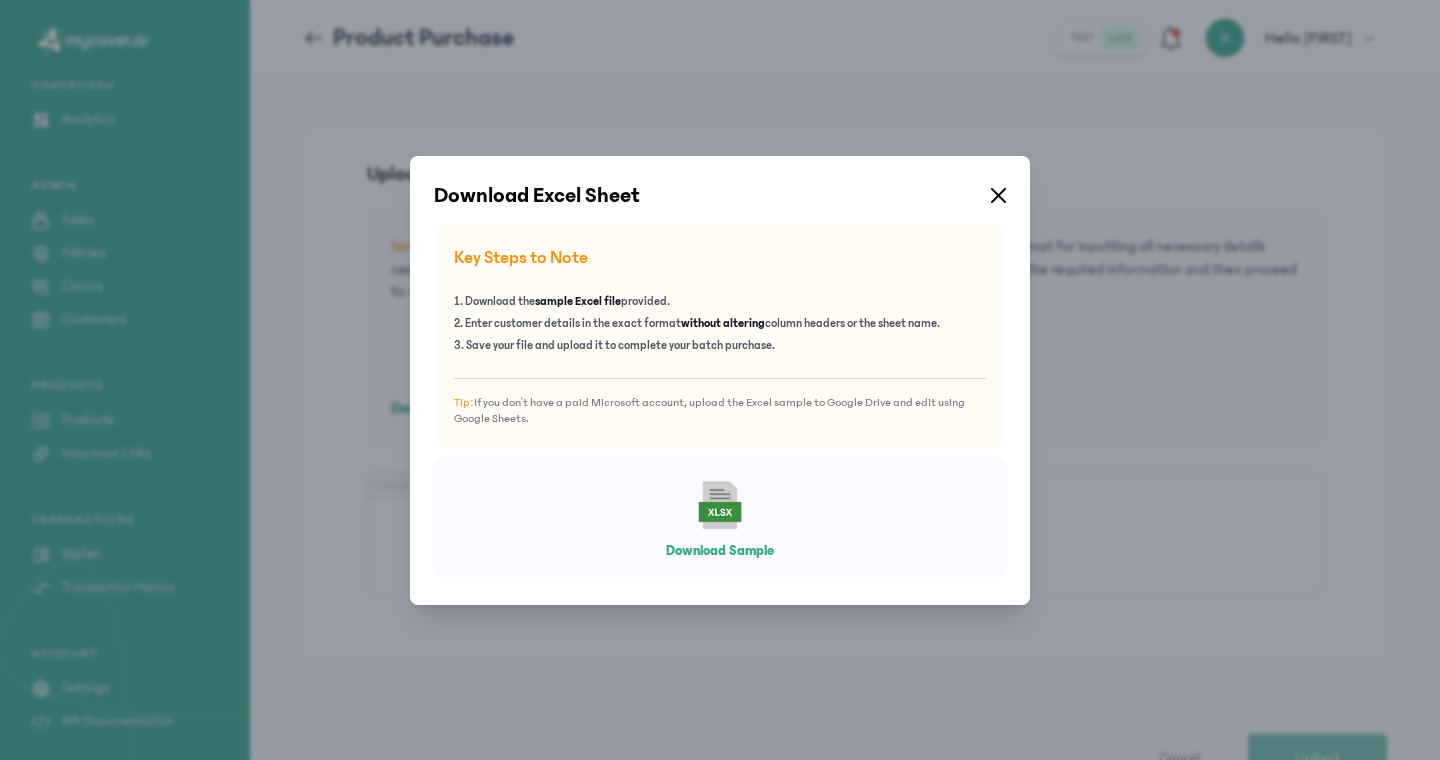 click on "Download Sample" at bounding box center (720, 551) 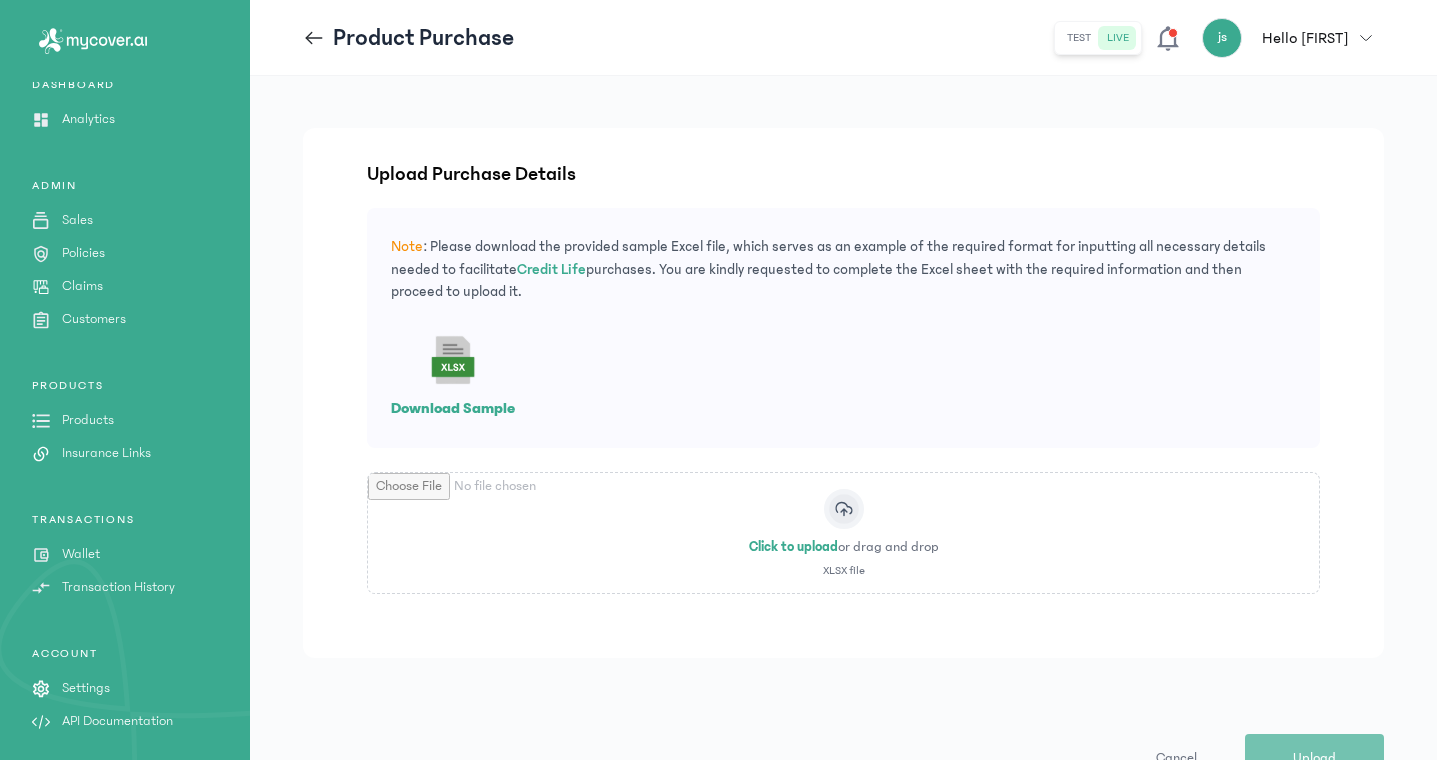 scroll, scrollTop: 87, scrollLeft: 0, axis: vertical 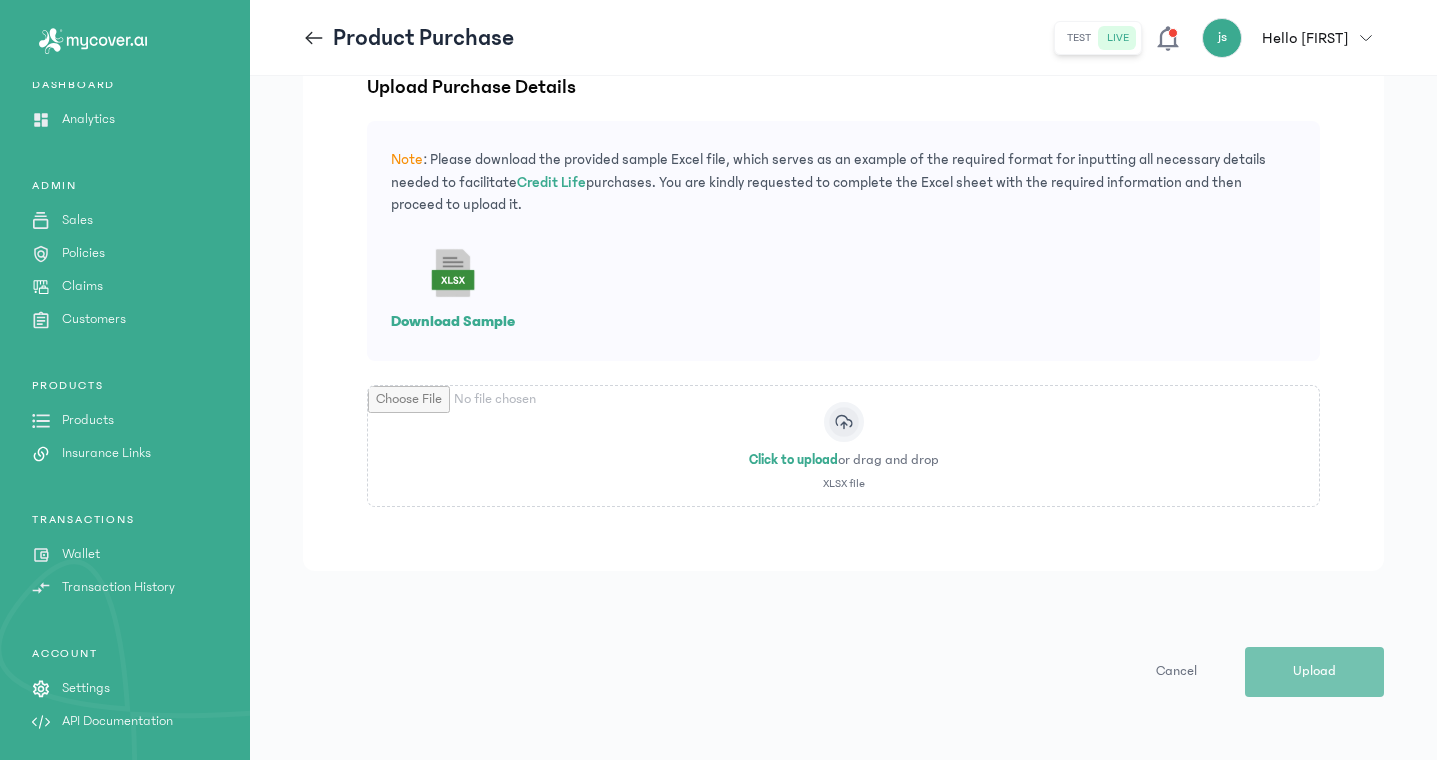 click 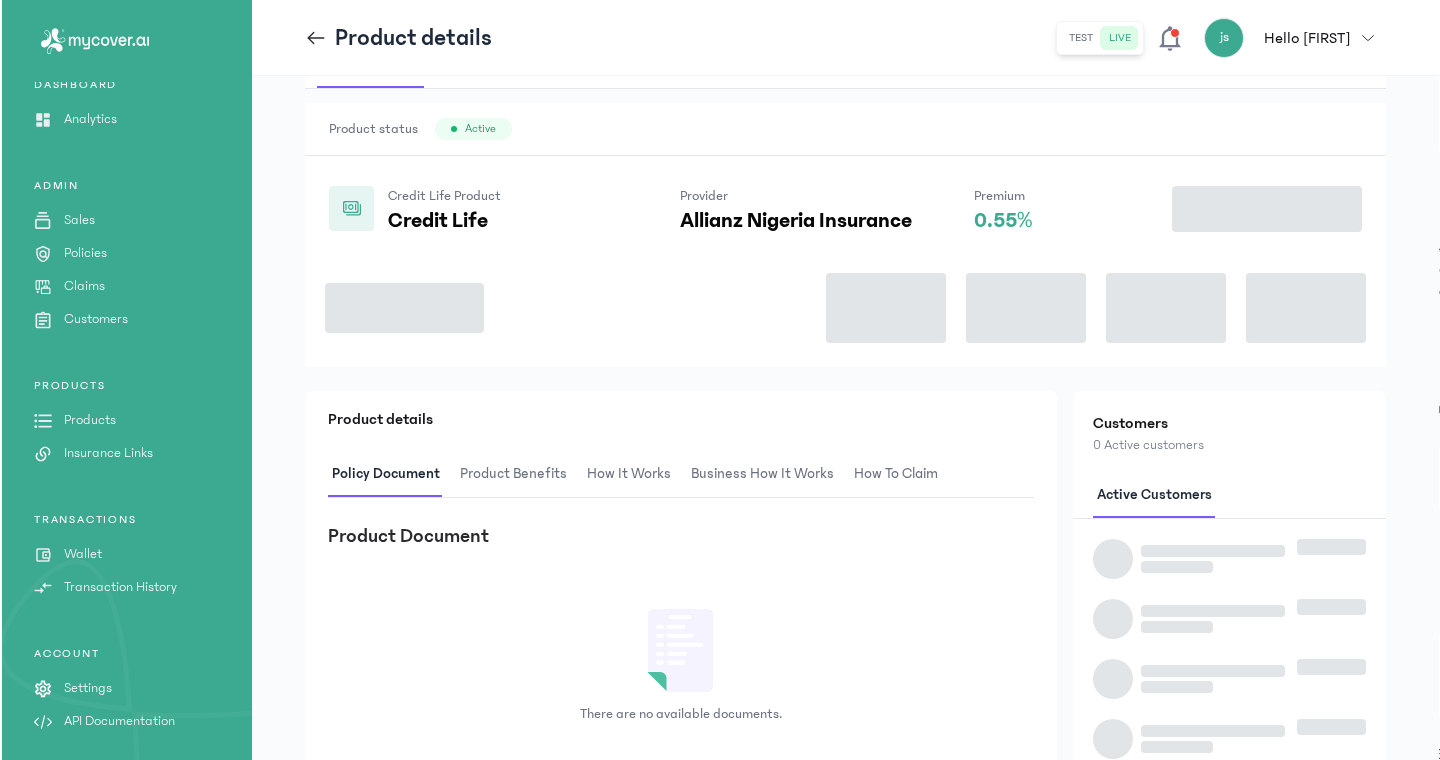scroll, scrollTop: 22, scrollLeft: 0, axis: vertical 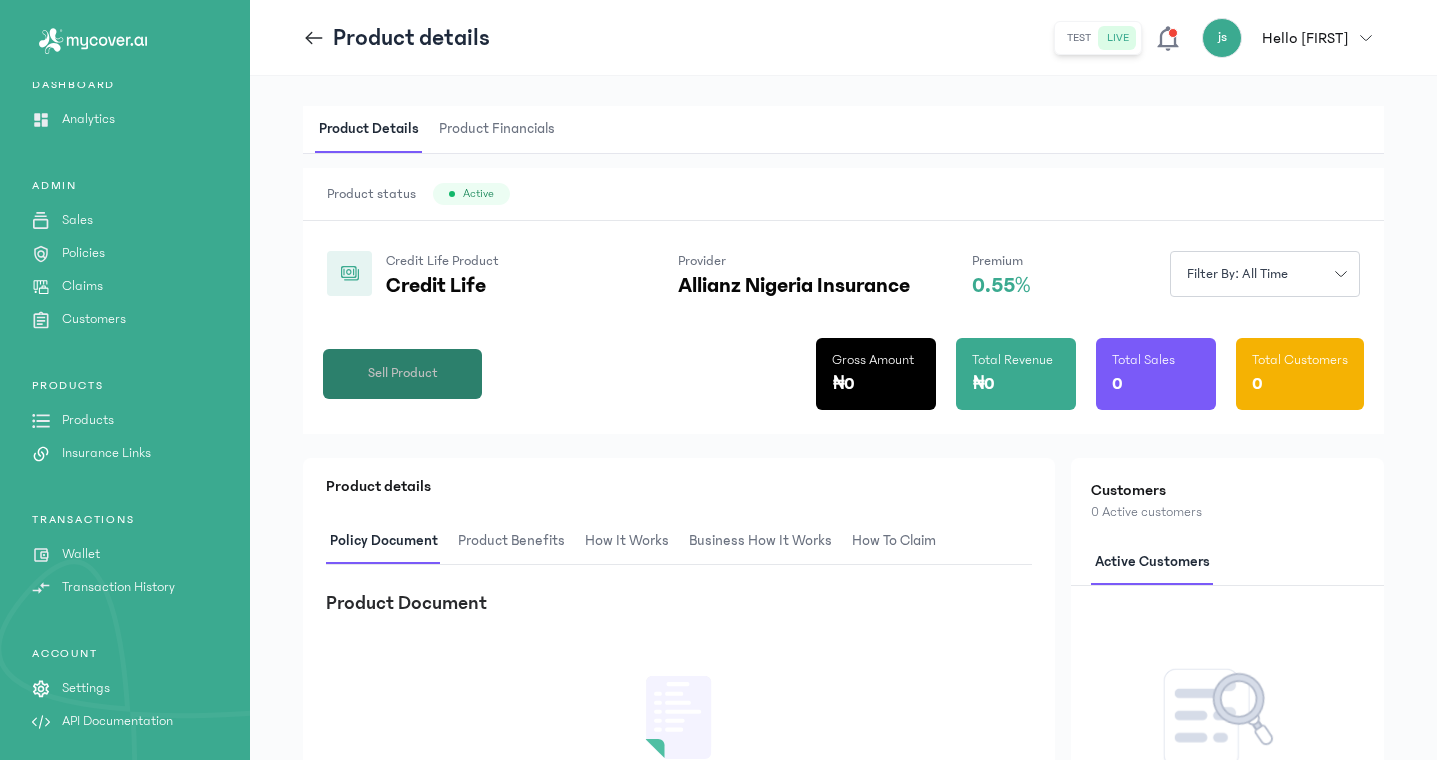 click on "Sell Product" 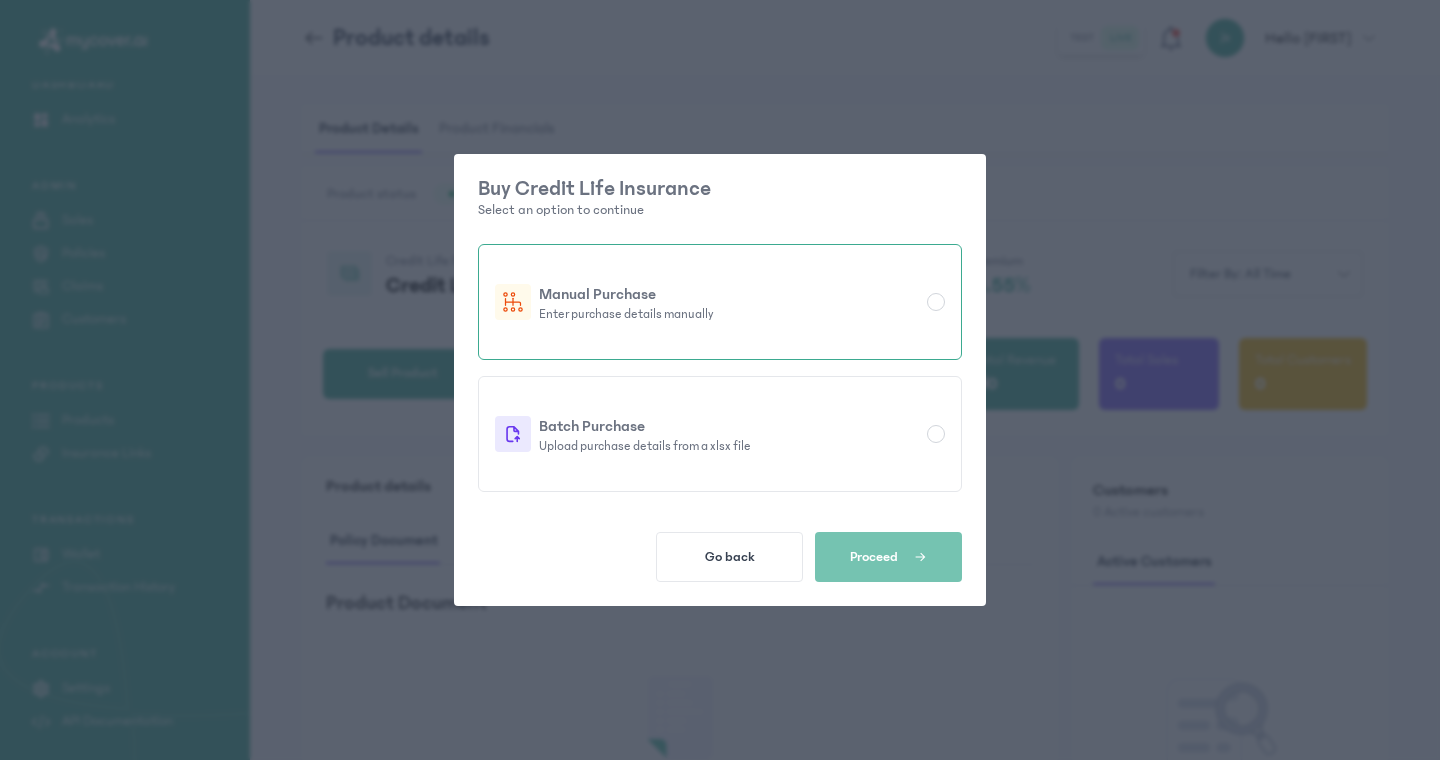click on "Enter purchase details manually" at bounding box center [729, 314] 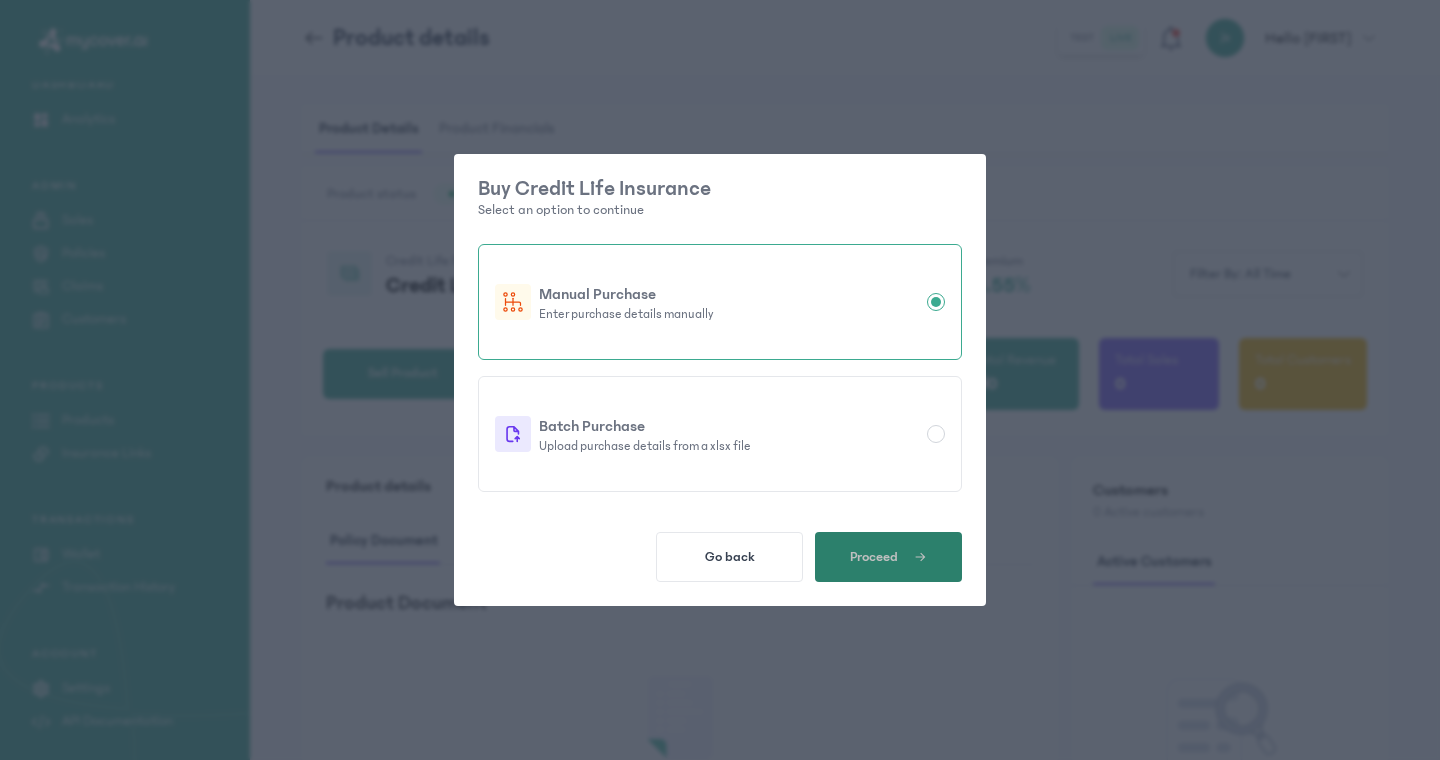 click 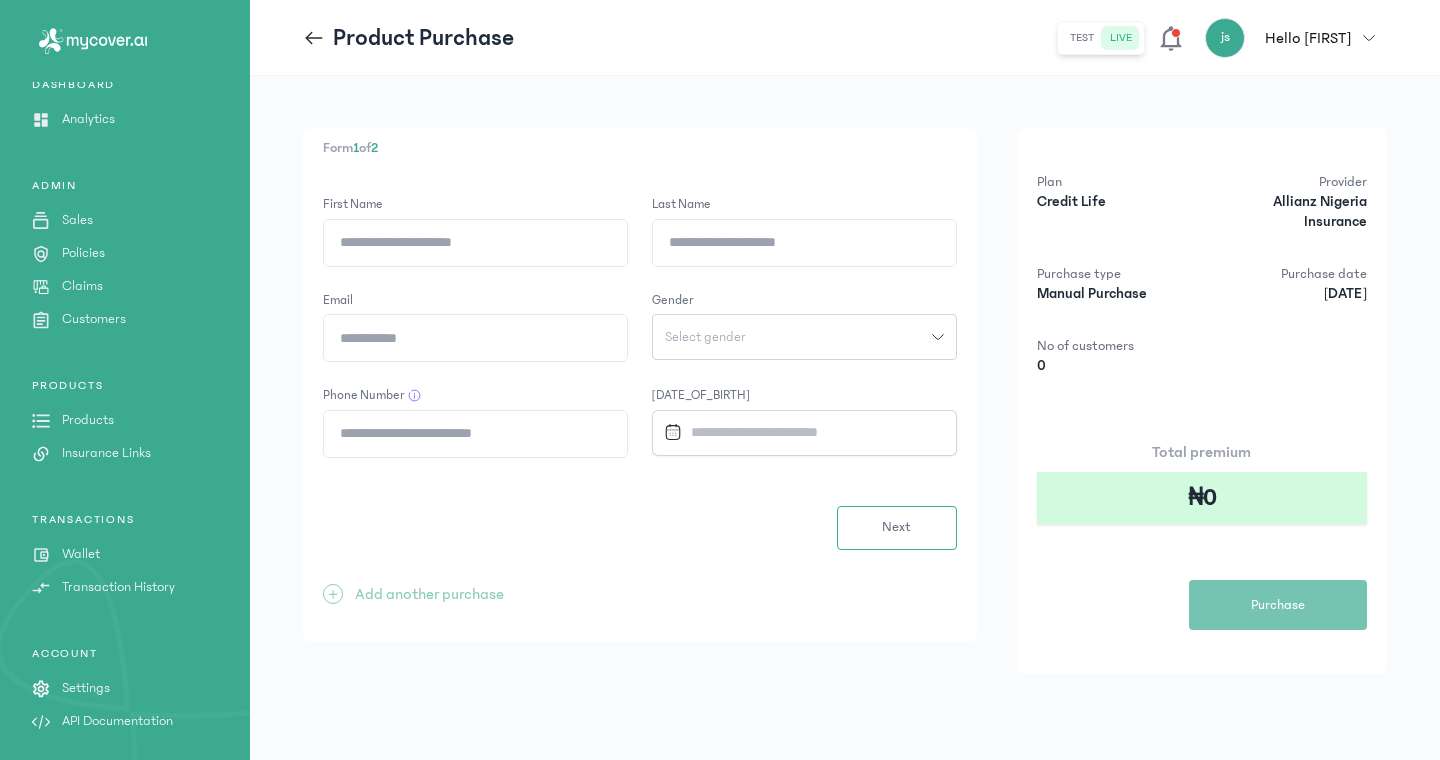 scroll, scrollTop: 0, scrollLeft: 0, axis: both 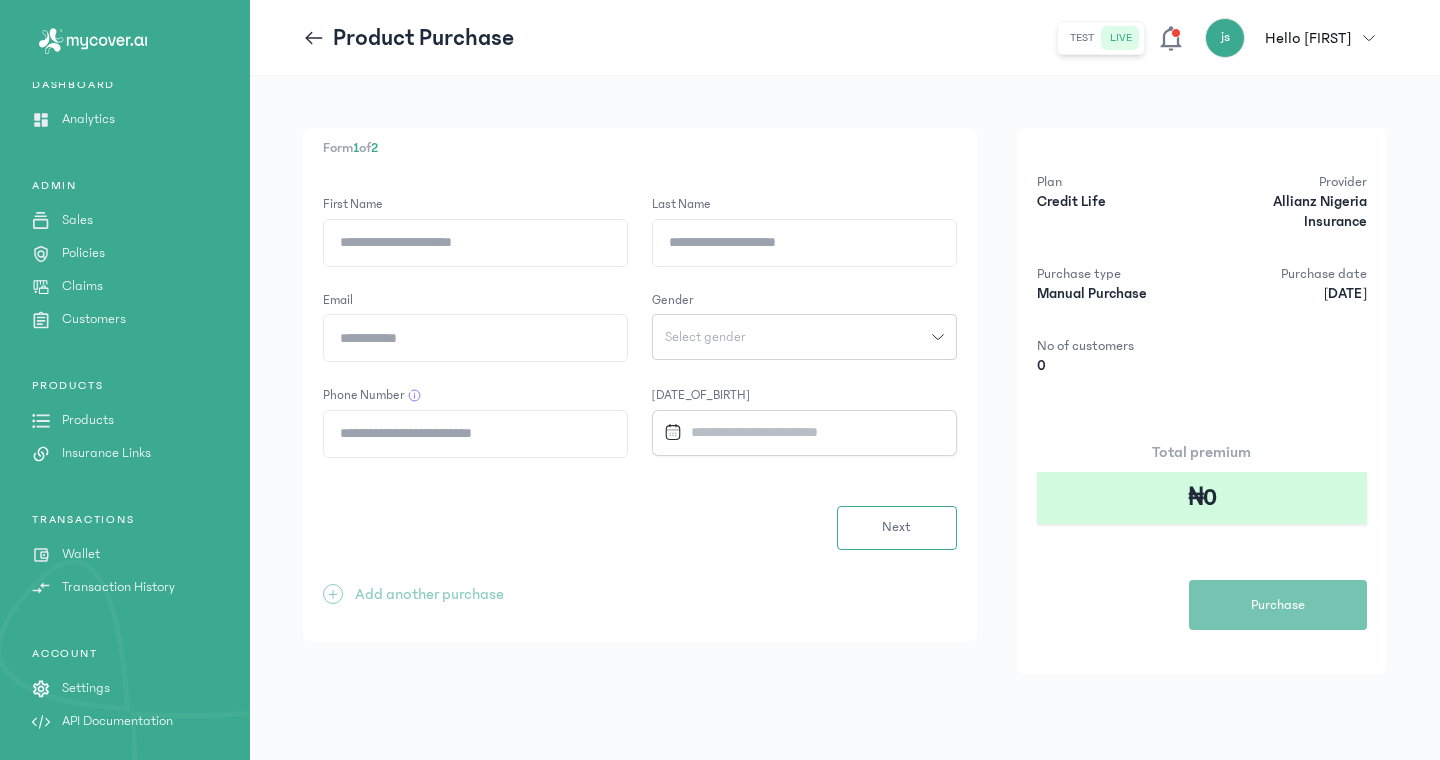 click on "First Name" 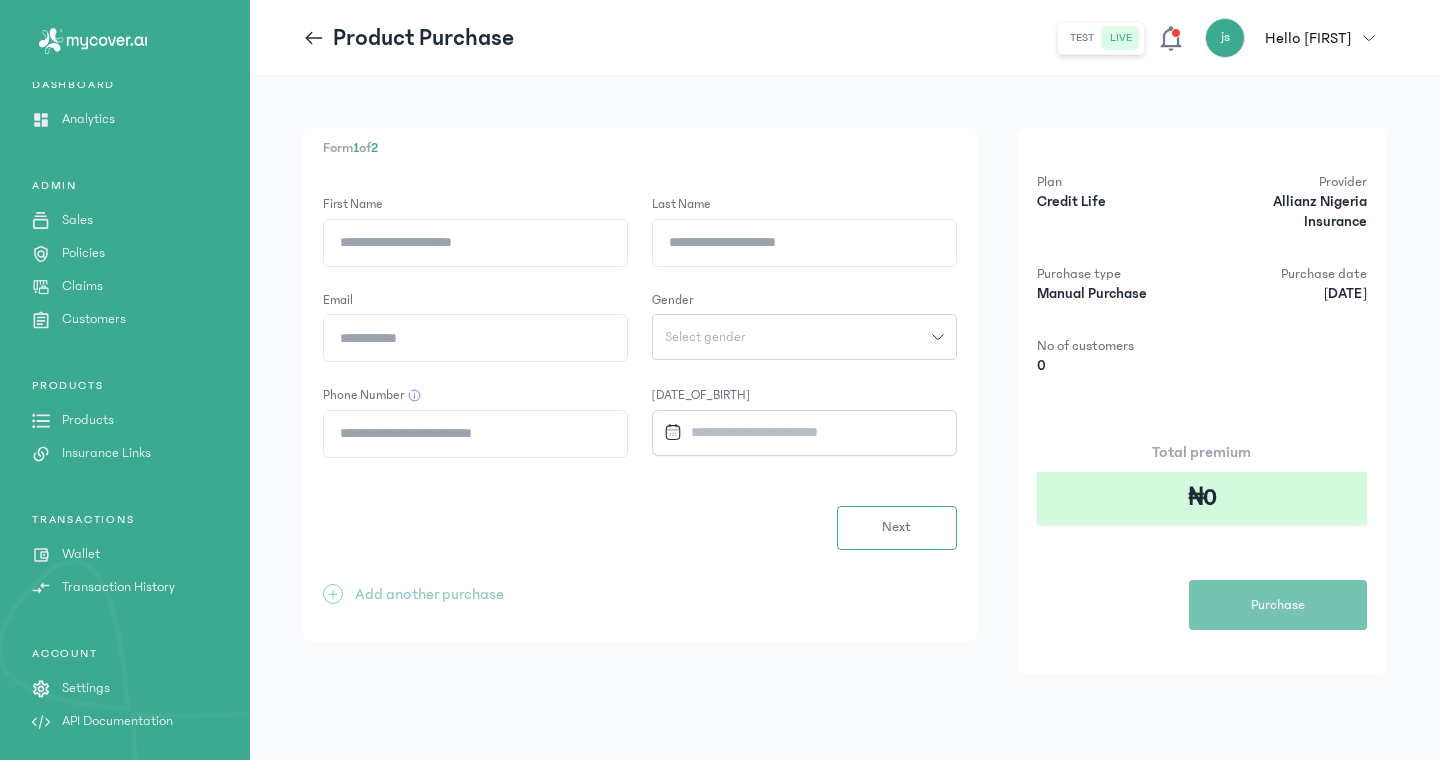 type on "********" 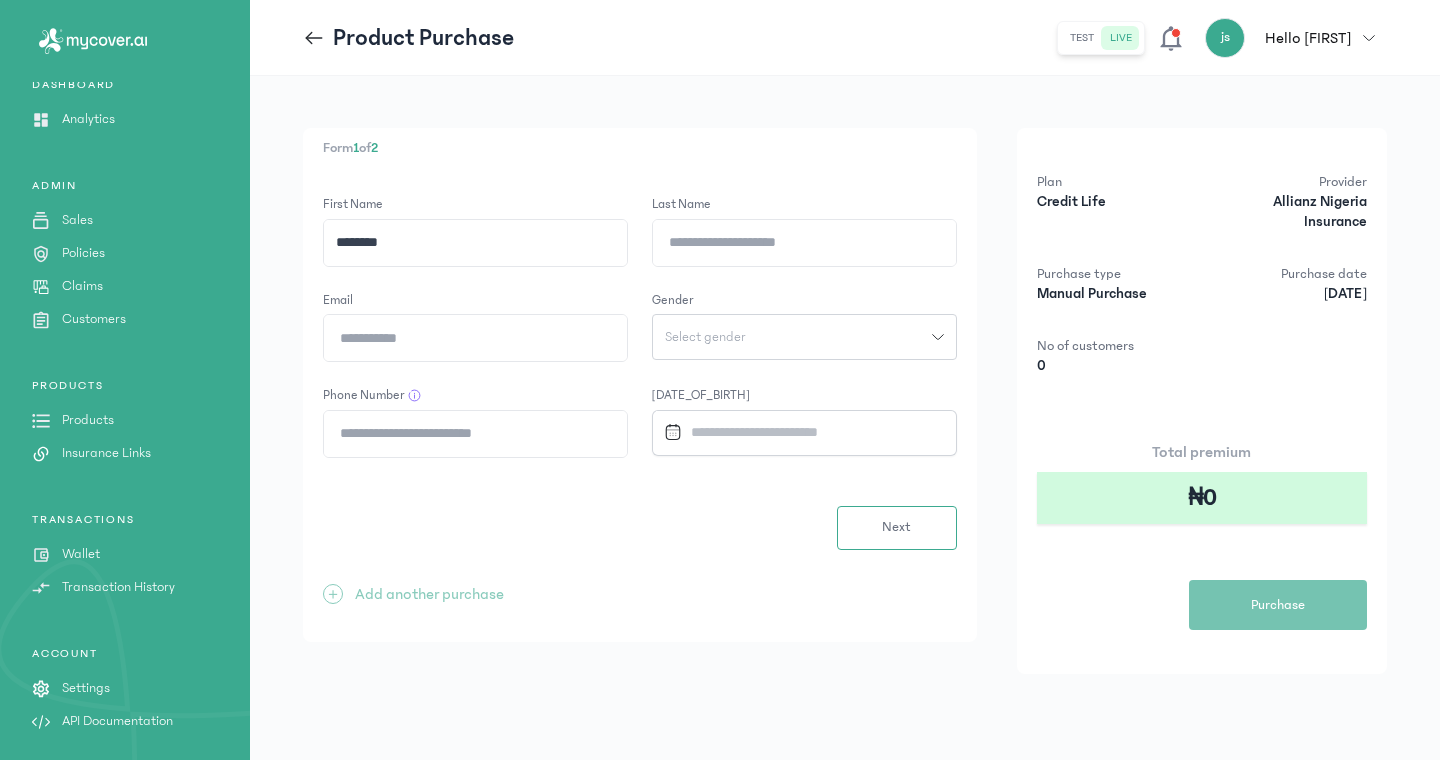 click on "Last Name" 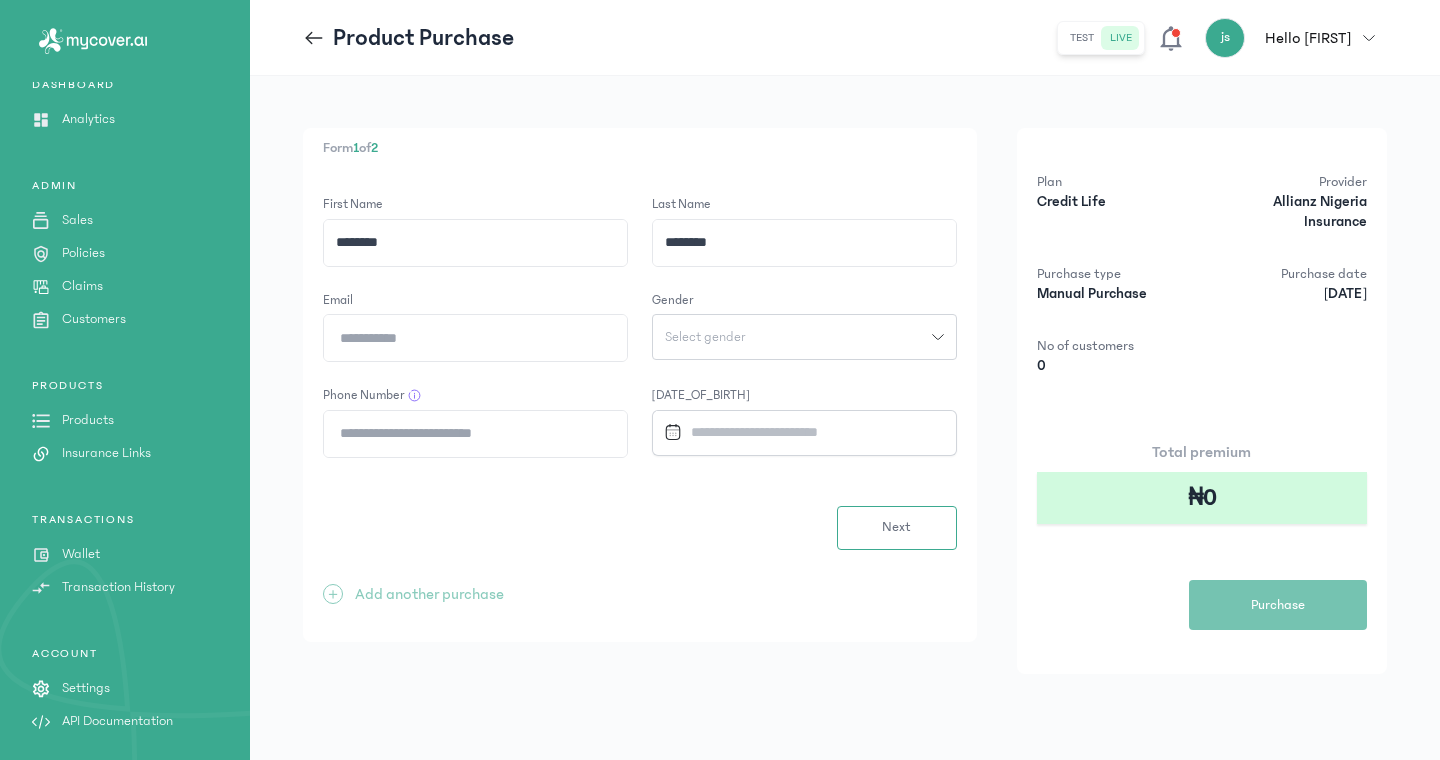 click on "Email" 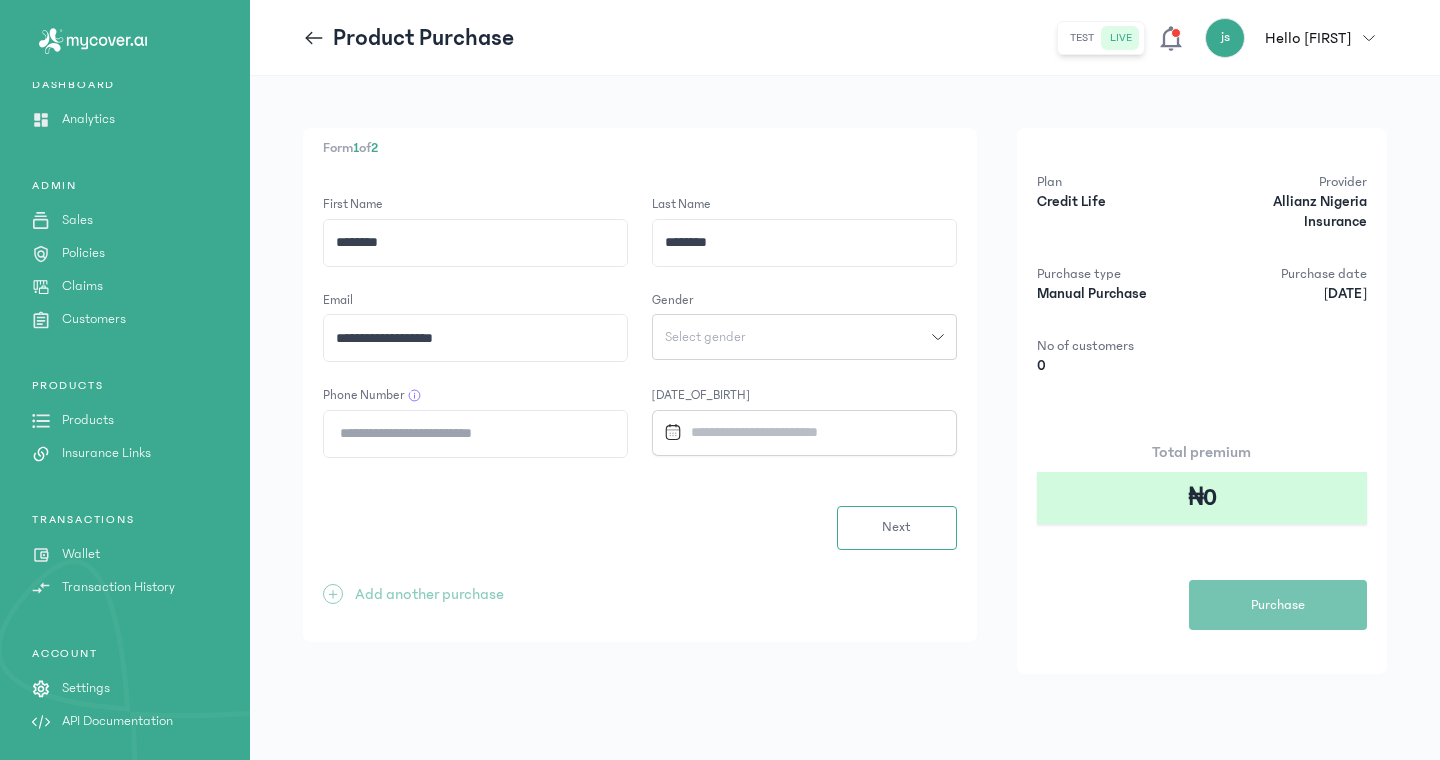 click on "Select gender" 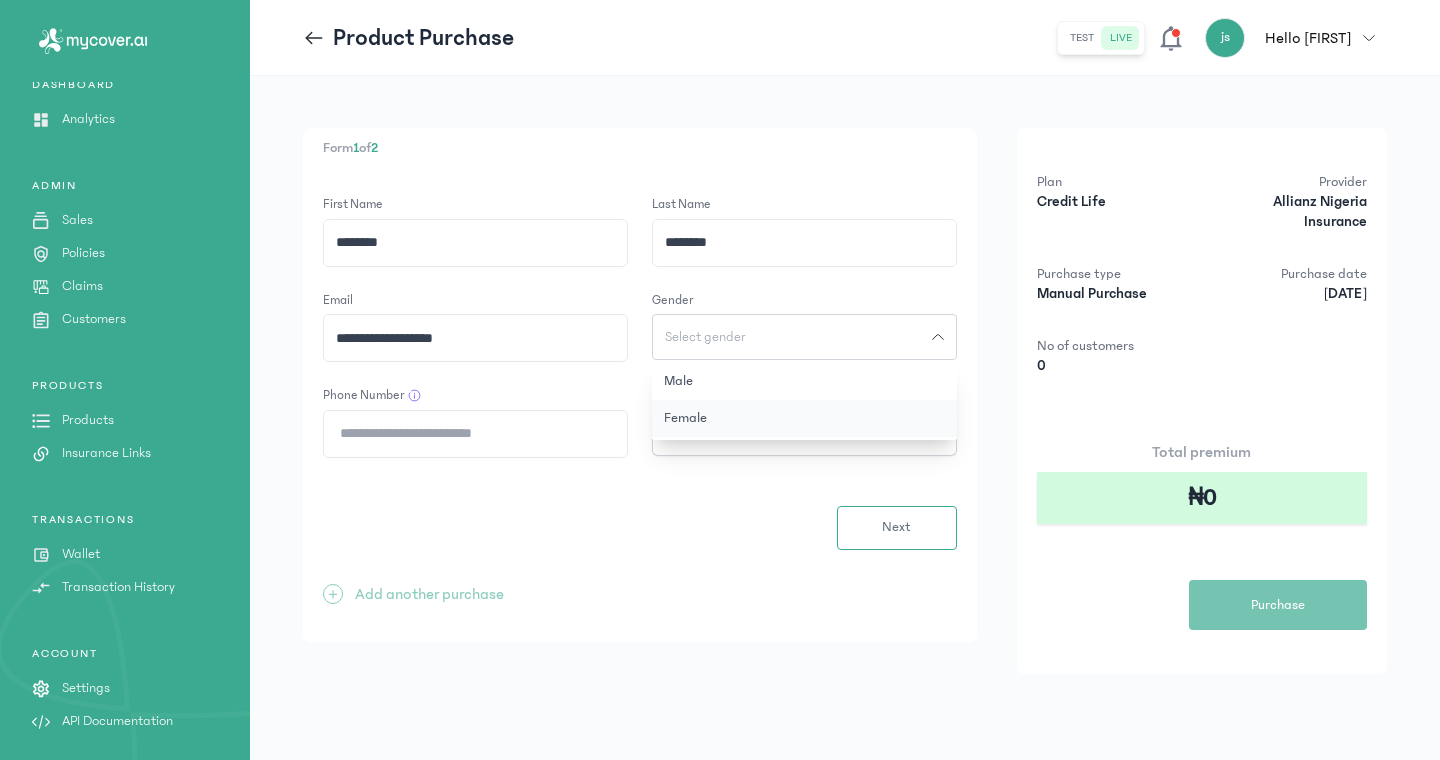click on "Female" 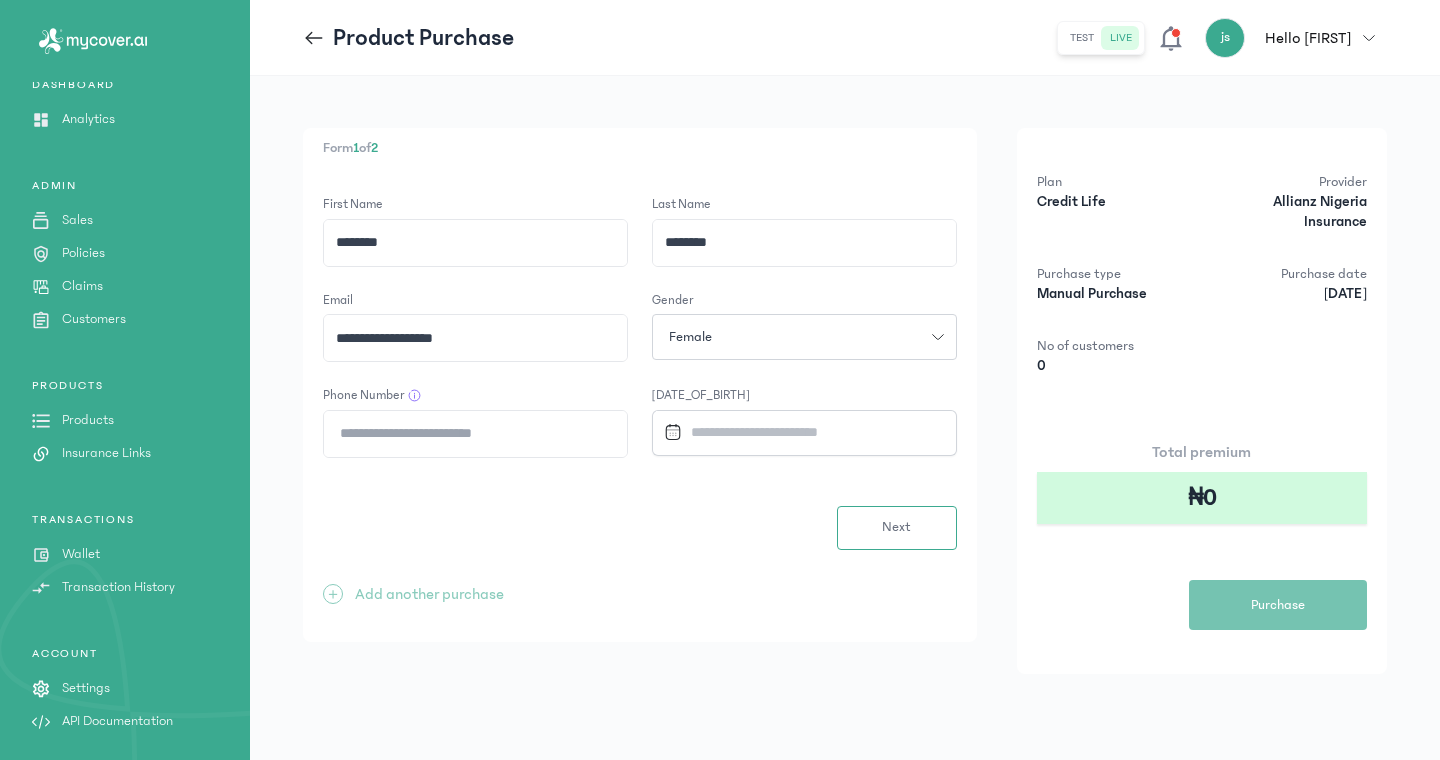 click on "Phone Number" 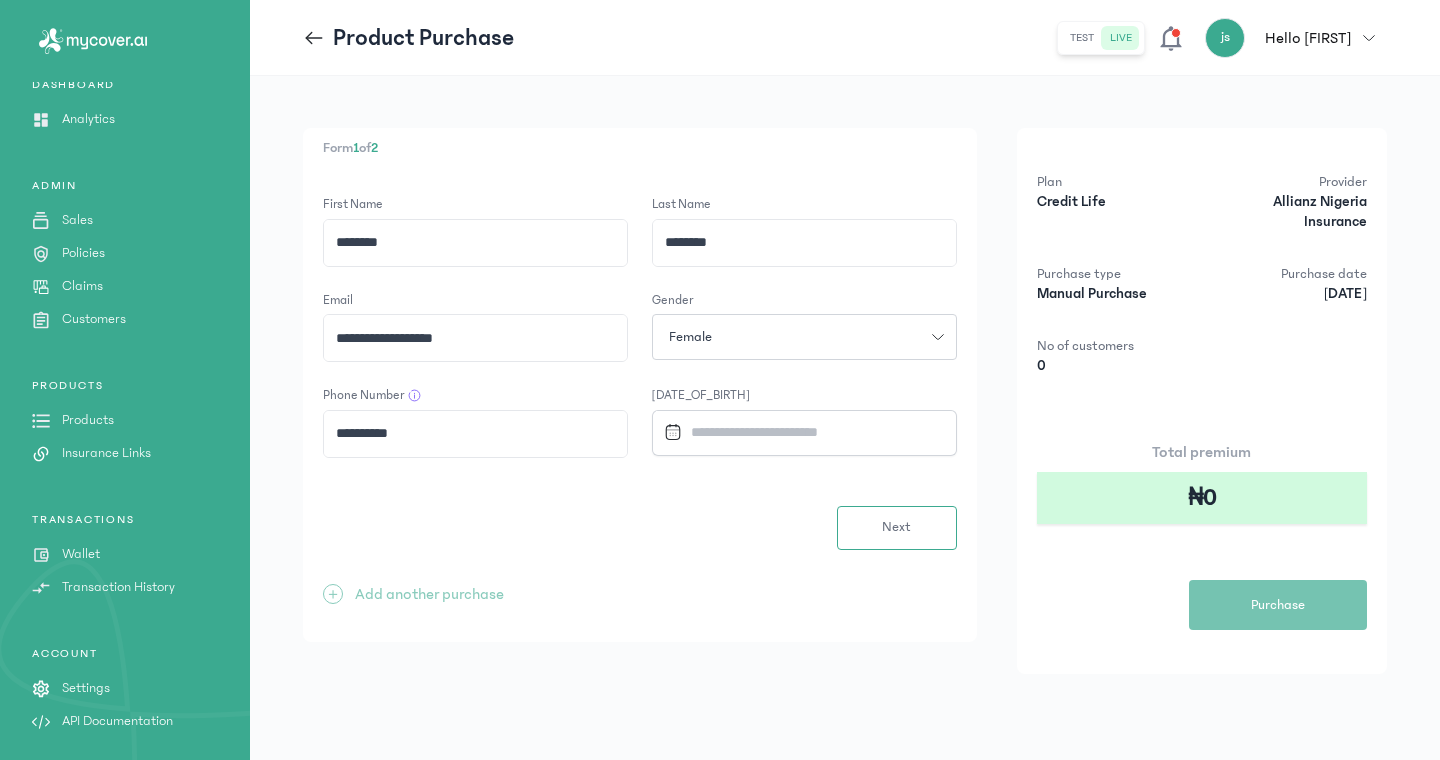click on "**********" 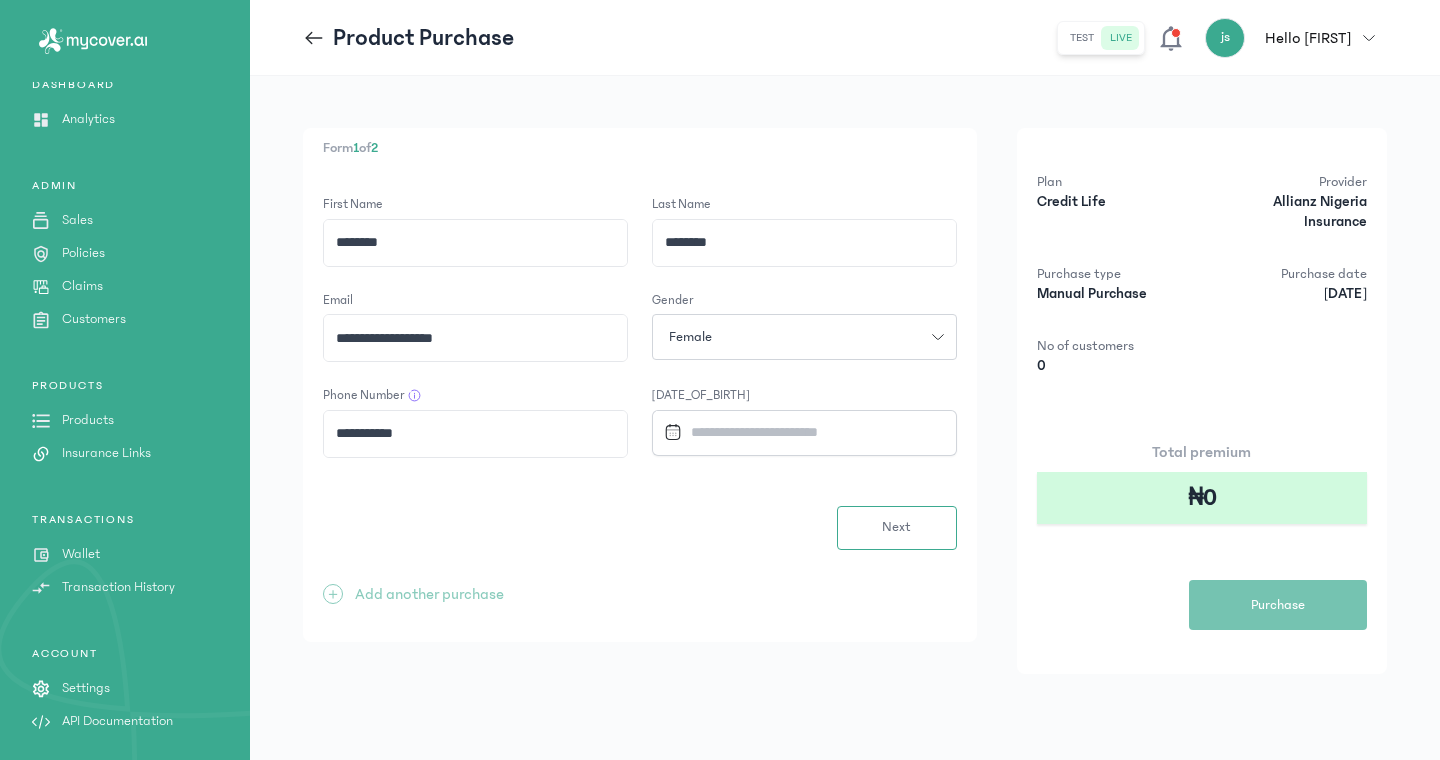 type on "**********" 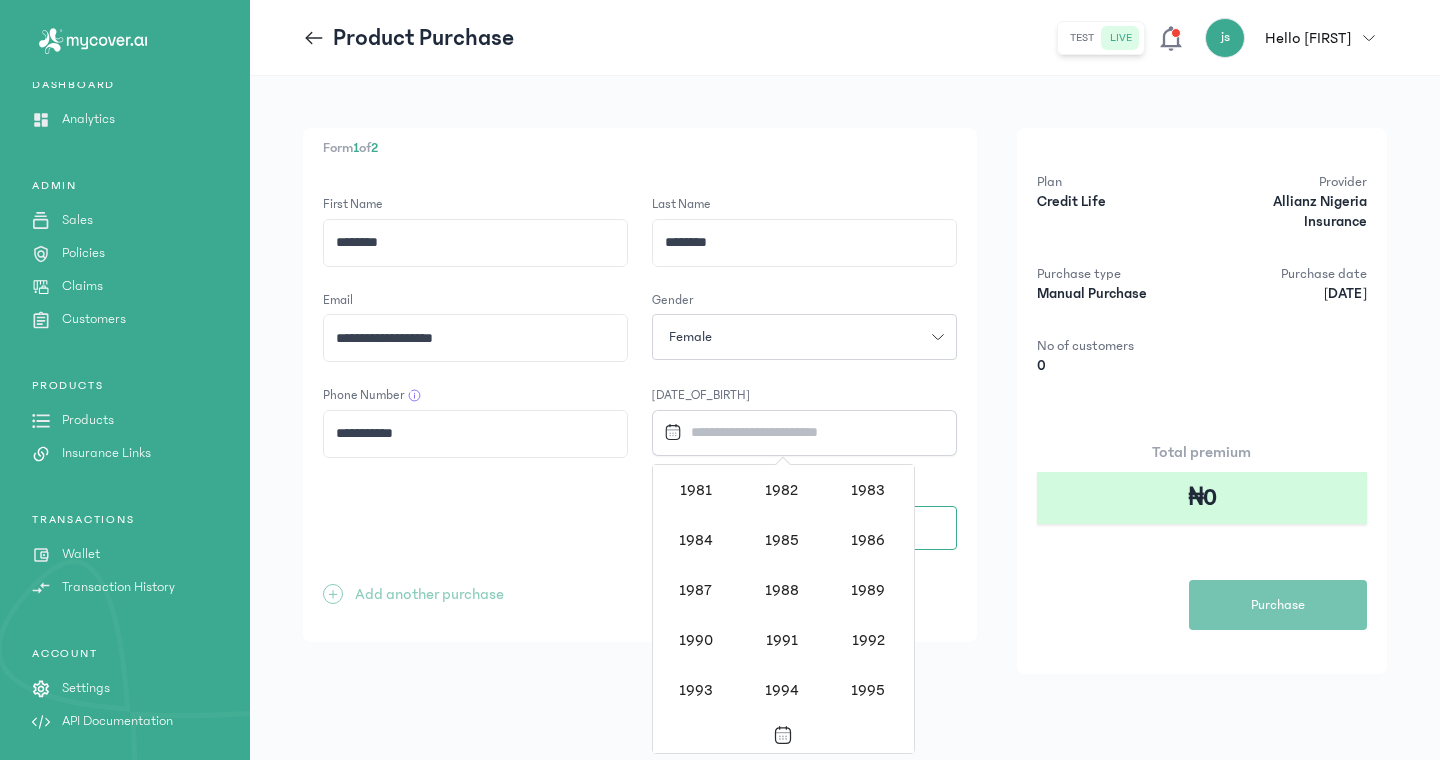 scroll, scrollTop: 1348, scrollLeft: 0, axis: vertical 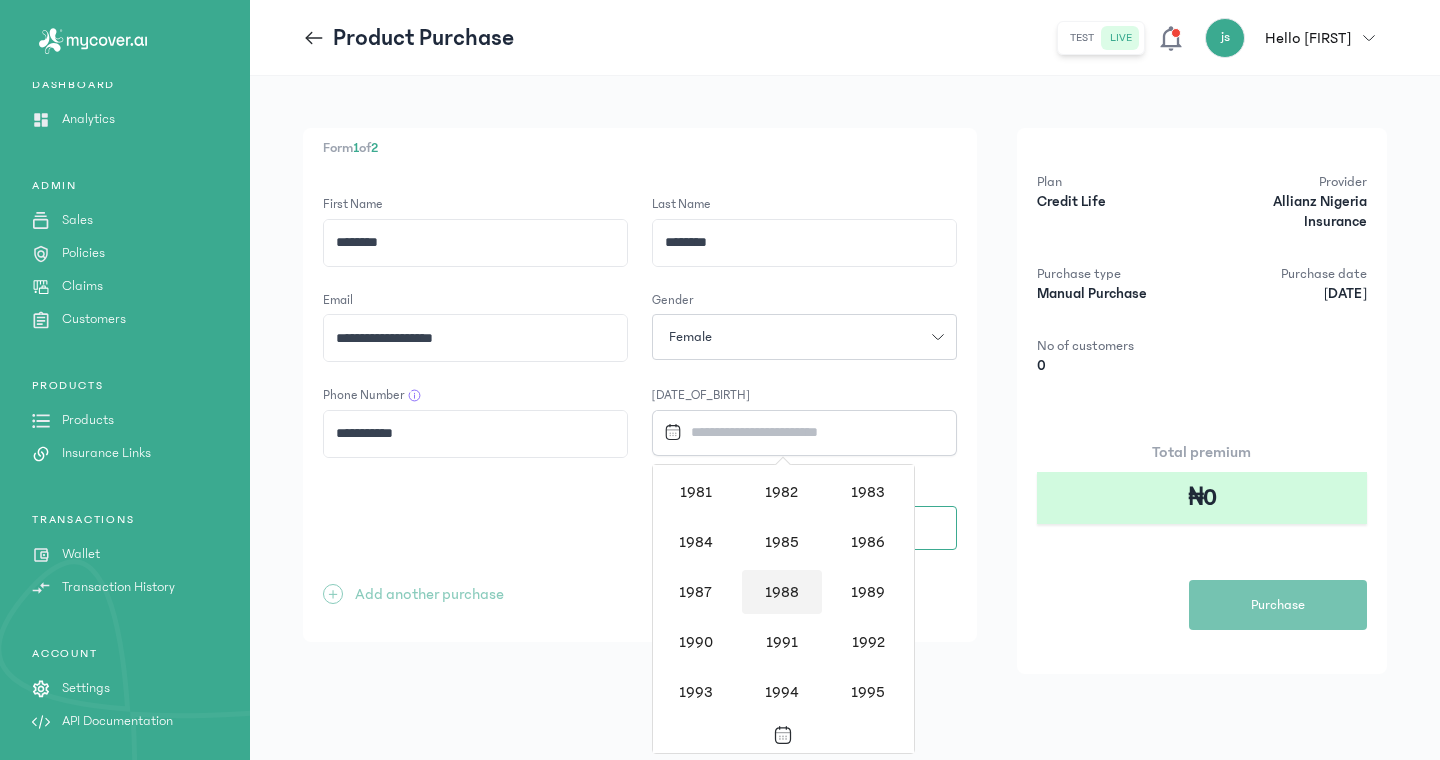 click on "1988" at bounding box center (782, 592) 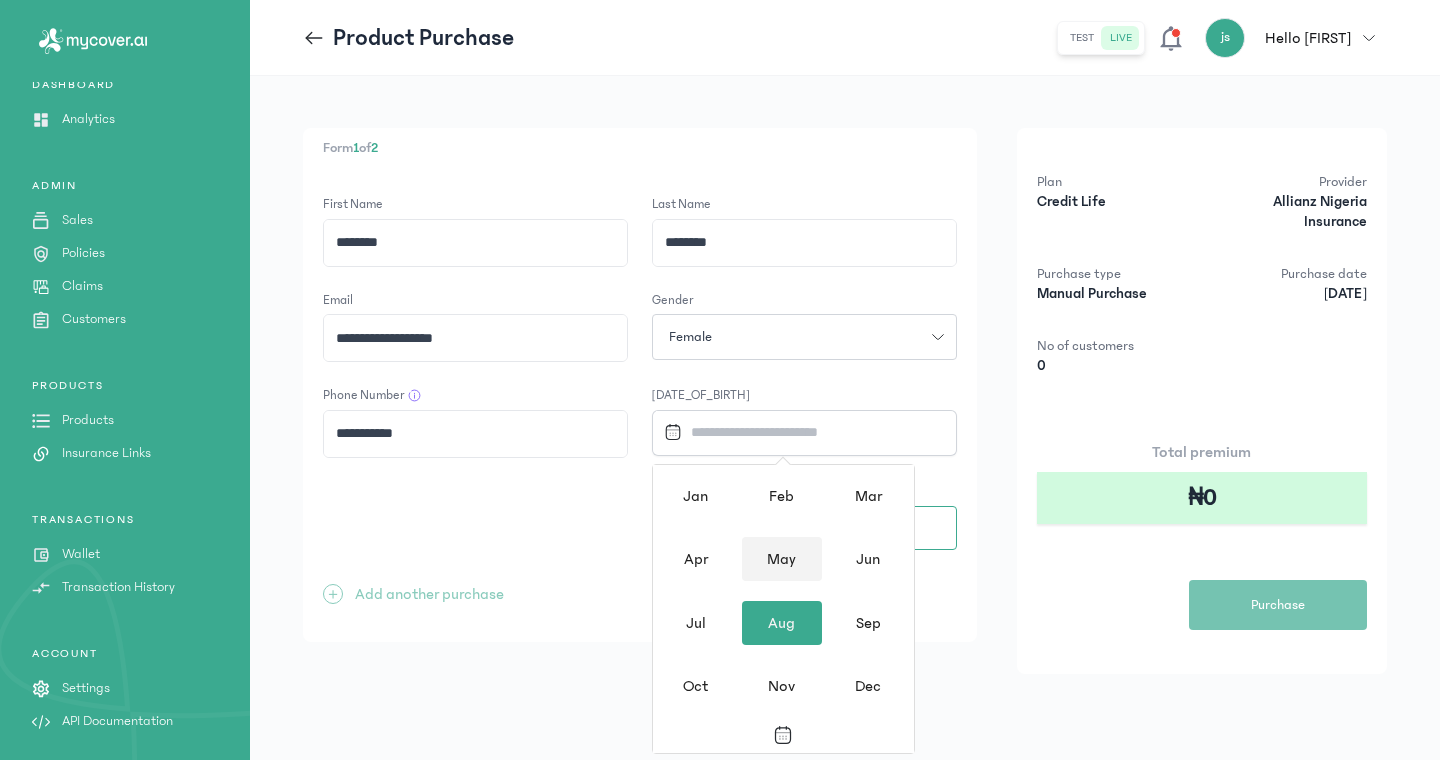 click on "May" at bounding box center [782, 559] 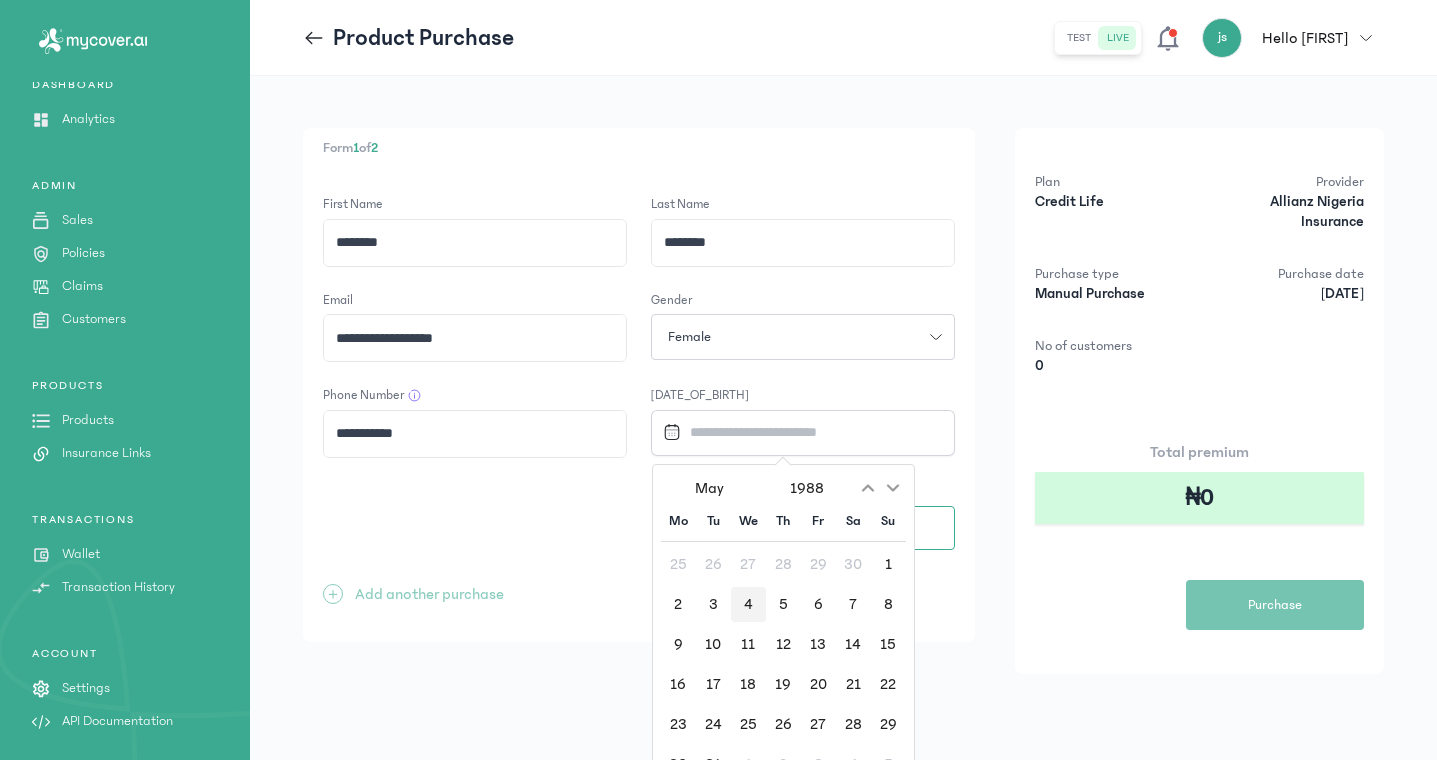 click on "4" at bounding box center [748, 604] 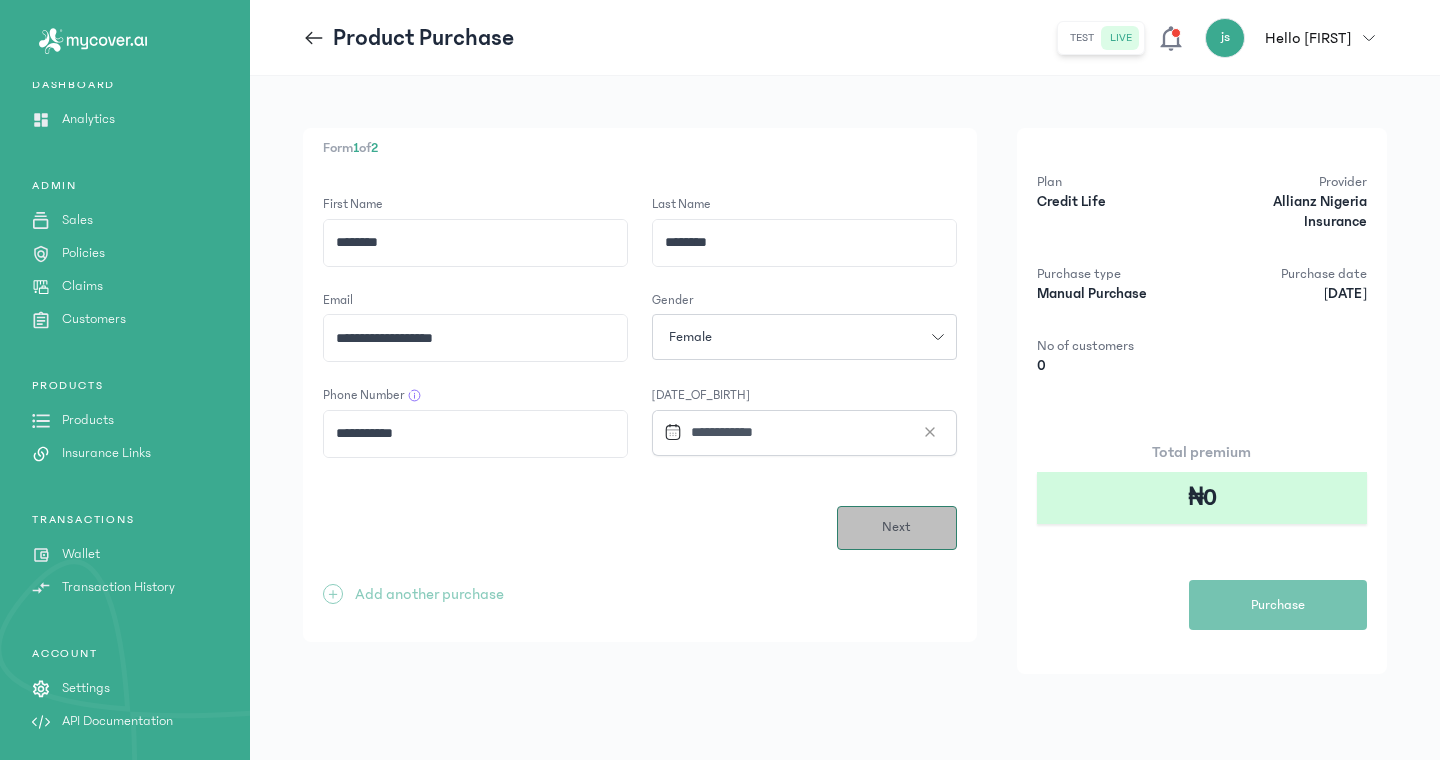 click on "Next" at bounding box center [896, 527] 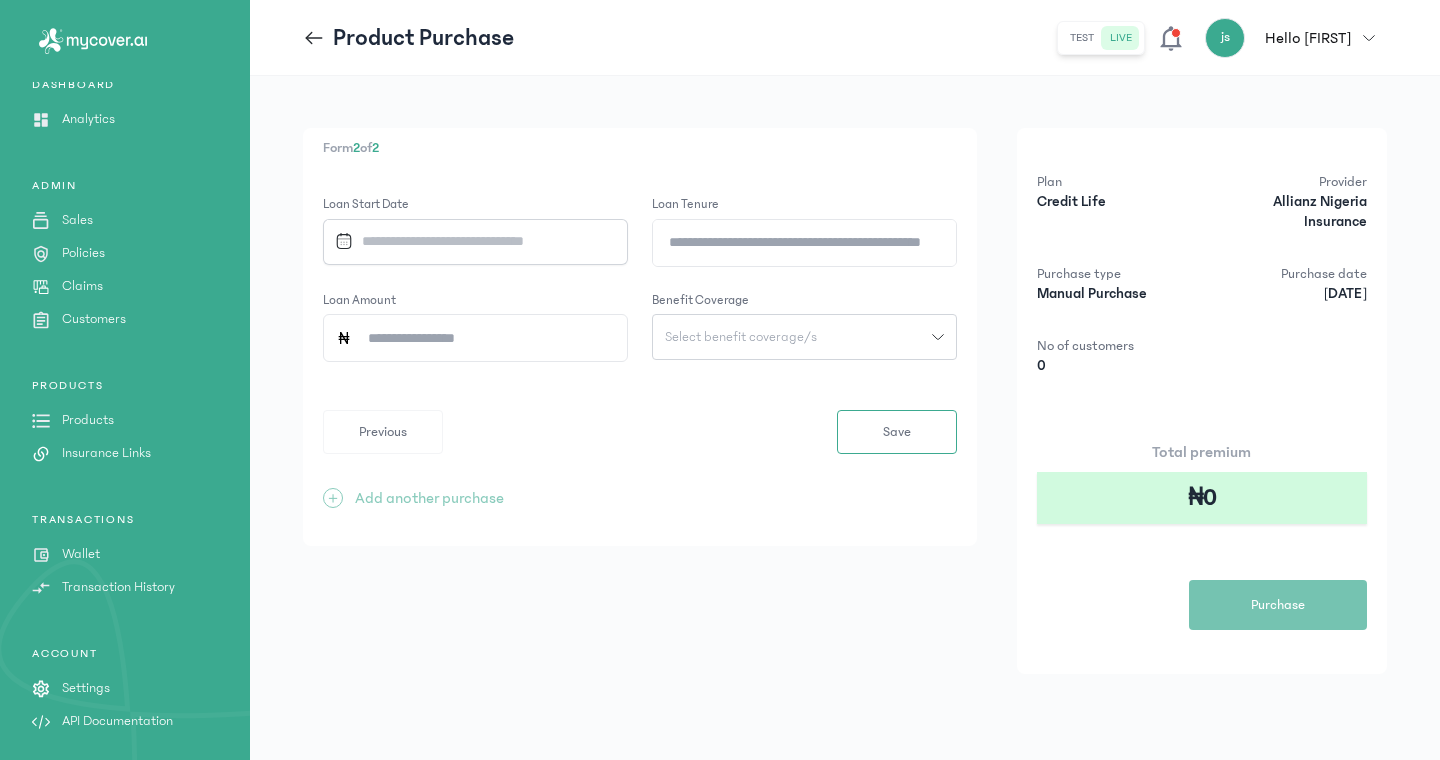 click at bounding box center (467, 241) 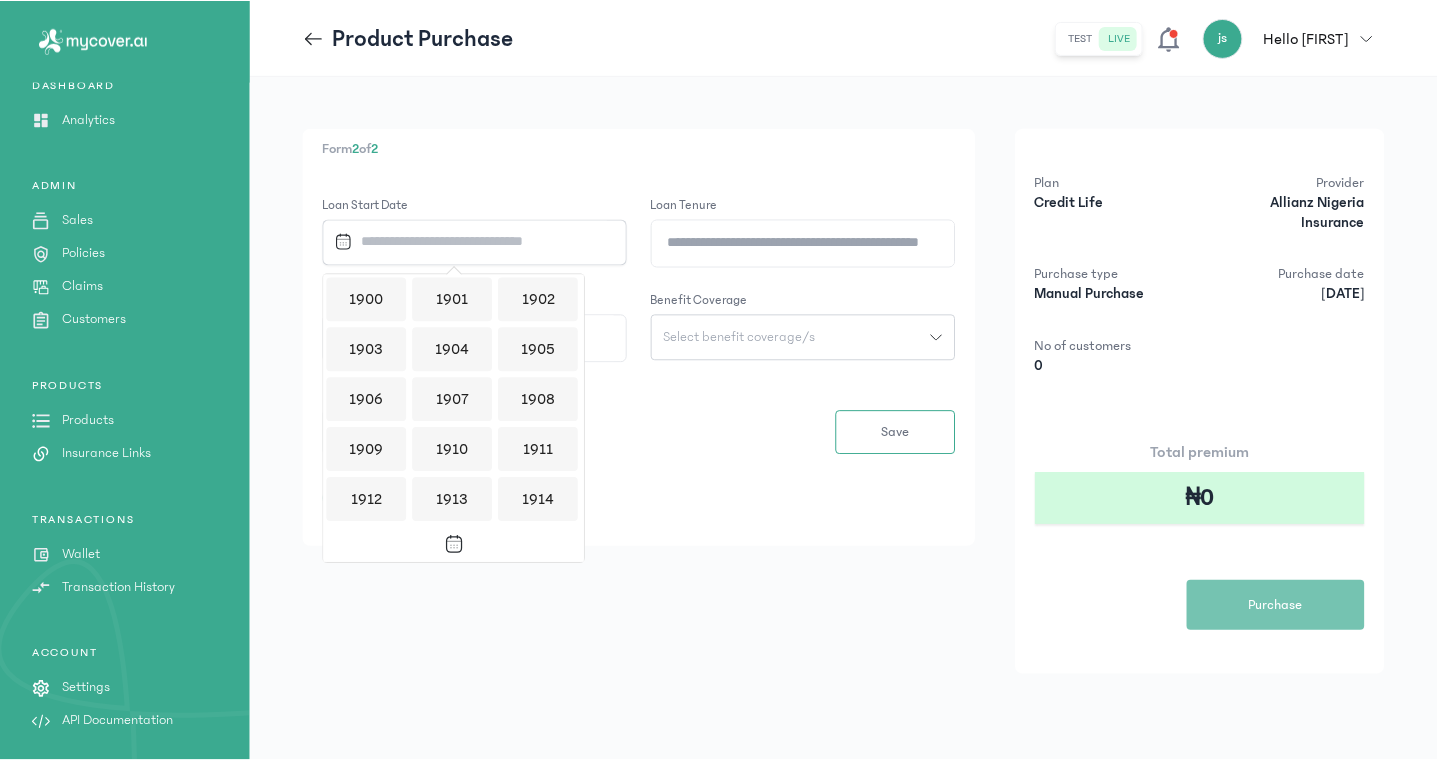 scroll, scrollTop: 1938, scrollLeft: 0, axis: vertical 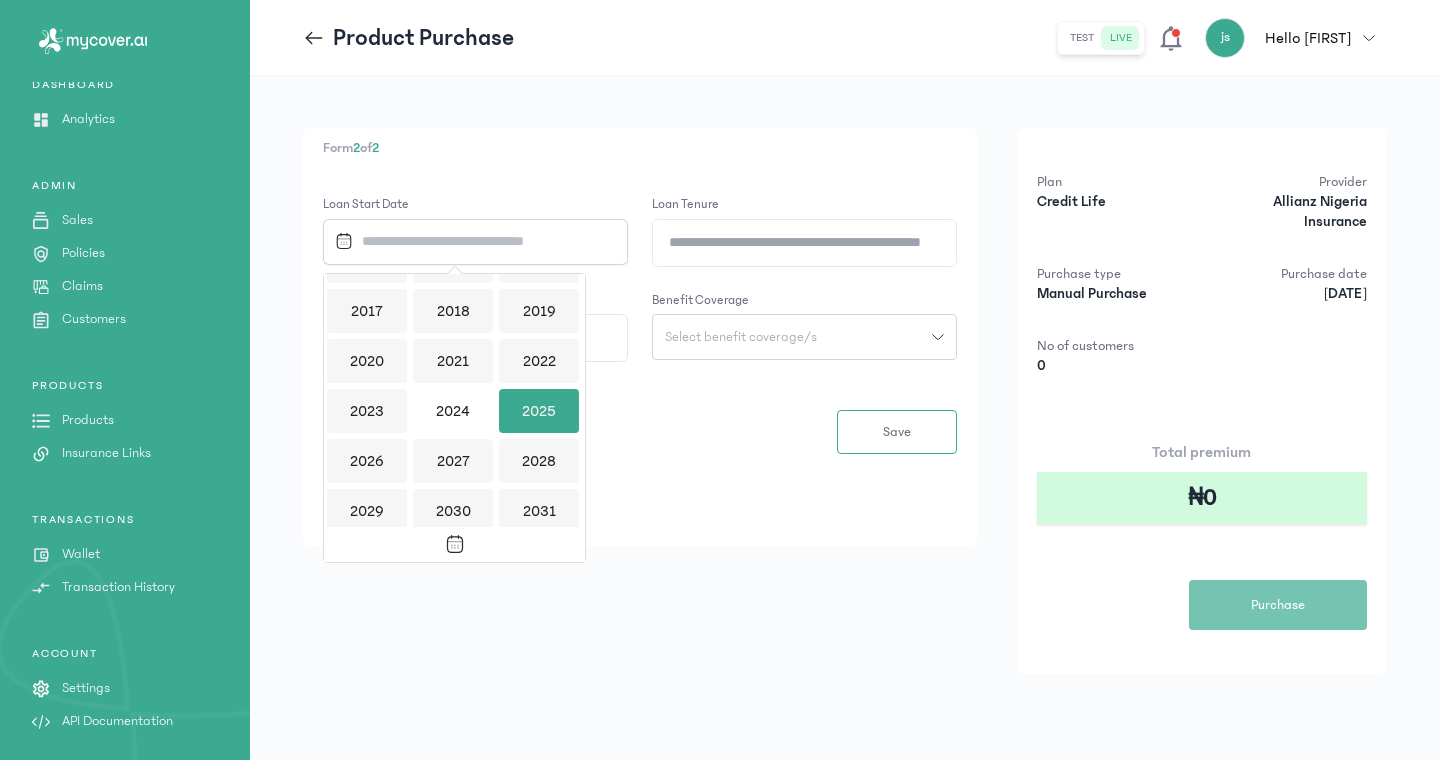 click on "2025" at bounding box center (539, 411) 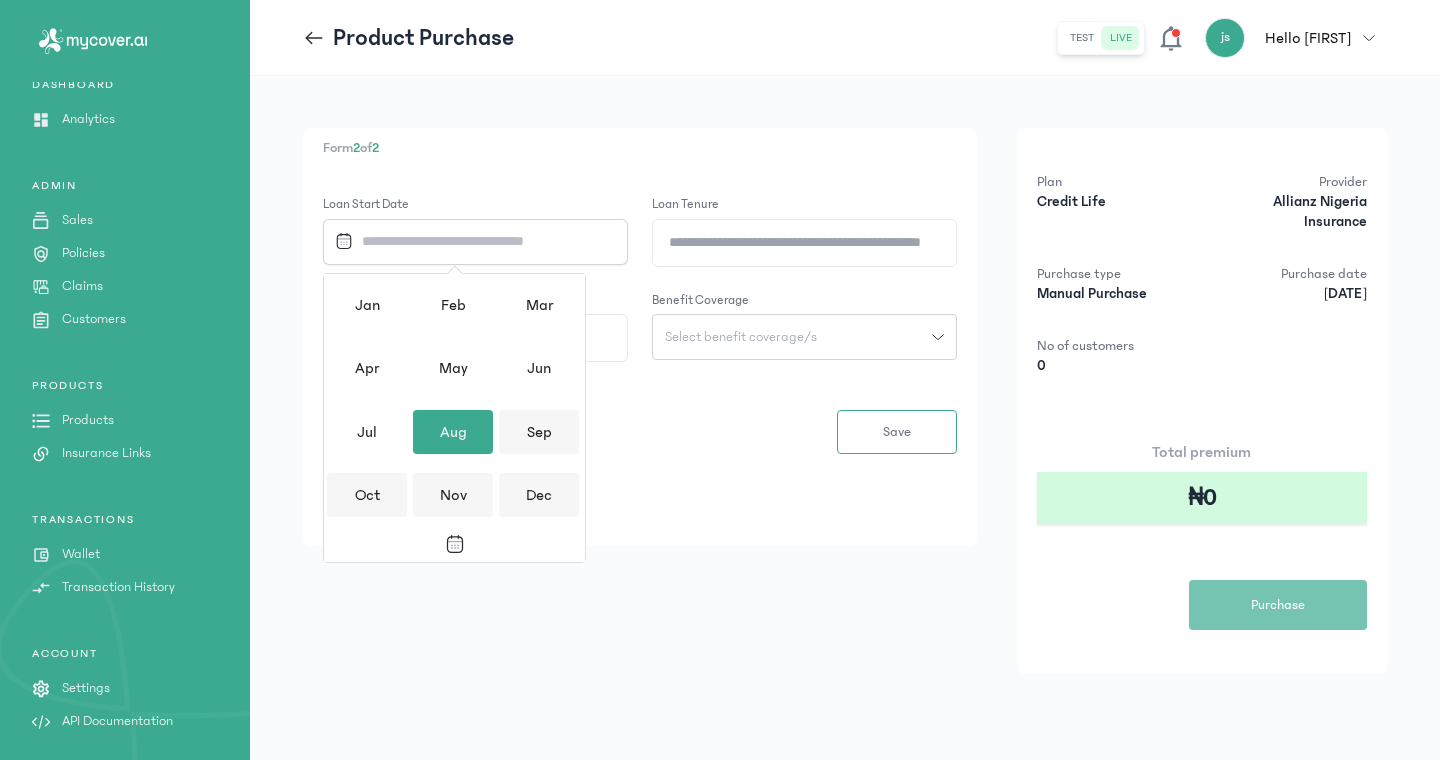 click on "Aug" at bounding box center (453, 432) 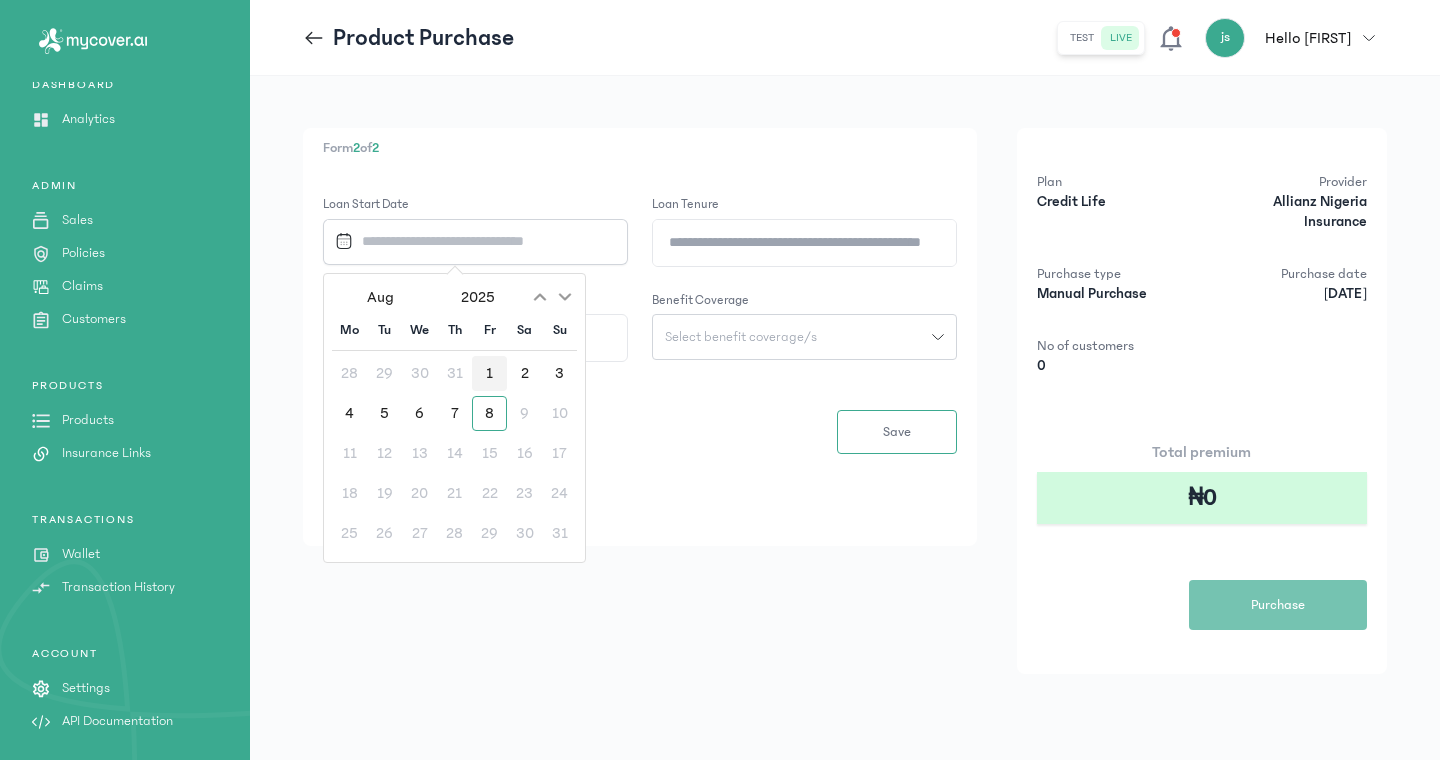click on "1" at bounding box center (489, 373) 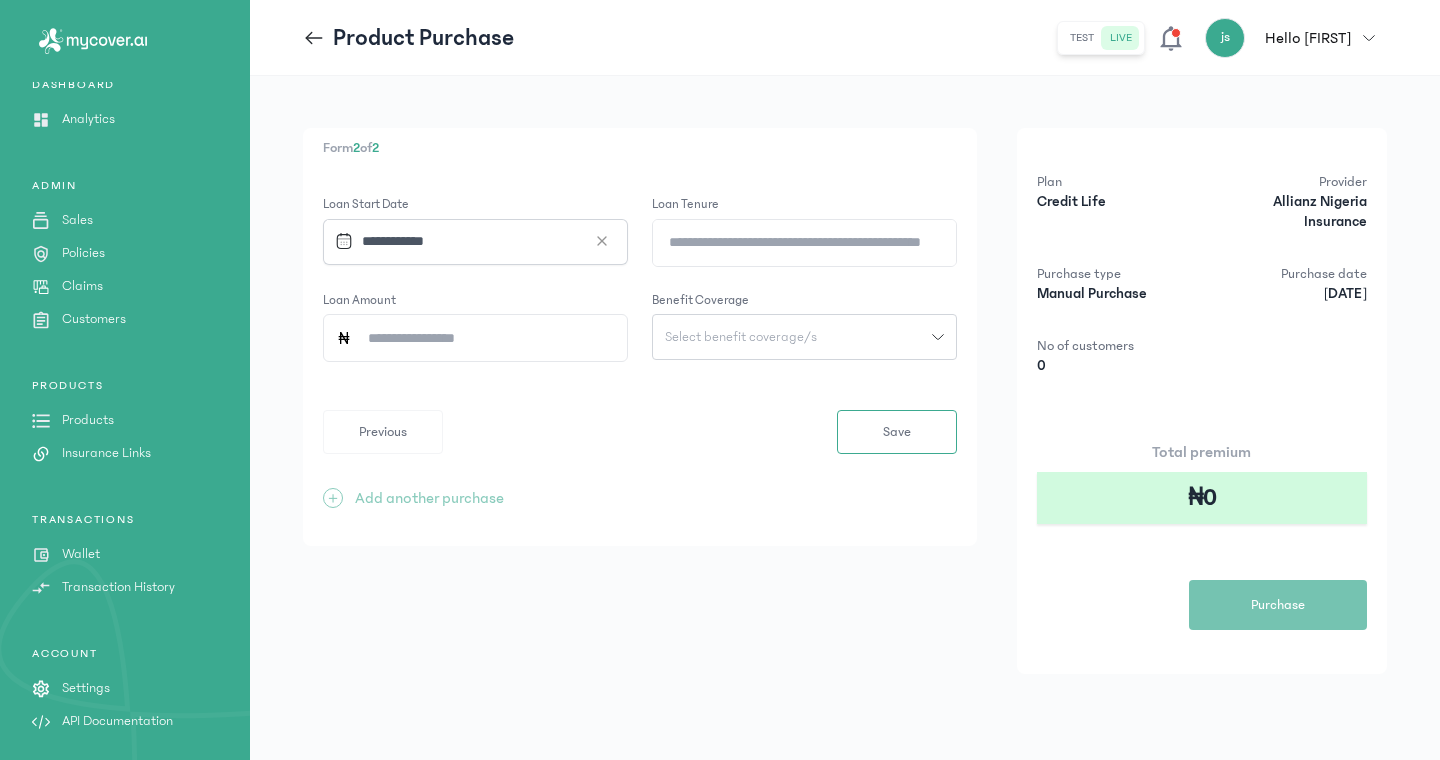click on "Loan Tenure" 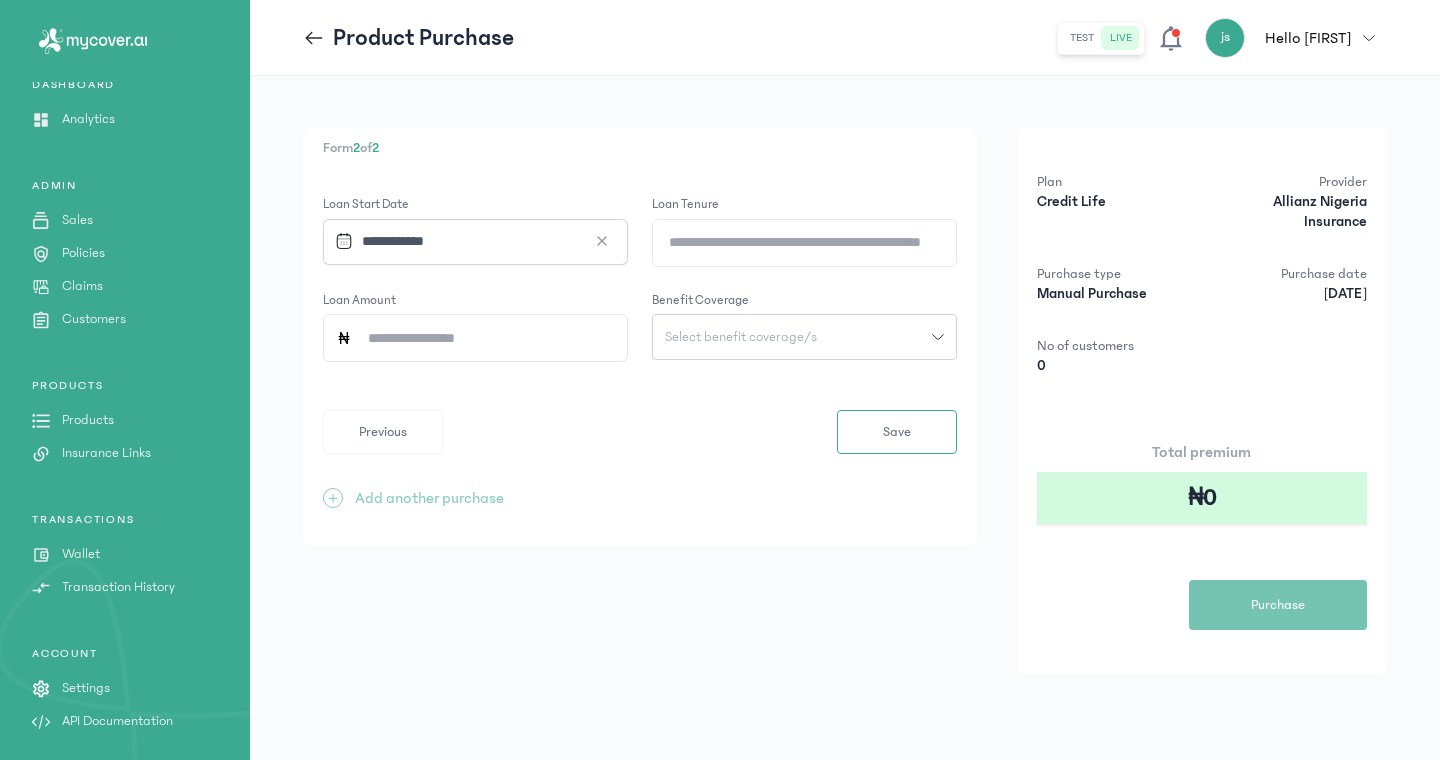 type on "*" 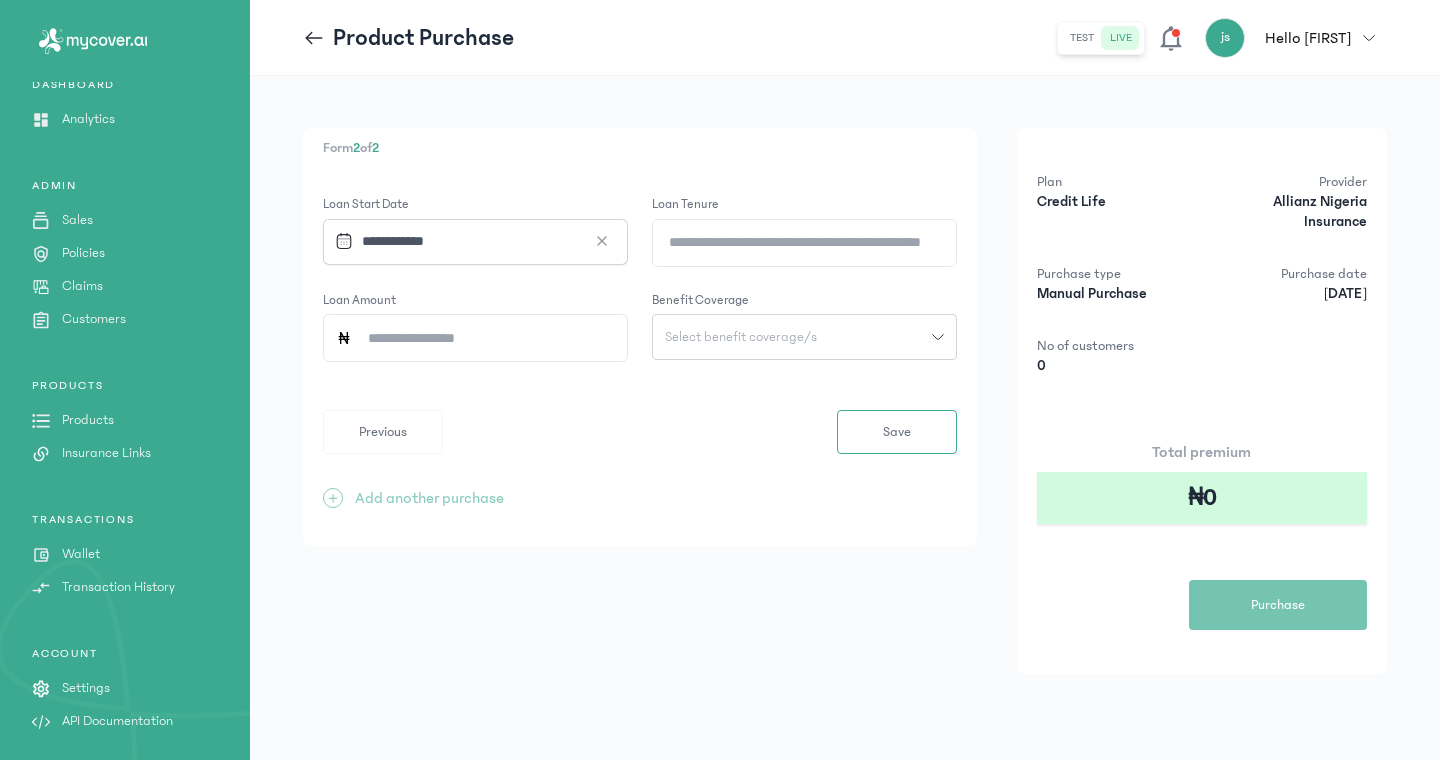 click on "Previous  Save" 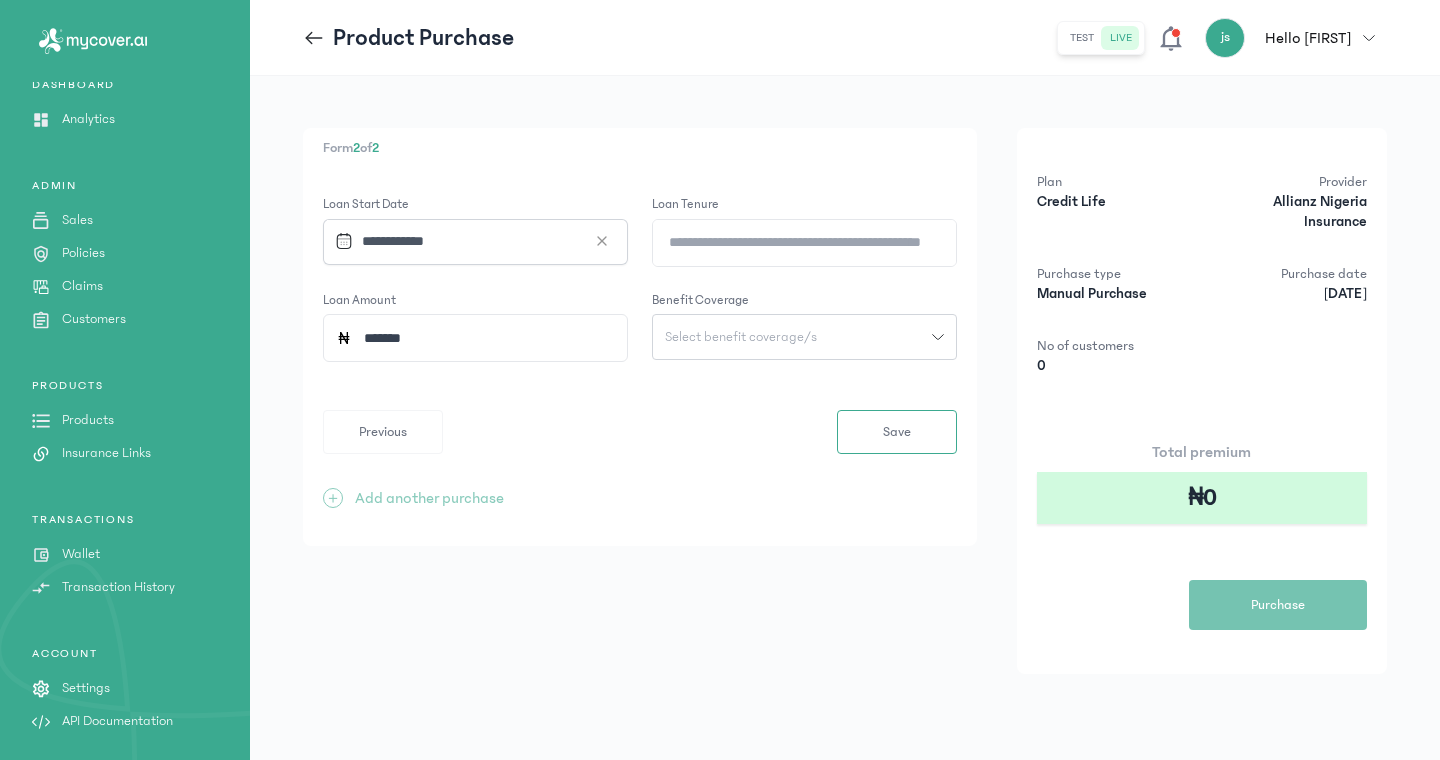 type on "*******" 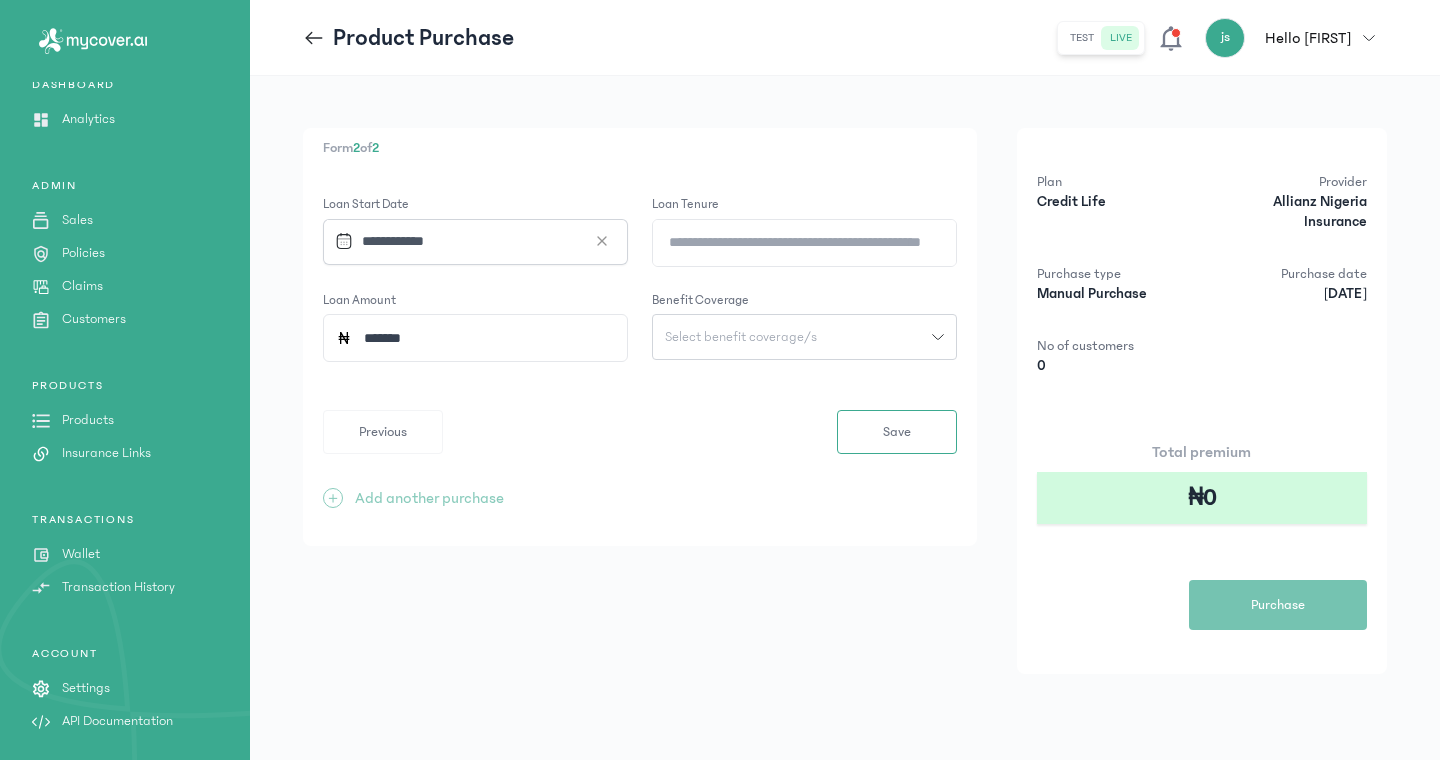 click on "**********" 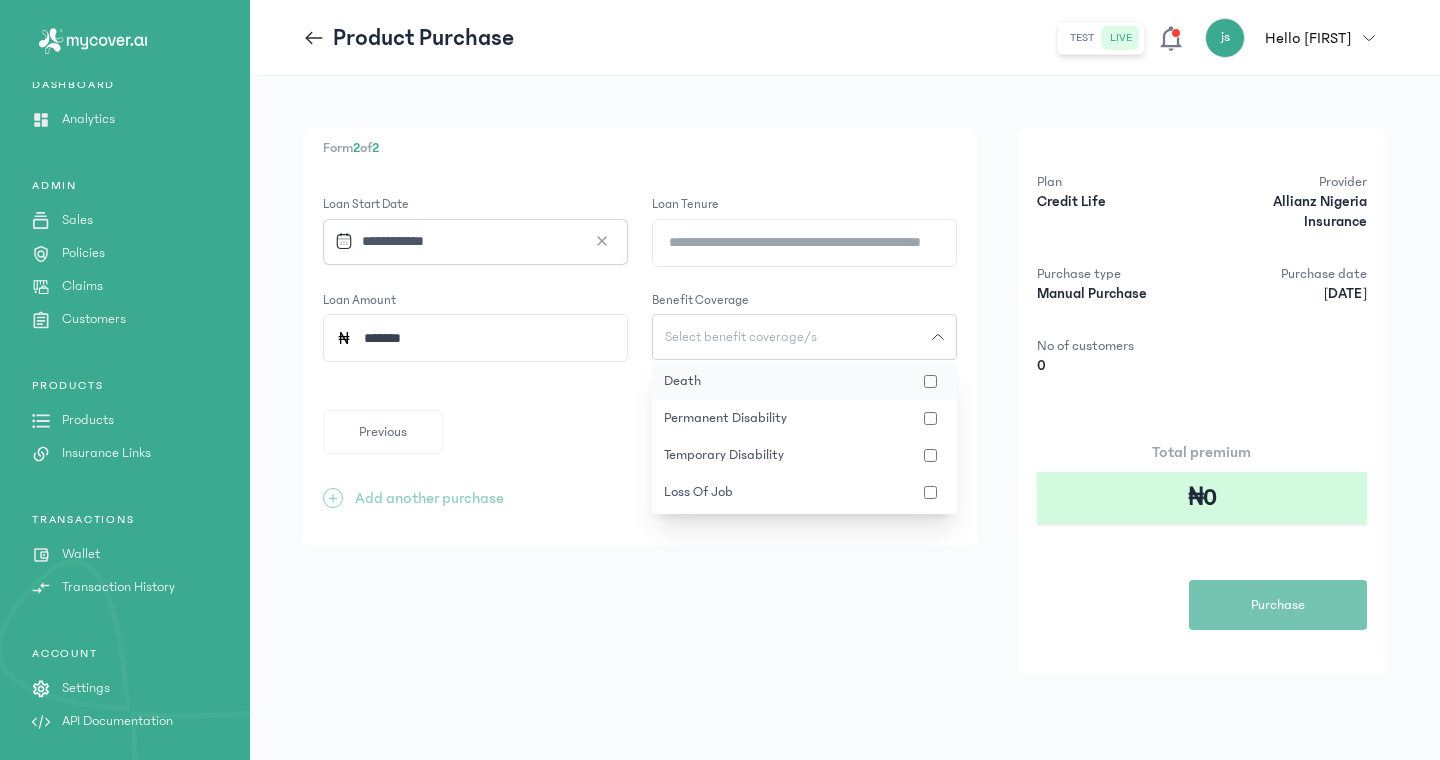 click on "death" 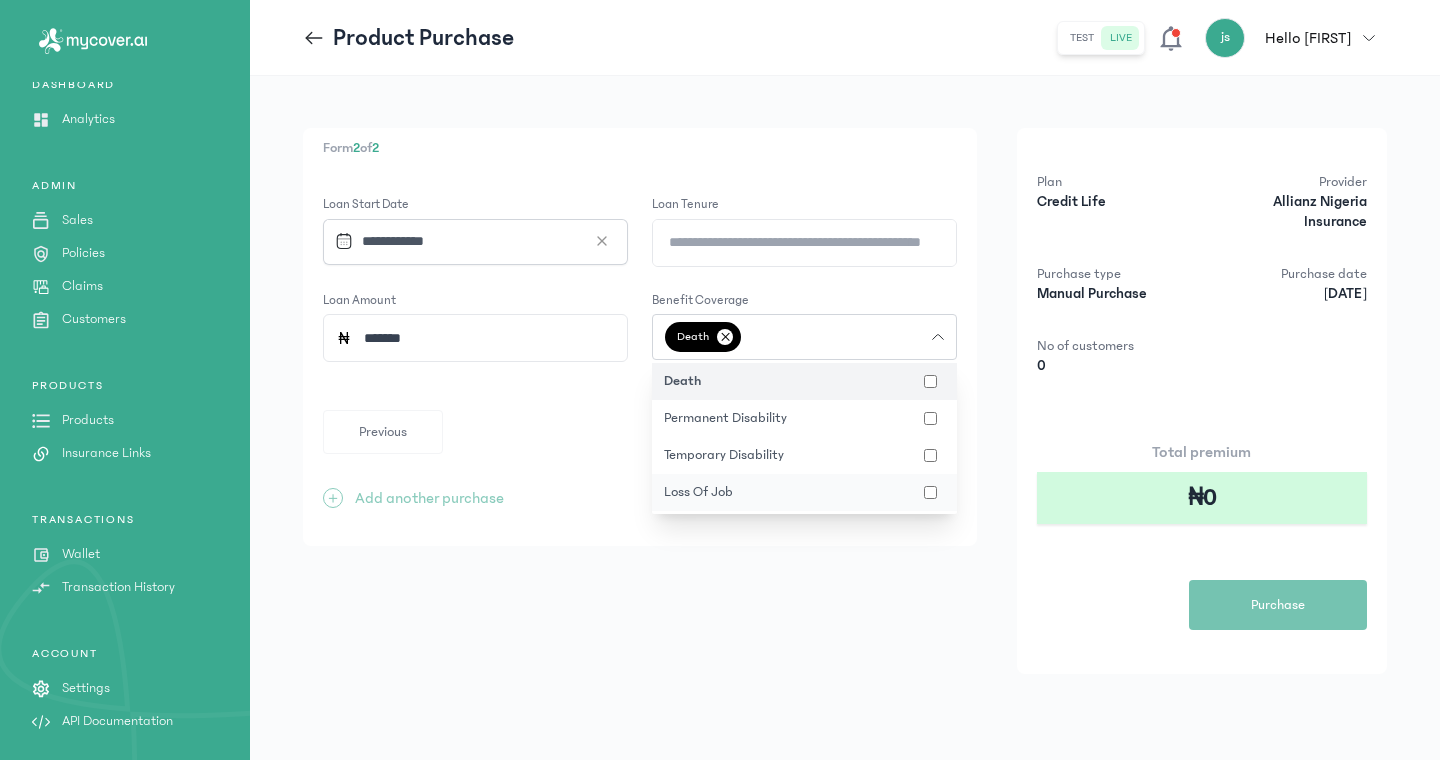 click on "loss of job" 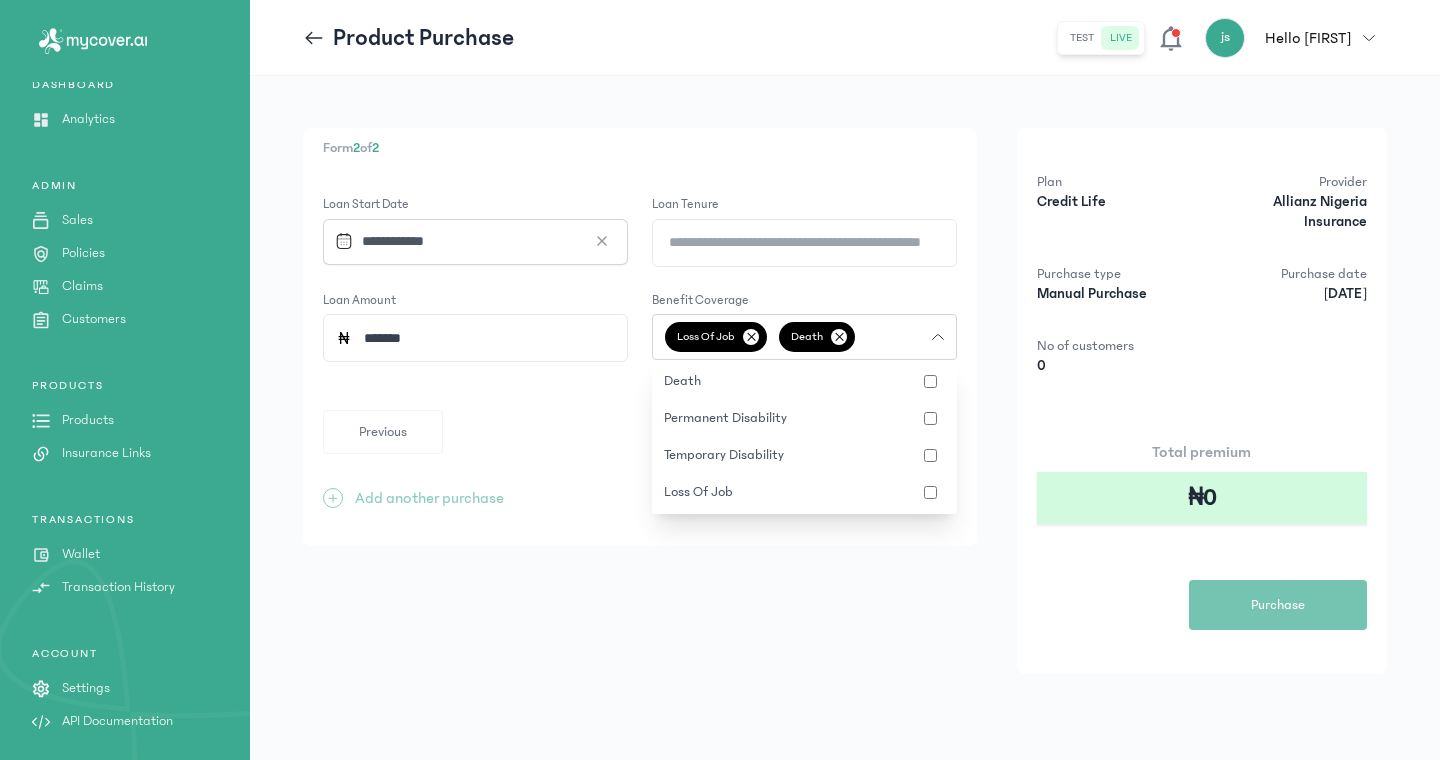click on "**********" at bounding box center [640, 401] 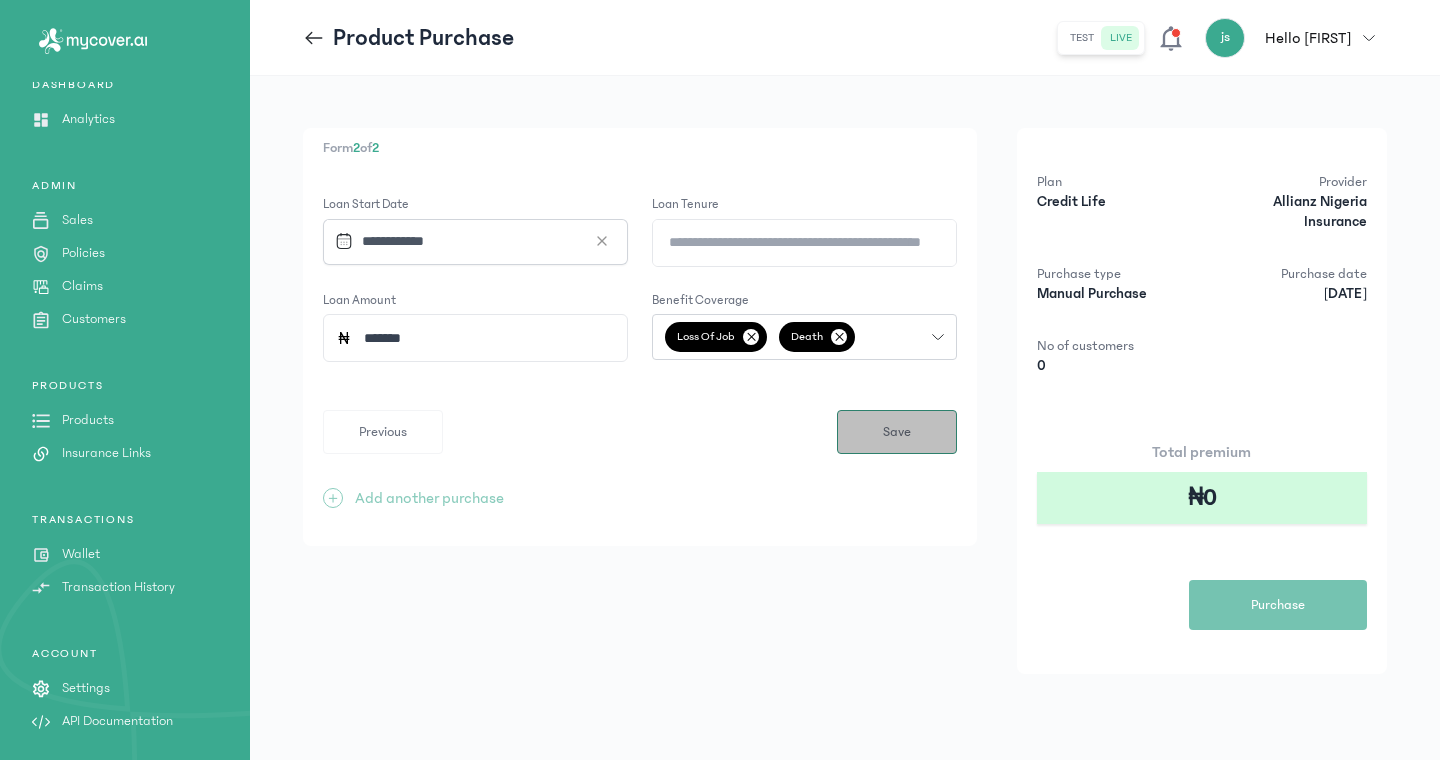 click on "Save" at bounding box center [897, 432] 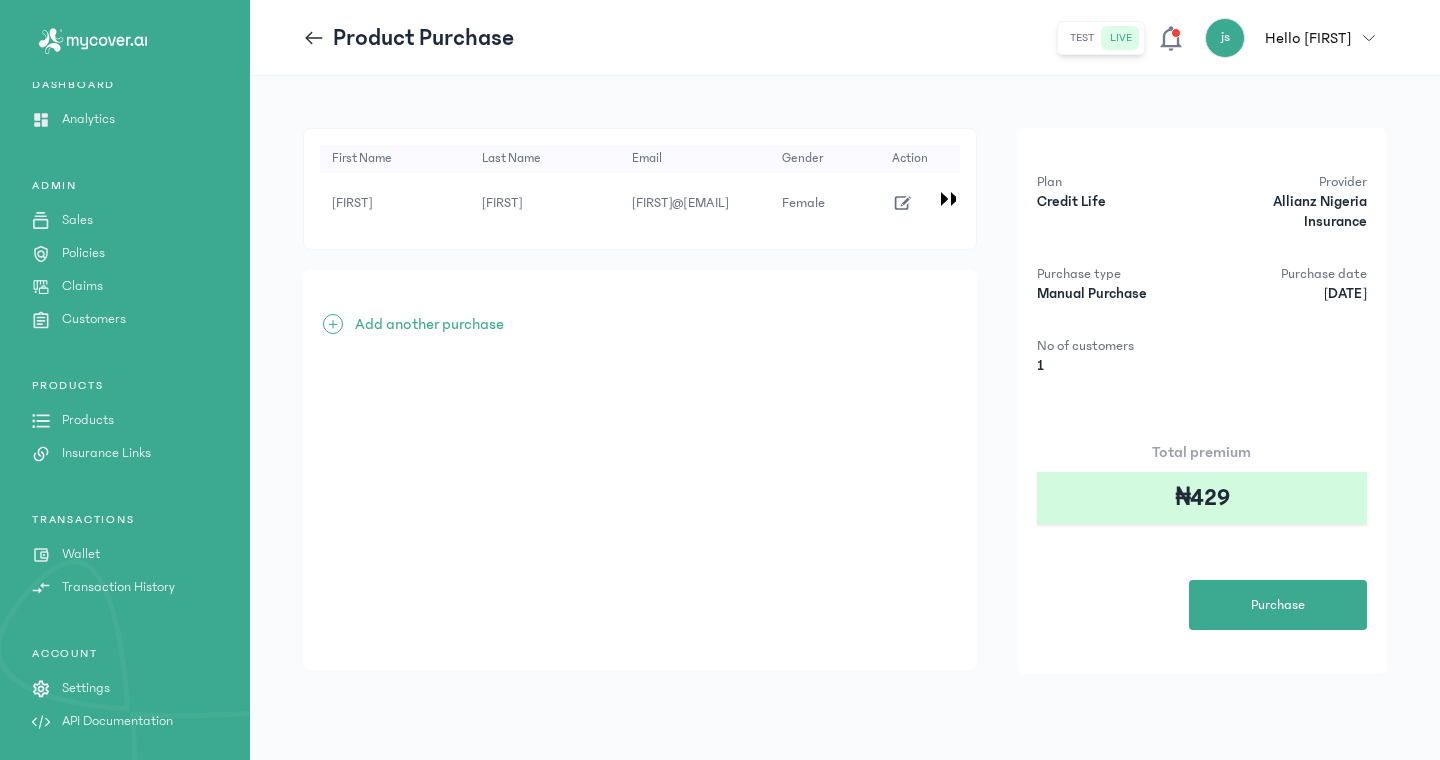 click on "Add another purchase" at bounding box center [429, 324] 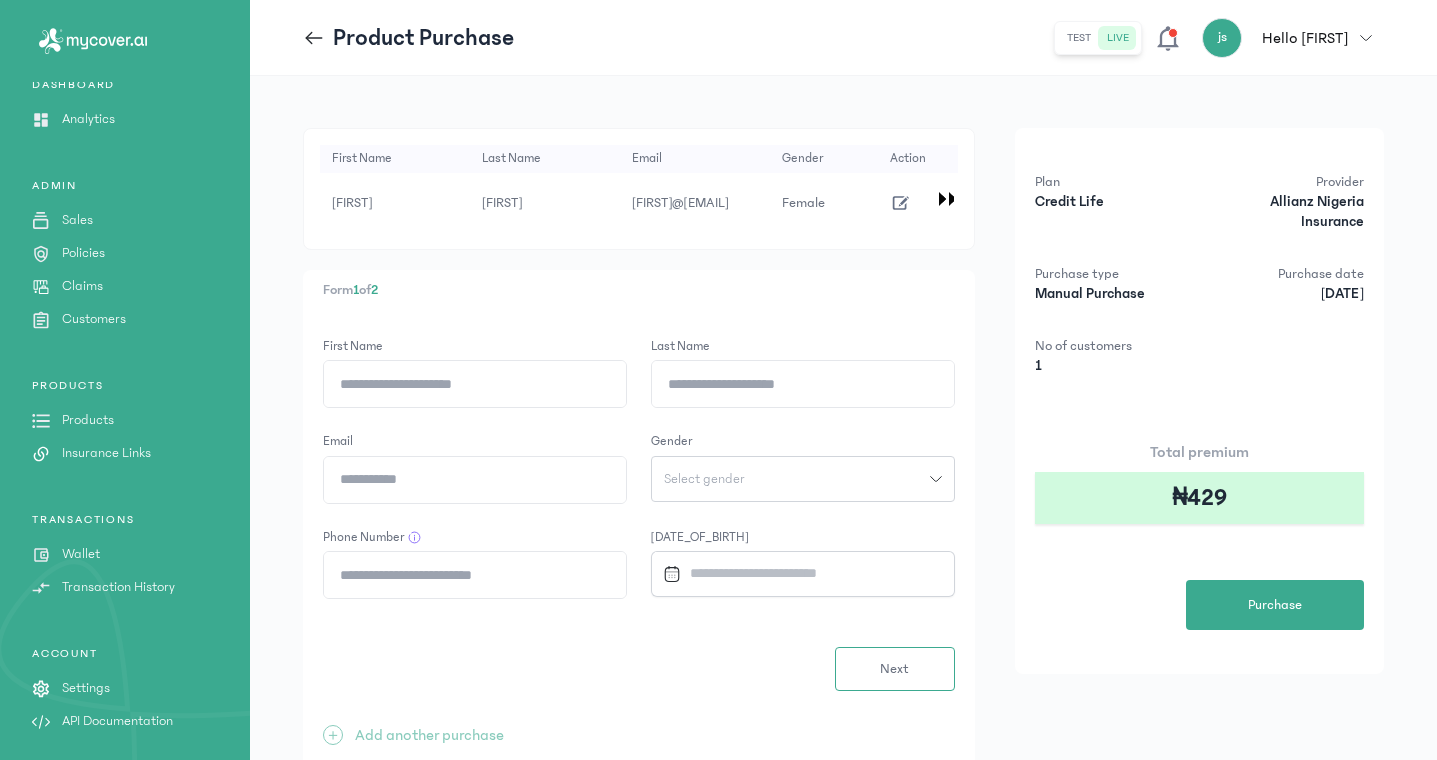 scroll, scrollTop: 72, scrollLeft: 0, axis: vertical 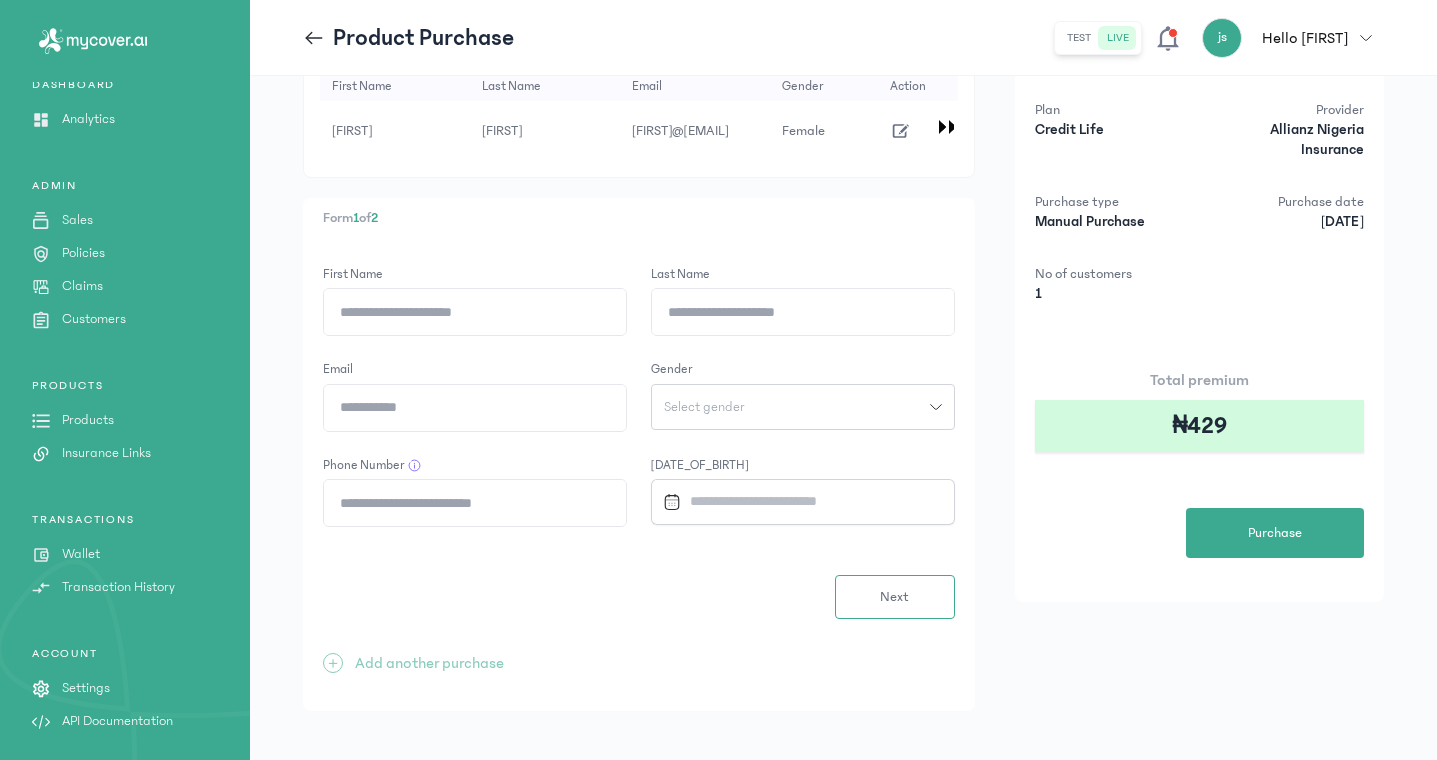 click on "Policies" at bounding box center [83, 253] 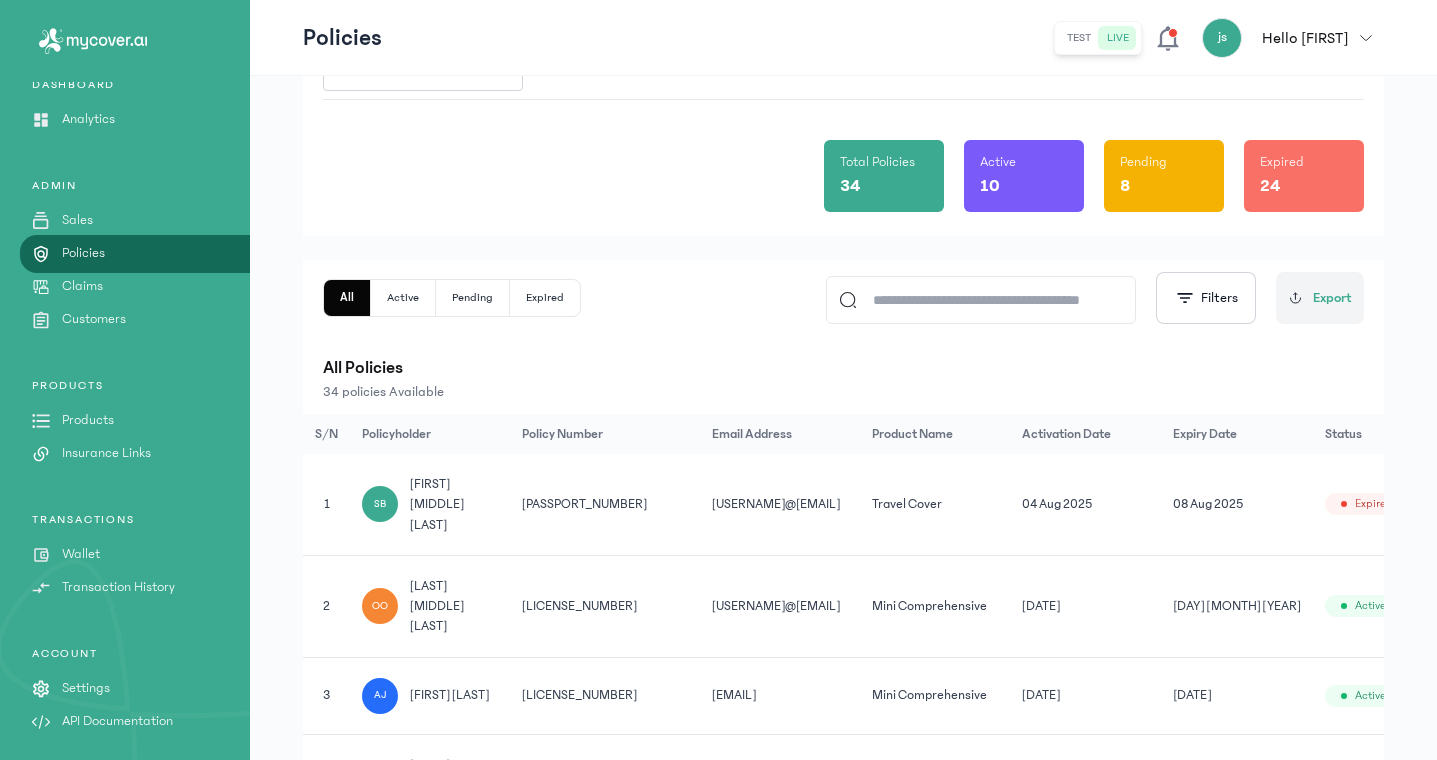 scroll, scrollTop: 113, scrollLeft: 0, axis: vertical 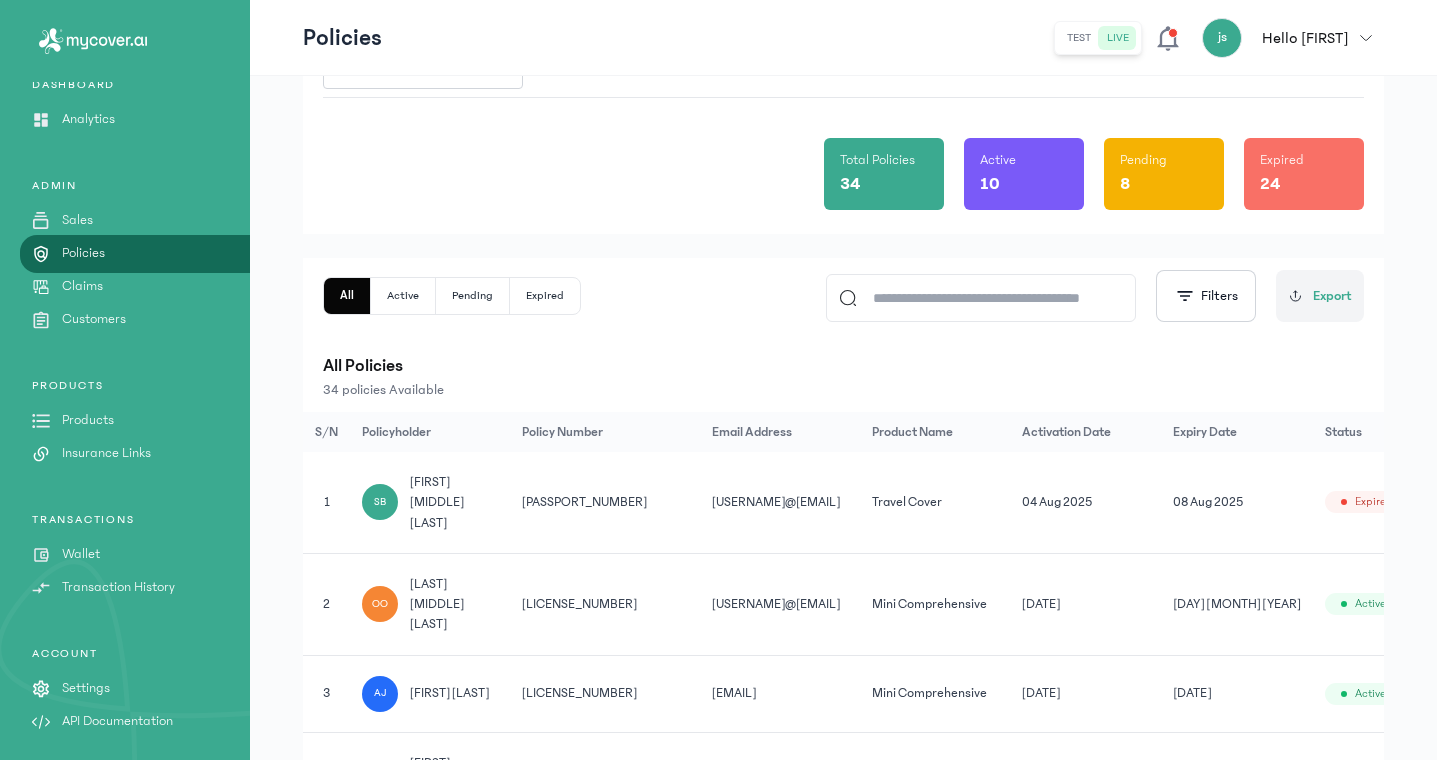 click on "Details" 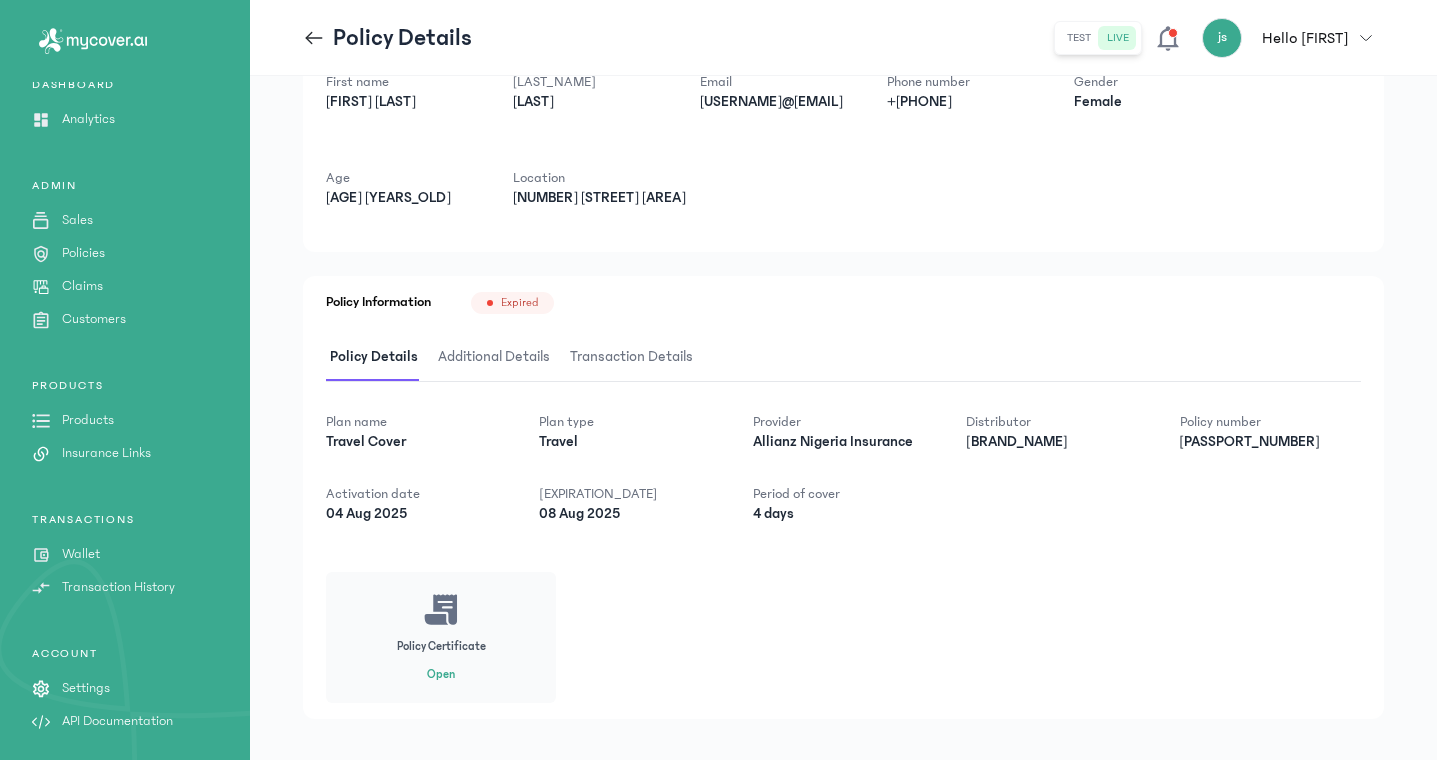 scroll, scrollTop: 114, scrollLeft: 0, axis: vertical 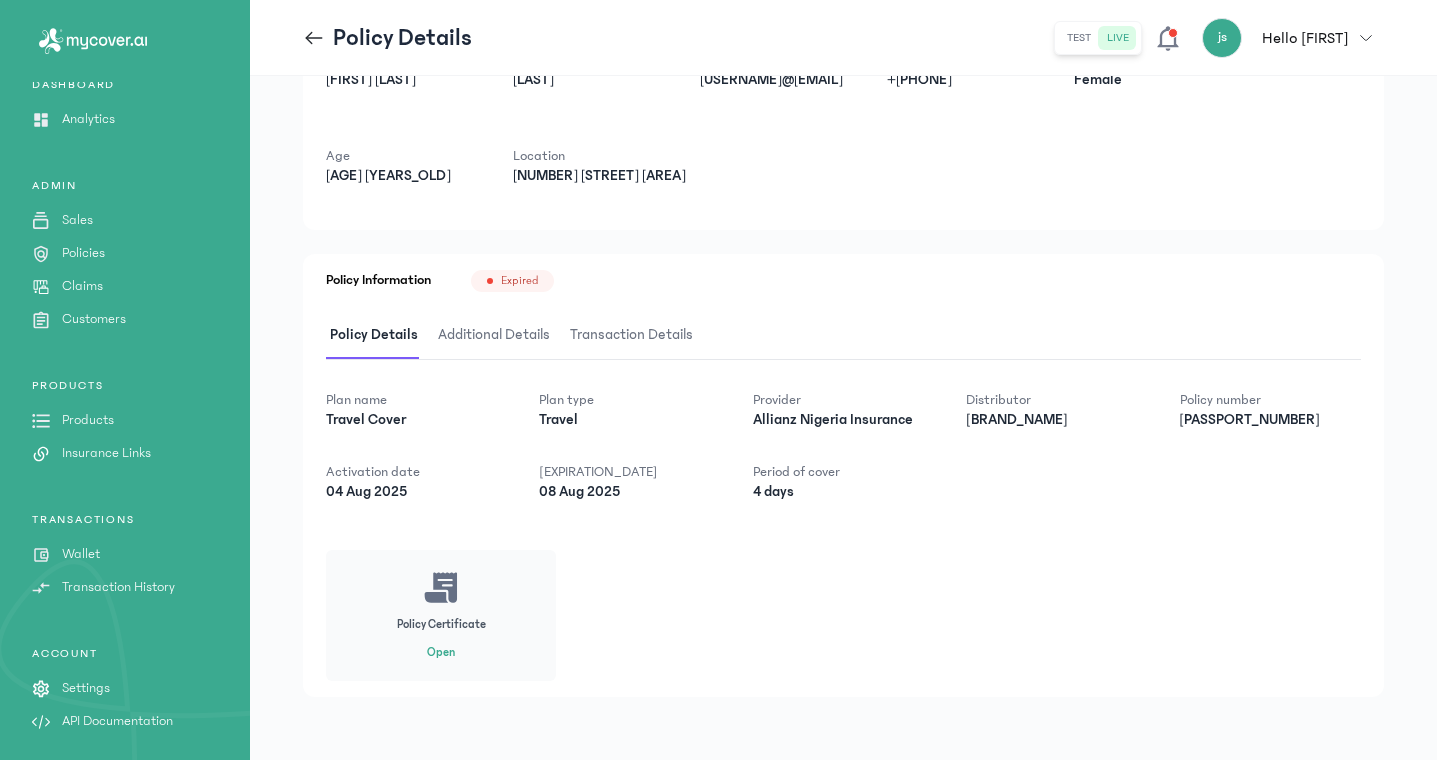 click on "Wallet" at bounding box center [81, 554] 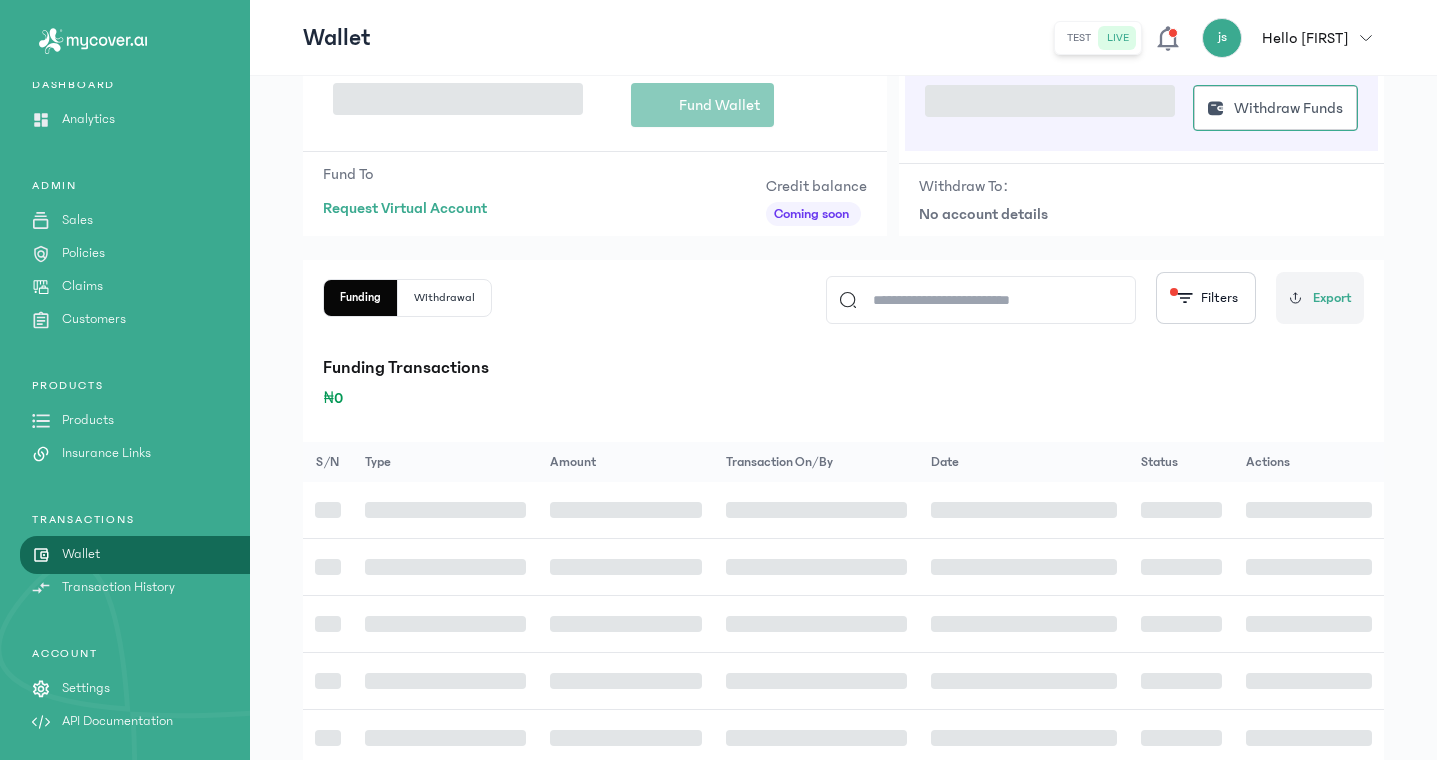 scroll, scrollTop: 0, scrollLeft: 0, axis: both 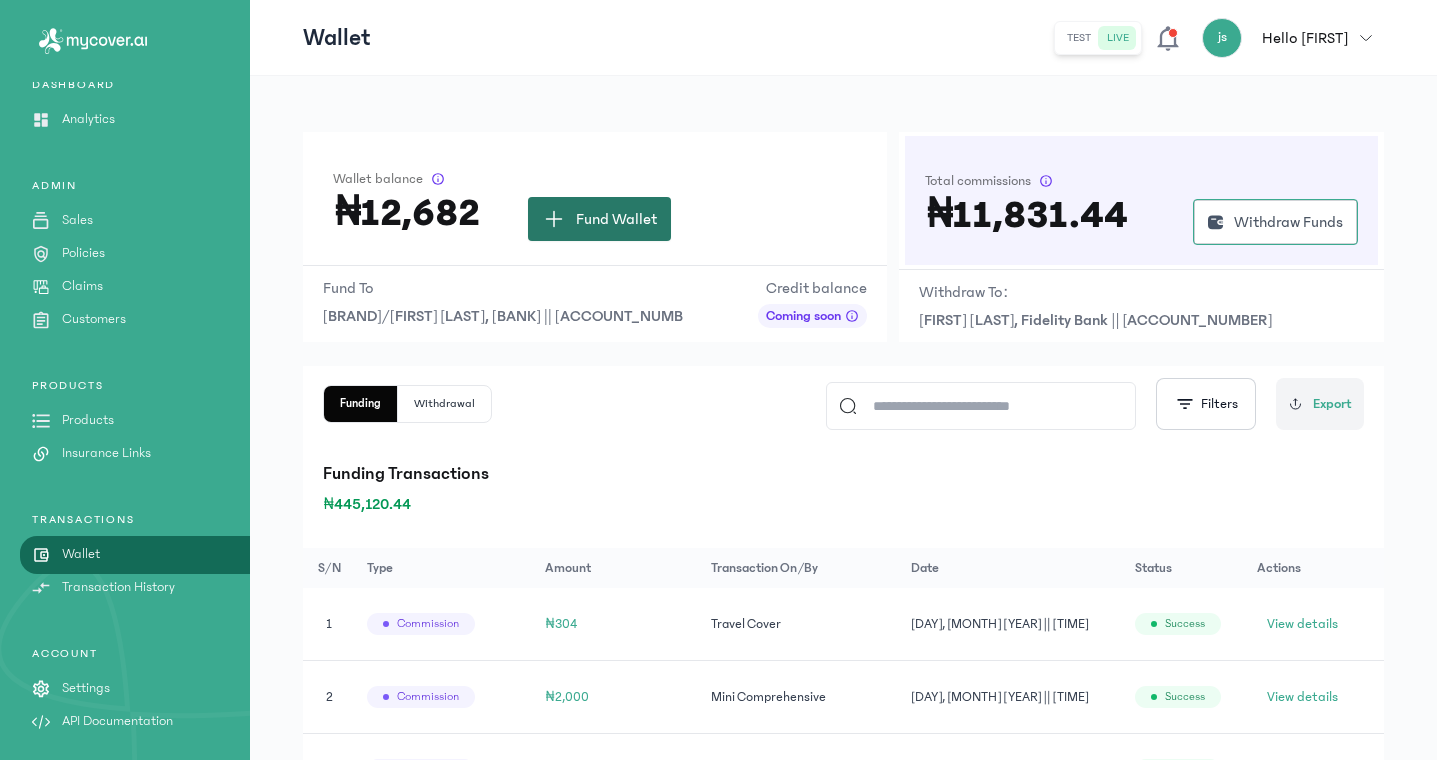 click on "Fund Wallet" 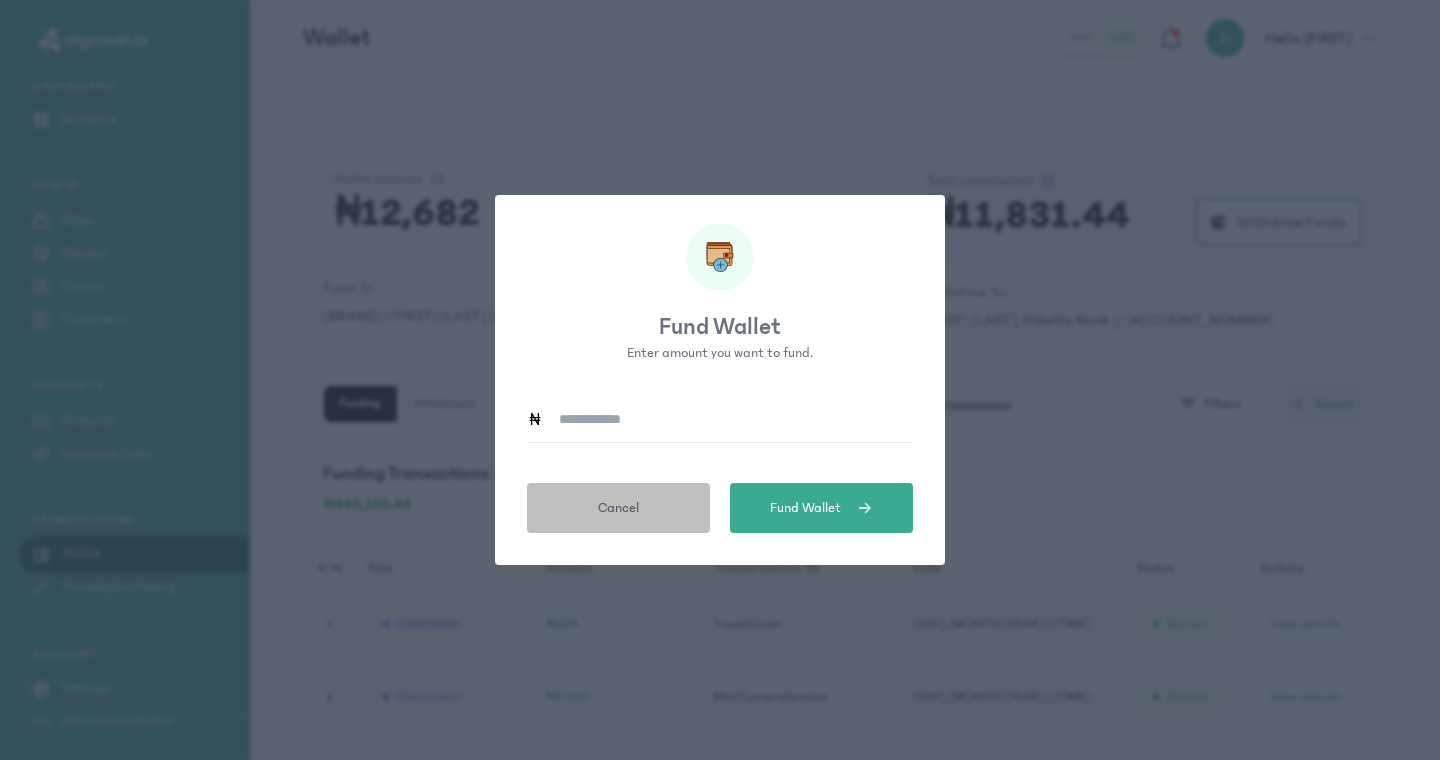 click on "Cancel" at bounding box center (618, 508) 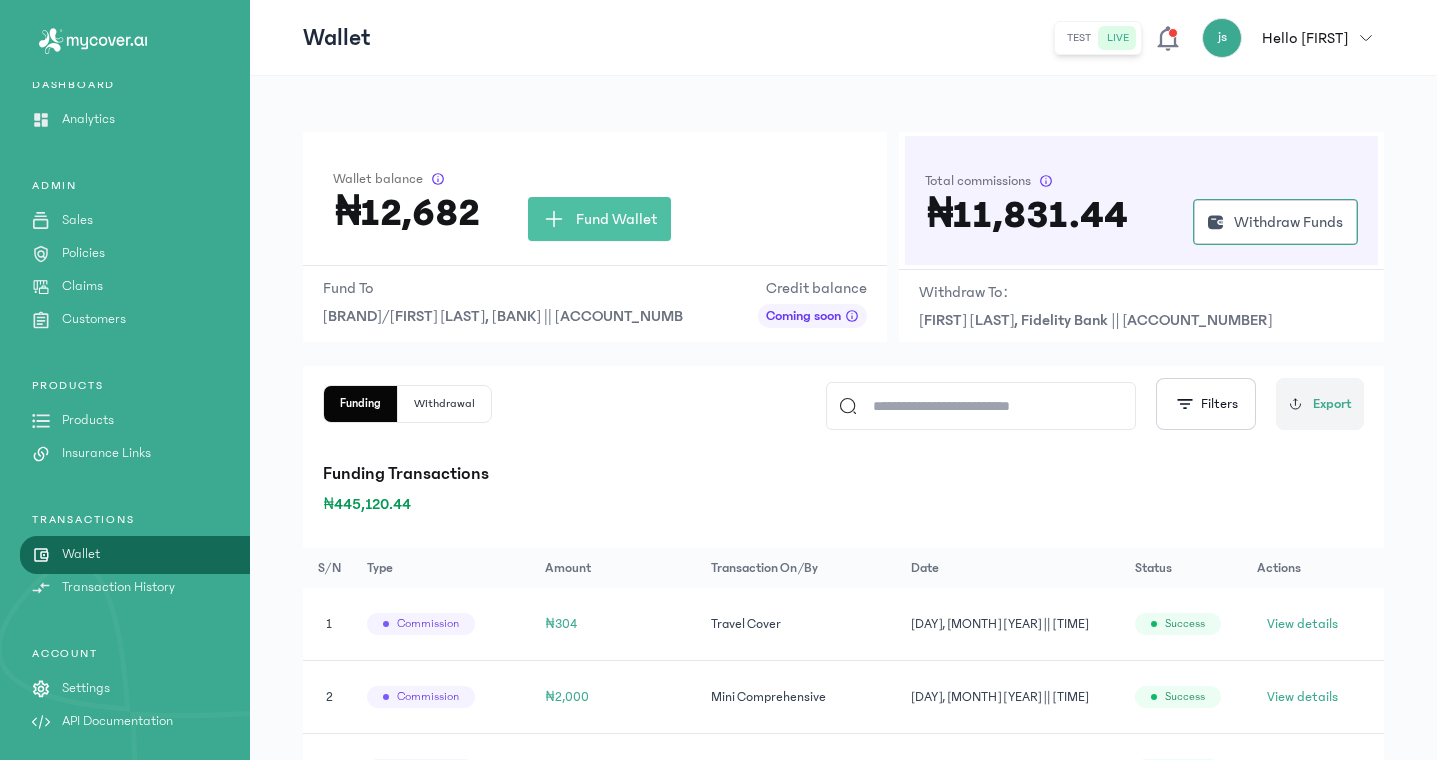 click on "[FIRST] [LAST], Fidelity Bank || [ACCOUNT_NUMBER]" at bounding box center (1141, 320) 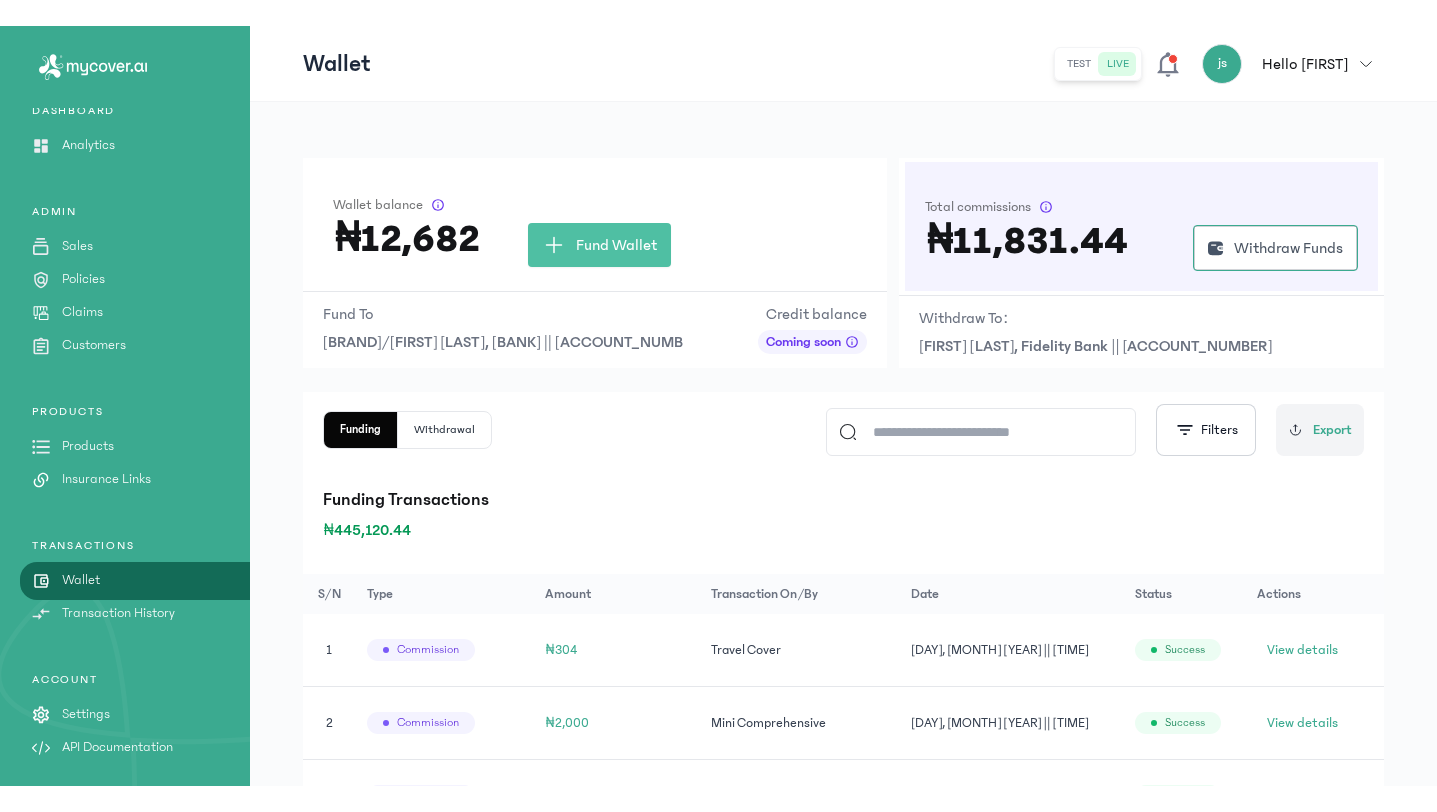 scroll, scrollTop: 0, scrollLeft: 0, axis: both 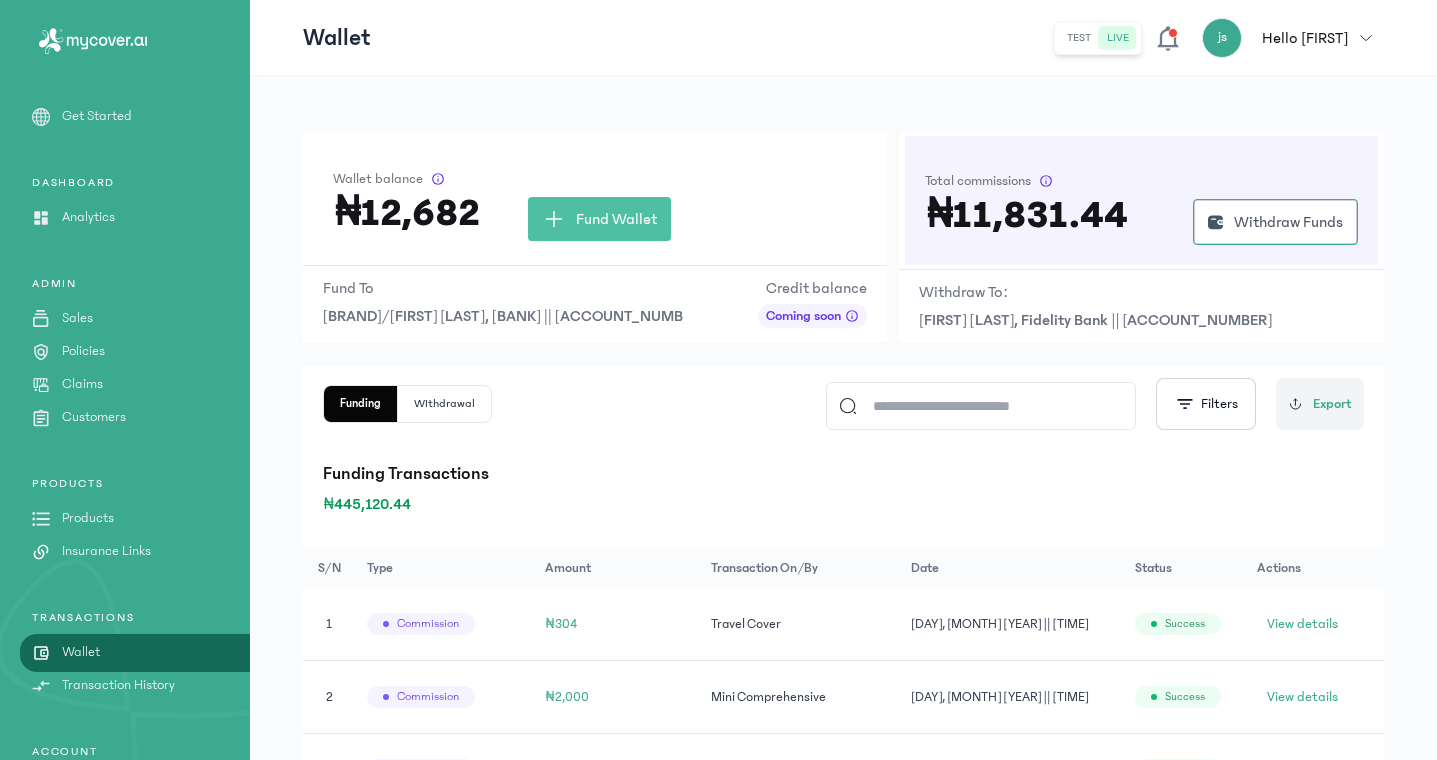 drag, startPoint x: 80, startPoint y: 218, endPoint x: 192, endPoint y: 181, distance: 117.953384 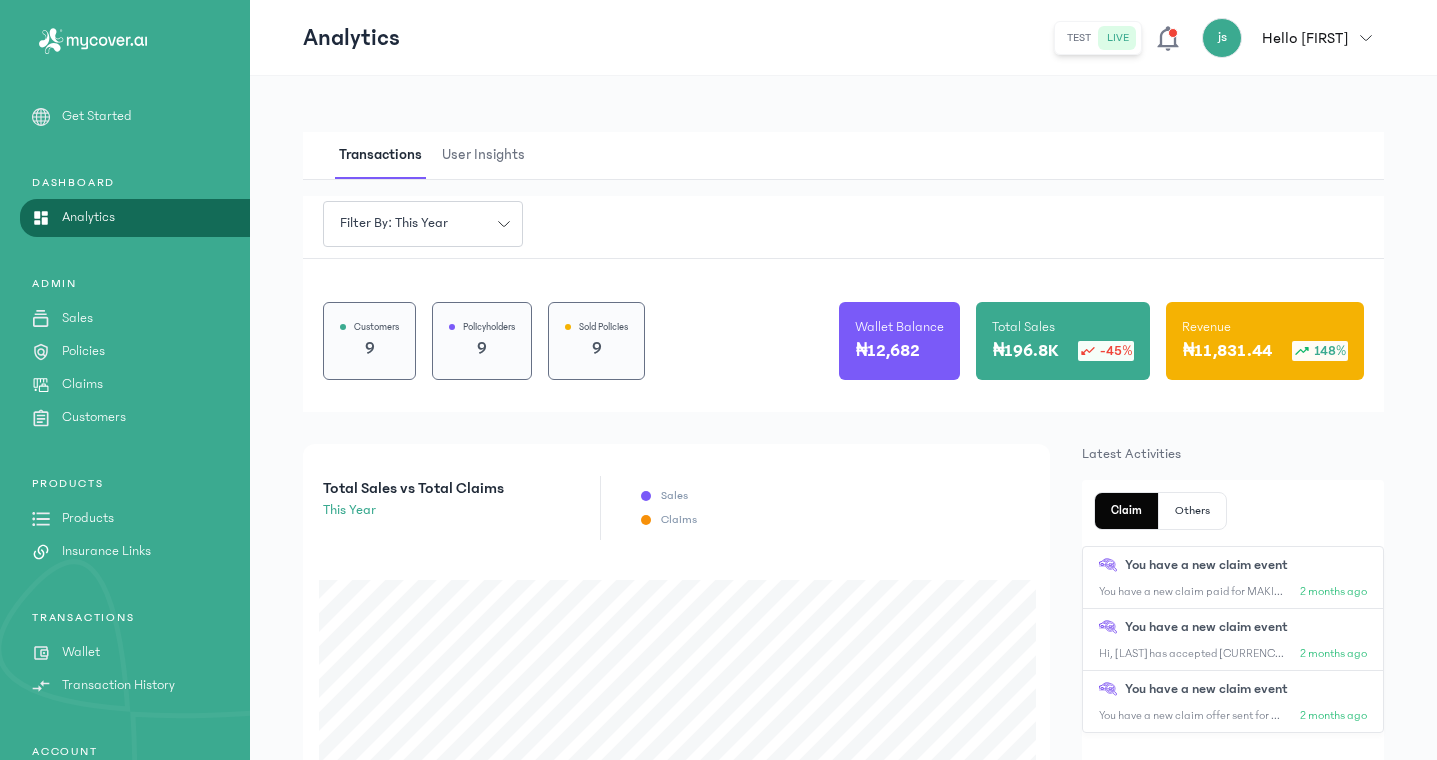 click on "Total Sales [CURRENCY][AMOUNT]
-45% Revenue [CURRENCY][AMOUNT]
148%  Total Sales vs Total Claims  this year Sales Claims  Policy Statistics  Total Policies 34 Active Policies 10 Inactive Policies 24 Average Policy Value [CURRENCY][AMOUNT] % of Policy Renewal 100.0%  Recent Transactions   You have 10 recent transactions.   See more
S/N Transaction type Amount Date Status 1 purchase profit [CURRENCY][AMOUNT] [DATE] Completed 2 purchase [CURRENCY][AMOUNT] [DATE] Completed 3 purchase profit [CURRENCY][AMOUNT] [DATE] Completed 4 purchase profit [CURRENCY][AMOUNT] [DATE] Completed 5 purchase profit [CURRENCY][AMOUNT] [DATE] Completed 6 purchase [CURRENCY][AMOUNT] [DATE] Completed 7 fund wallet [CURRENCY][AMOUNT] [DATE] Completed 8 purchase profit [CURRENCY][AMOUNT] [DATE] Completed 9 purchase profit [CURRENCY][AMOUNT] [DATE] Completed 10 purchase profit [CURRENCY][AMOUNT] [DATE] Completed Latest Activities Claim Others" at bounding box center (843, 1037) 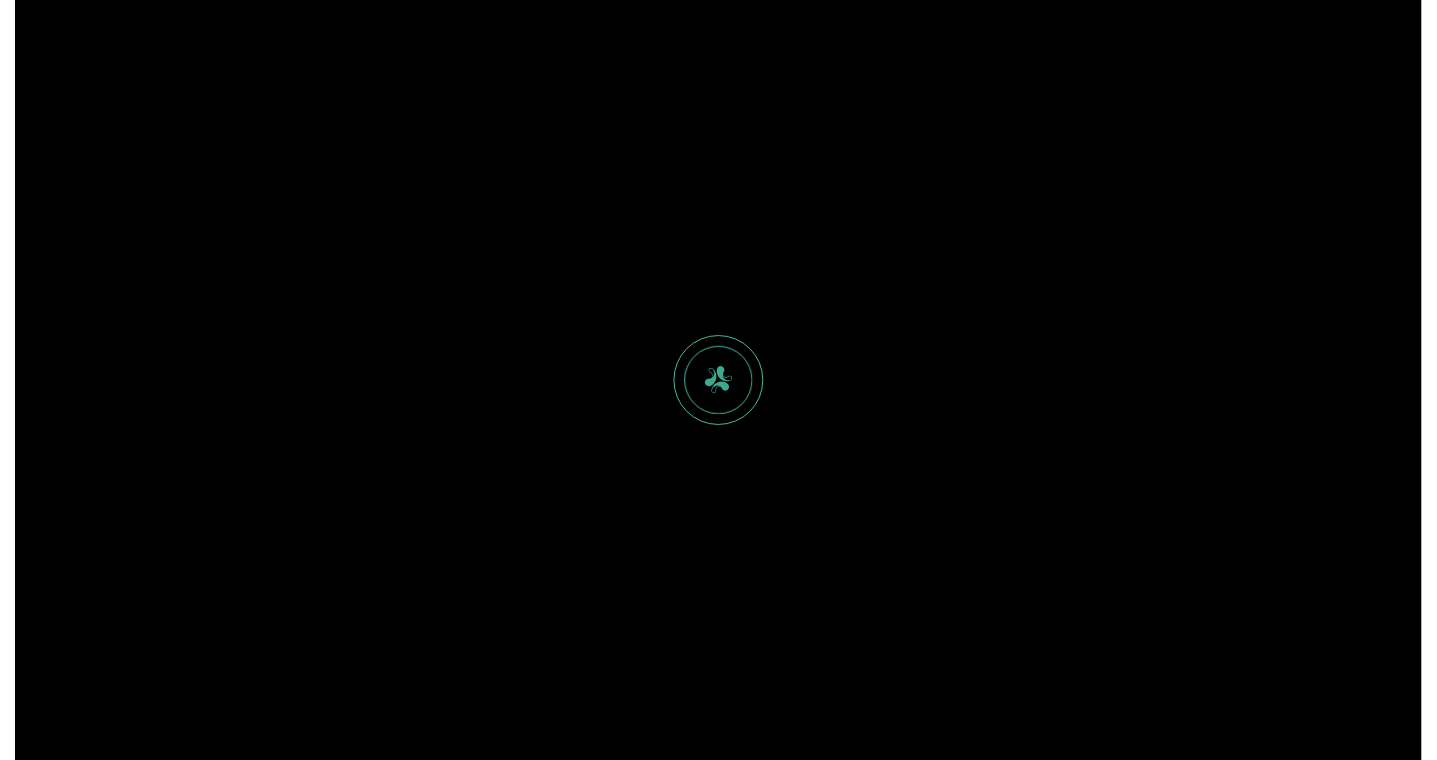 scroll, scrollTop: 0, scrollLeft: 0, axis: both 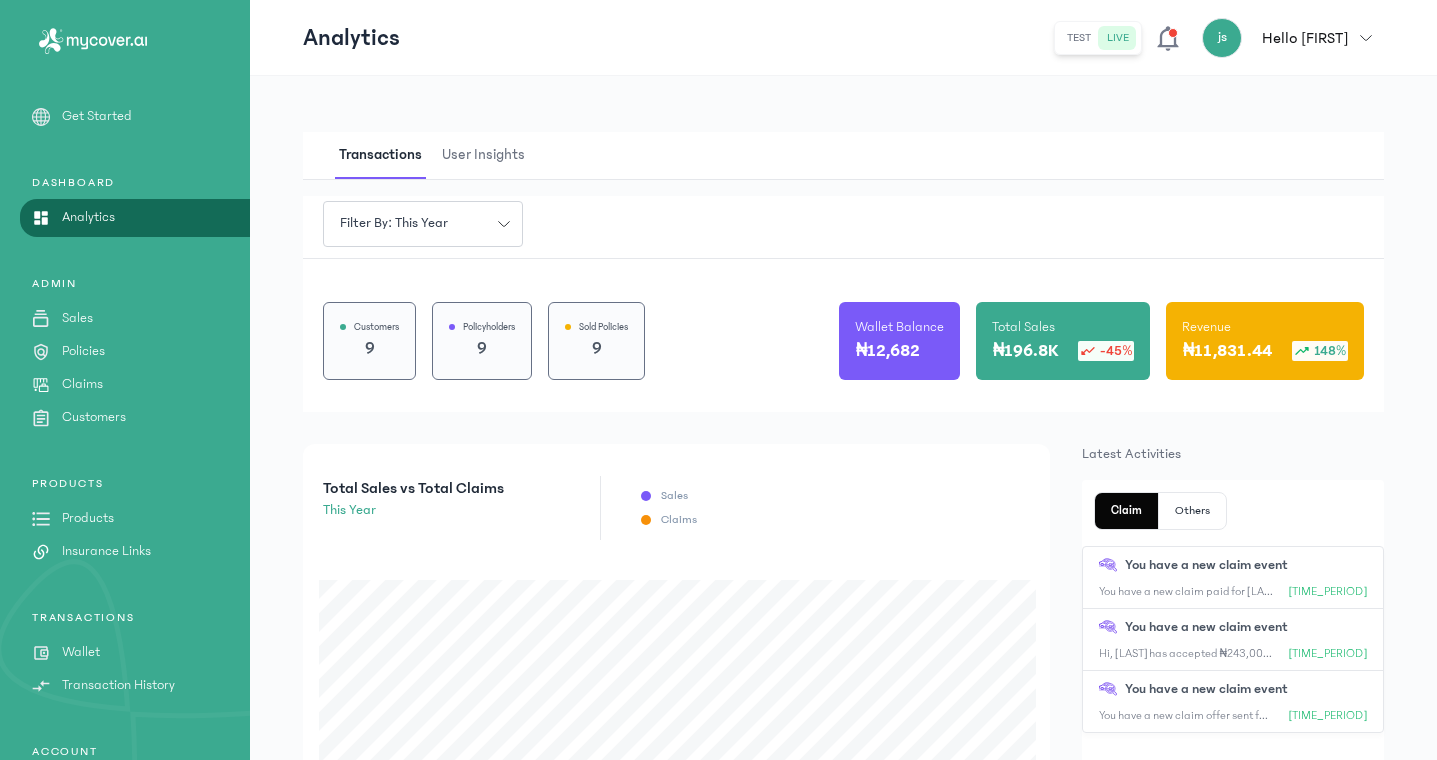 click on "Transaction History" at bounding box center (118, 685) 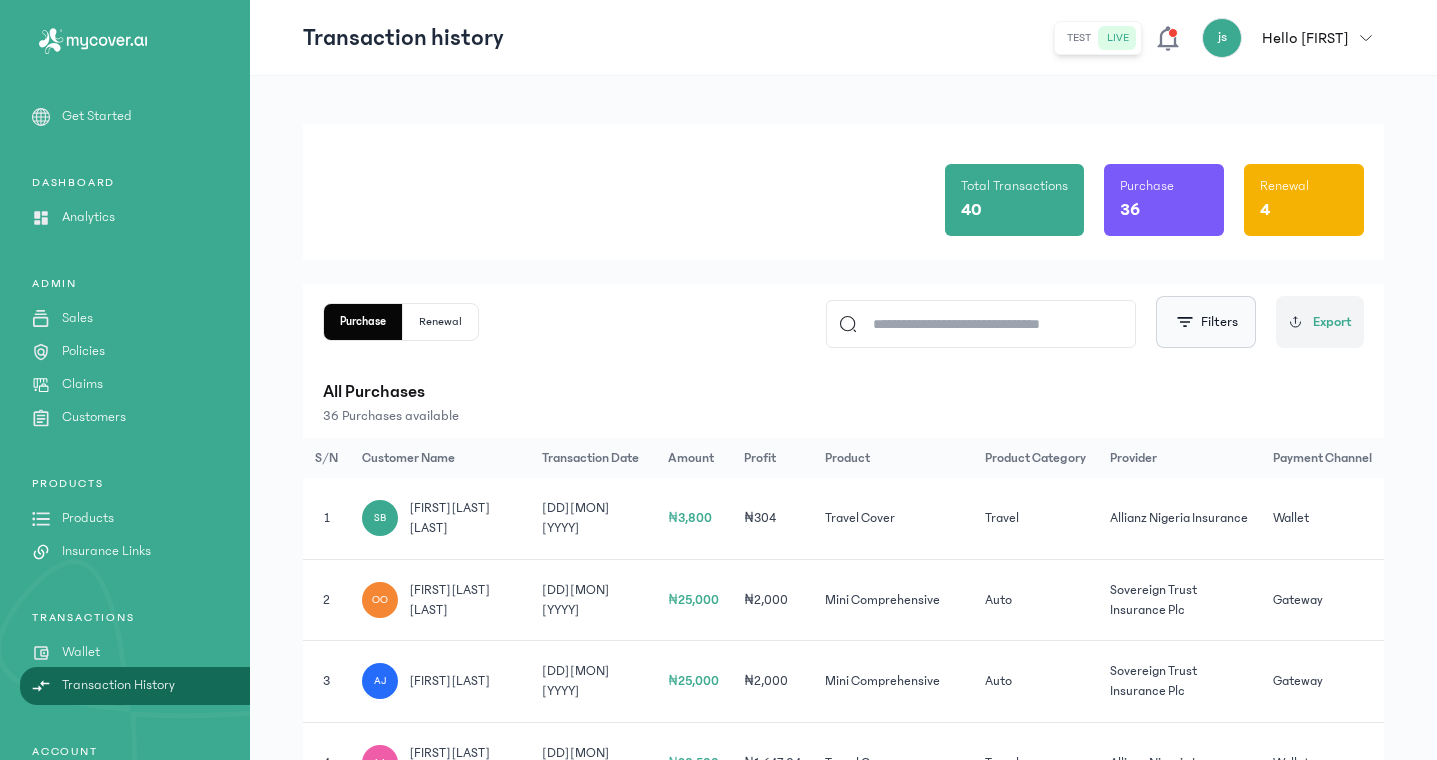 click on "Filters" 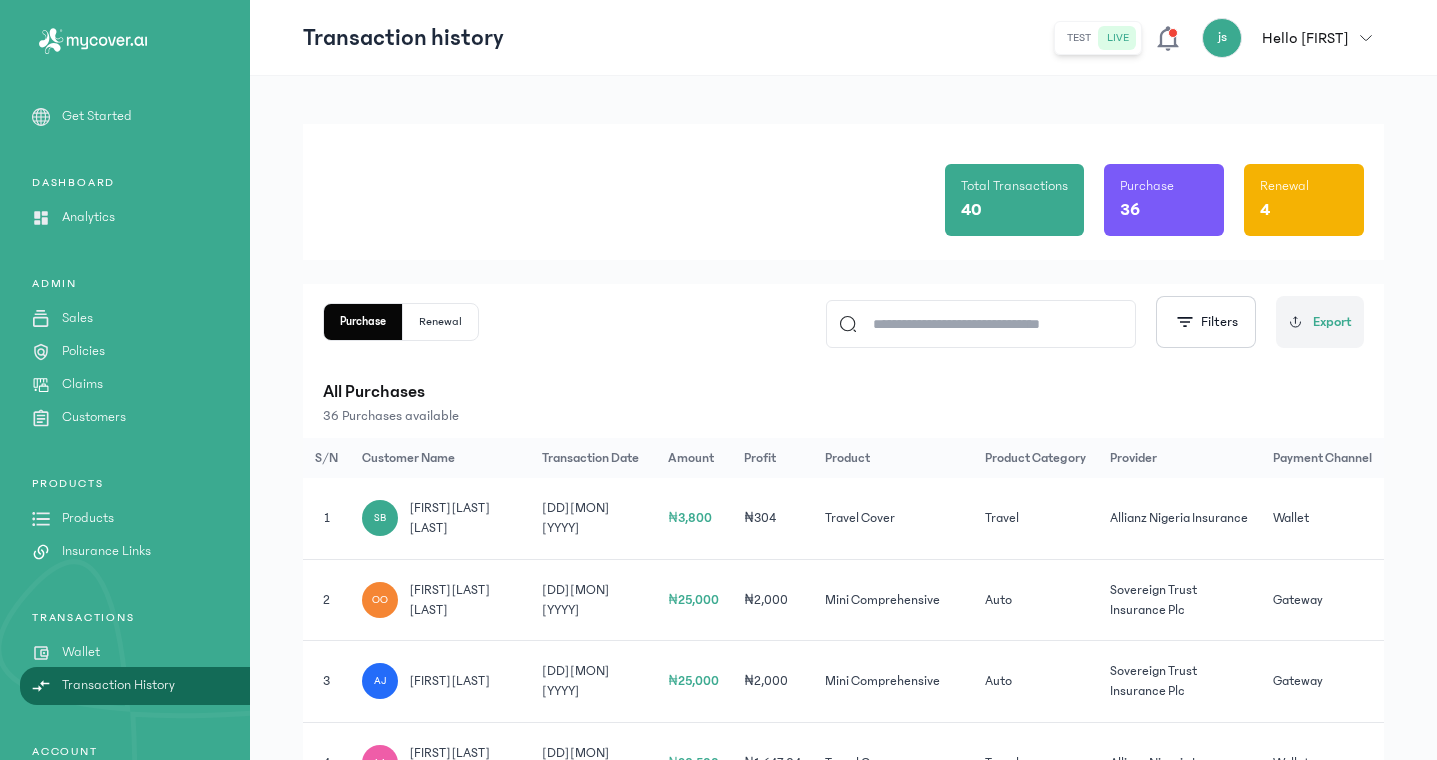 click on "Policies" at bounding box center (83, 351) 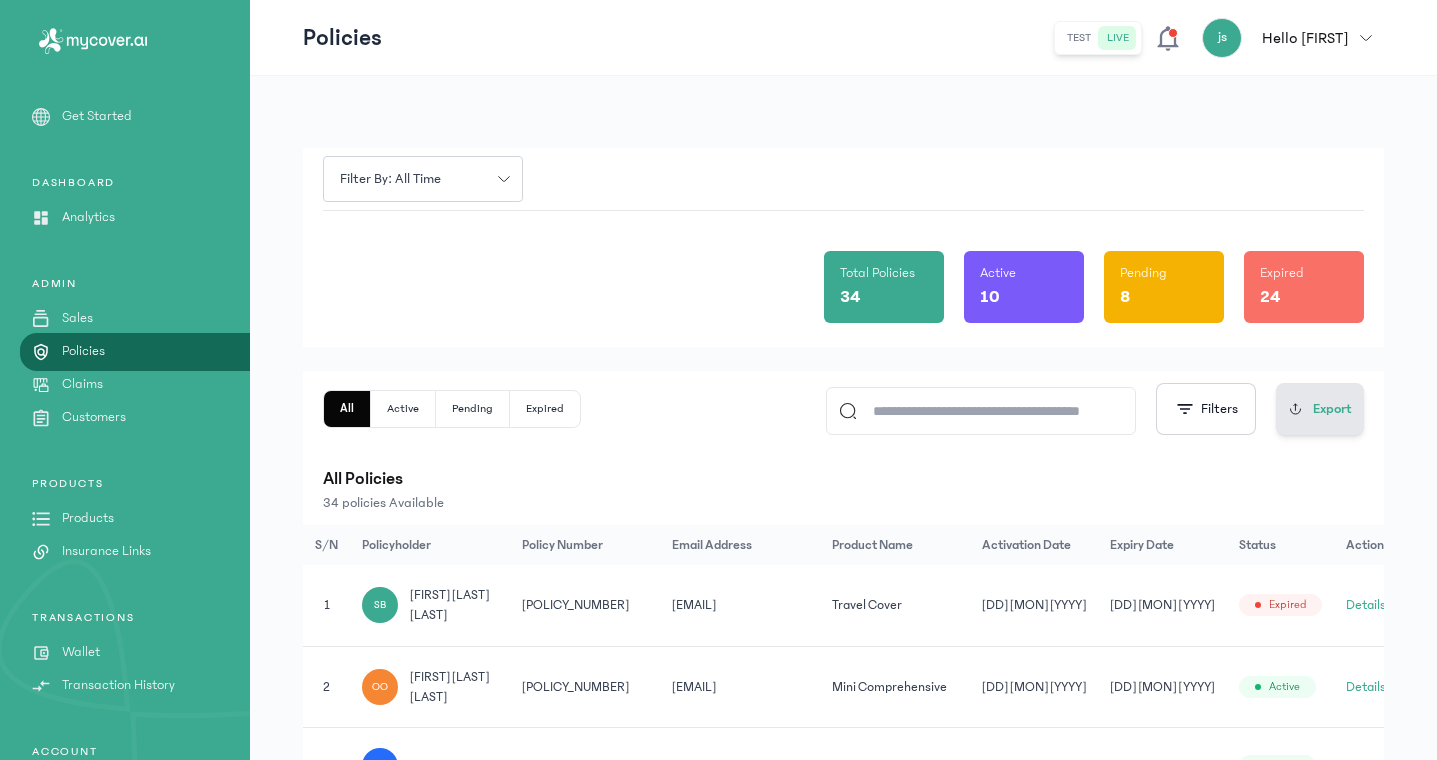 click 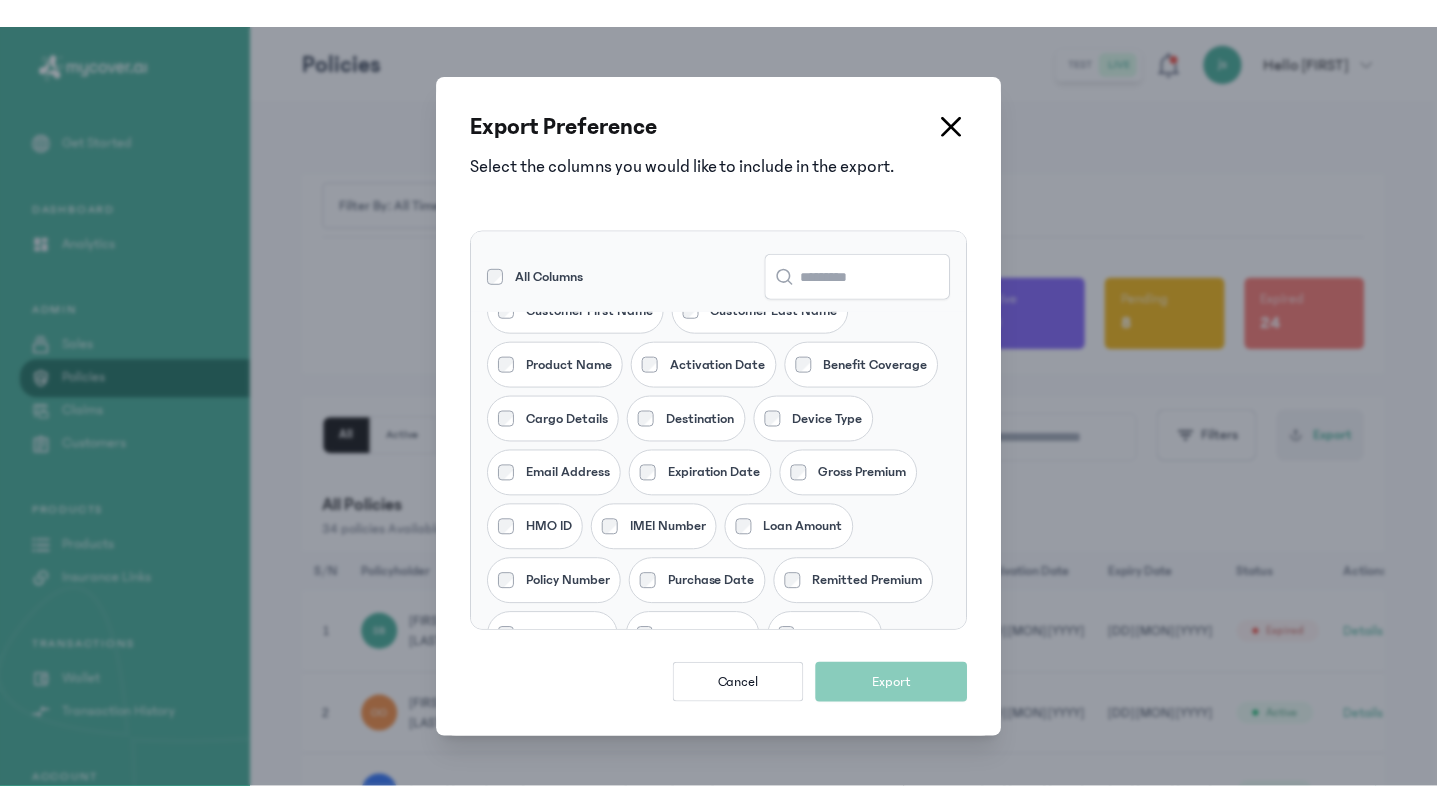 scroll, scrollTop: 151, scrollLeft: 0, axis: vertical 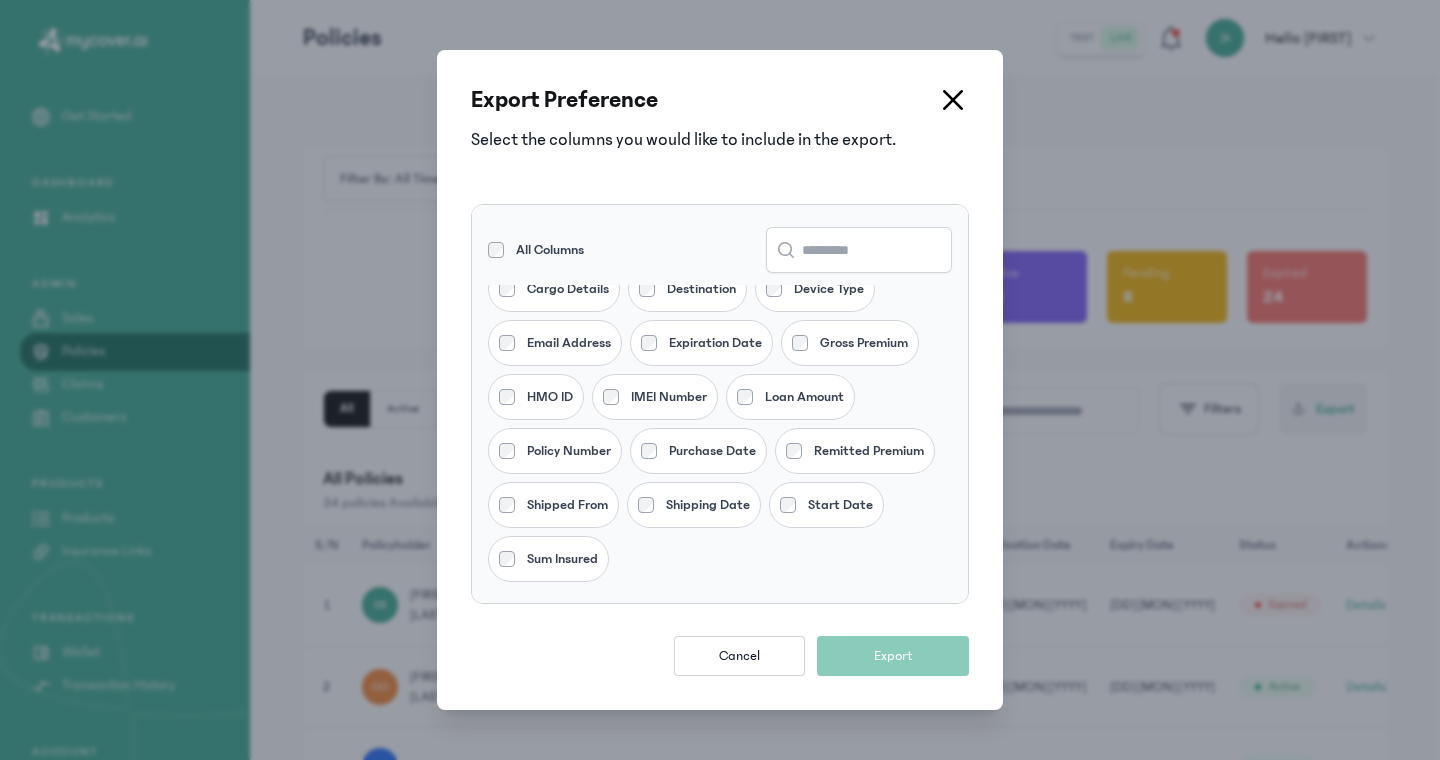 click 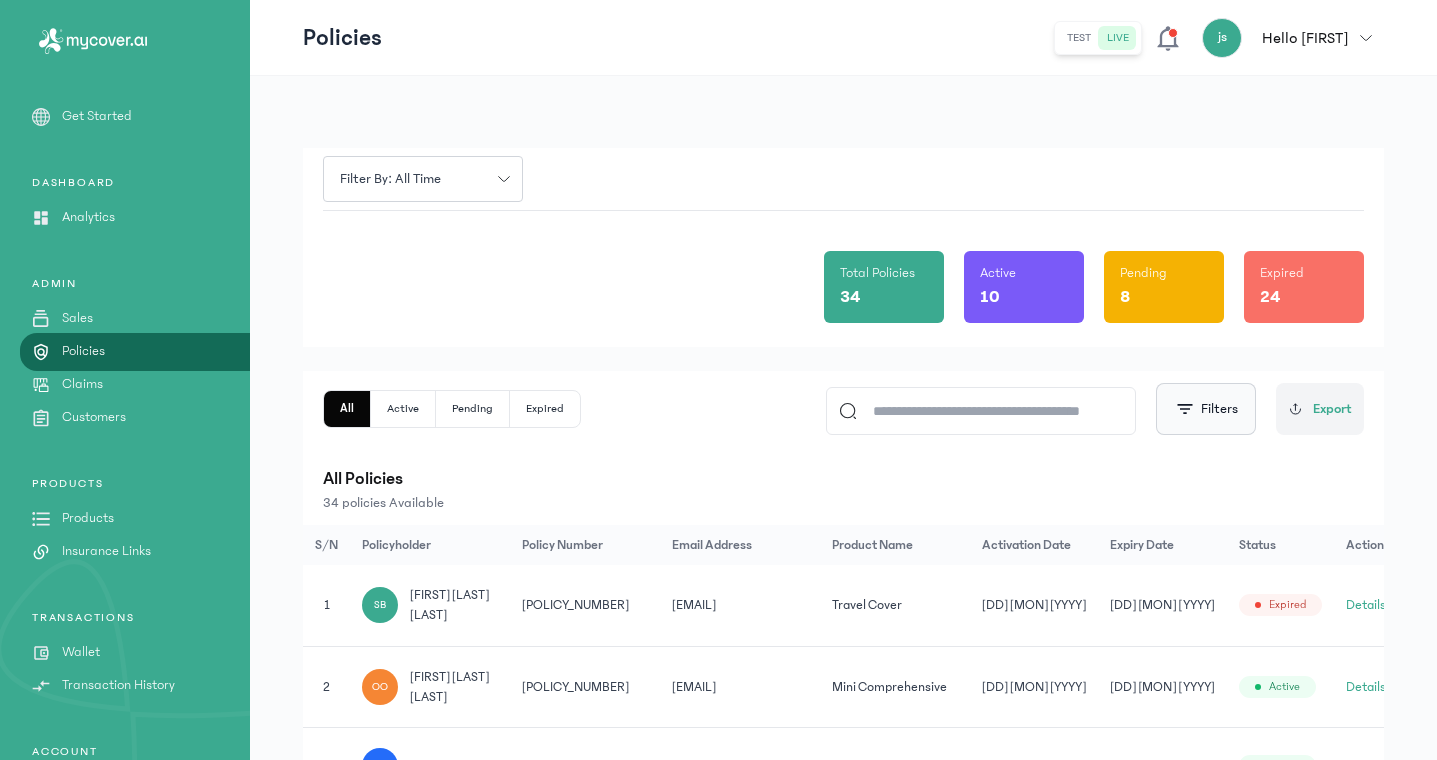 click 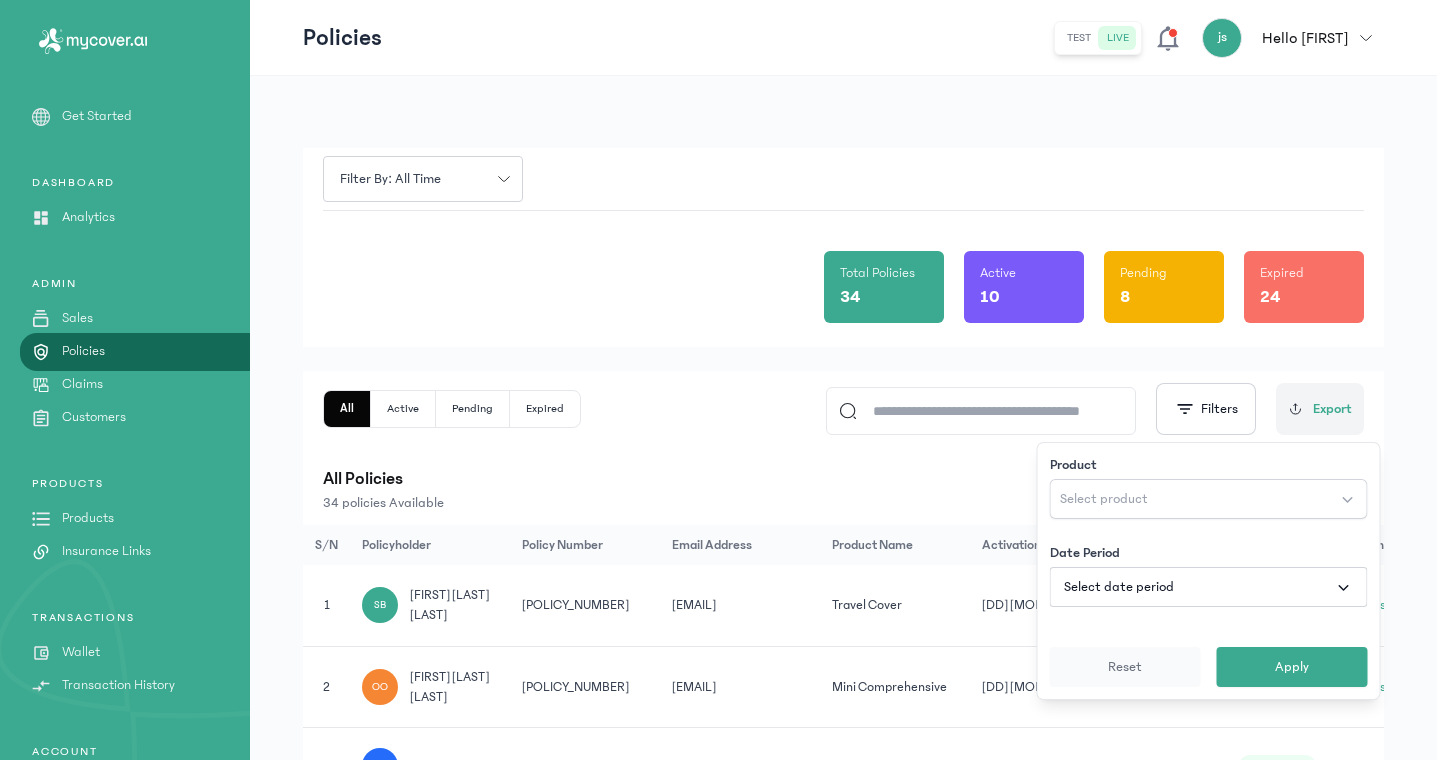click on "Policies" 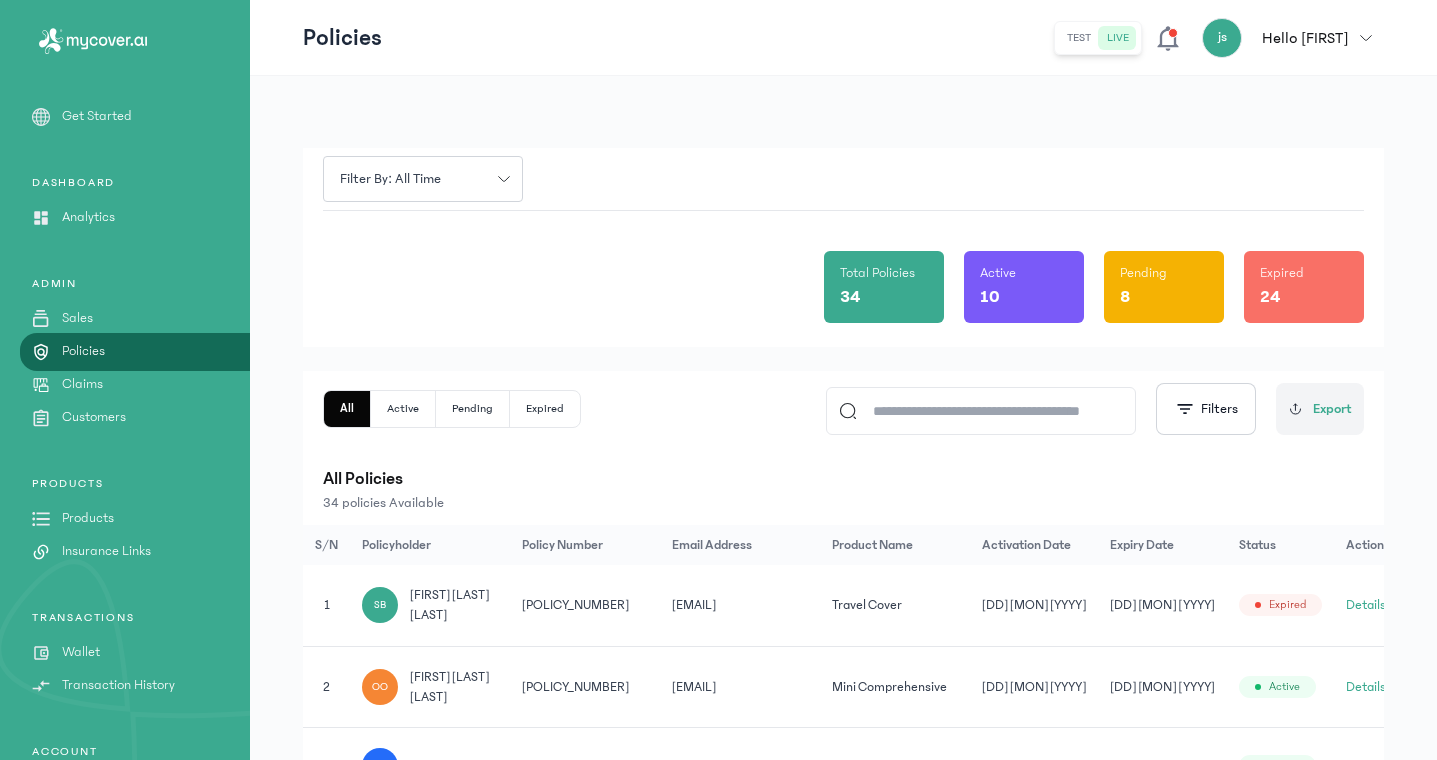 click on "Get Started DASHBOARD
Analytics ADMIN
Sales
Policies
Claims
Customers PRODUCTS
Products
Insurance Links TRANSACTIONS
Wallet
Transaction History ACCOUNT
Settings
API Documentation" at bounding box center [125, 482] 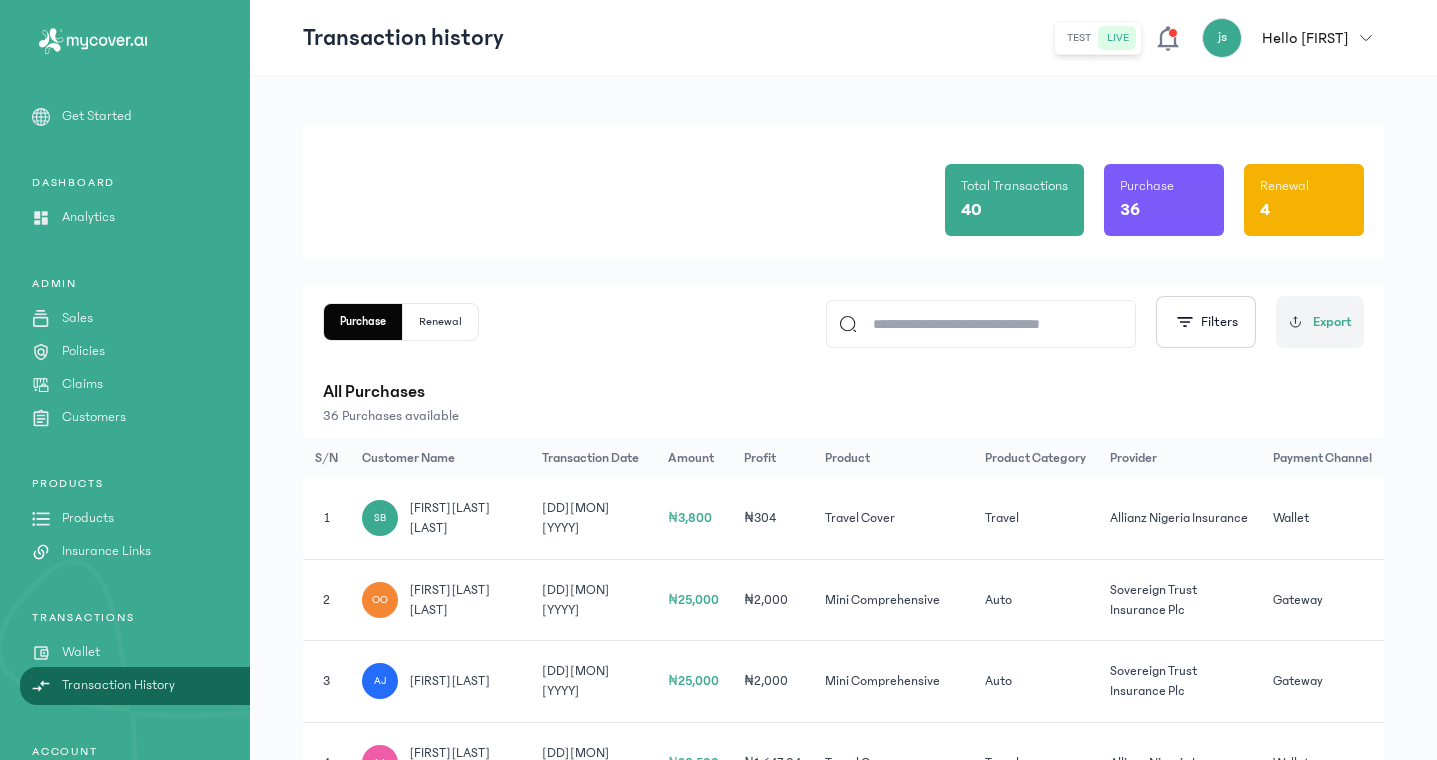 click on "Policies" at bounding box center [83, 351] 